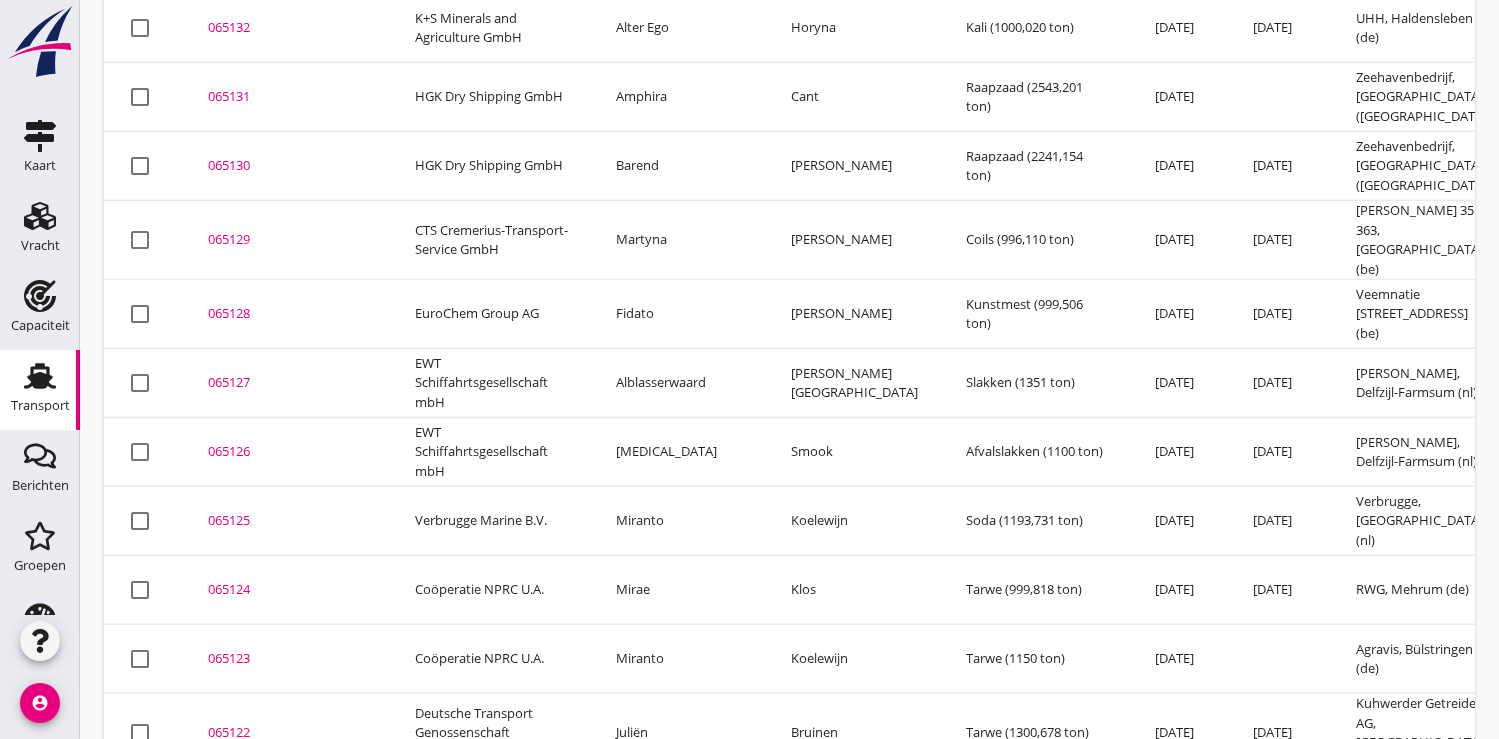 scroll, scrollTop: 2085, scrollLeft: 0, axis: vertical 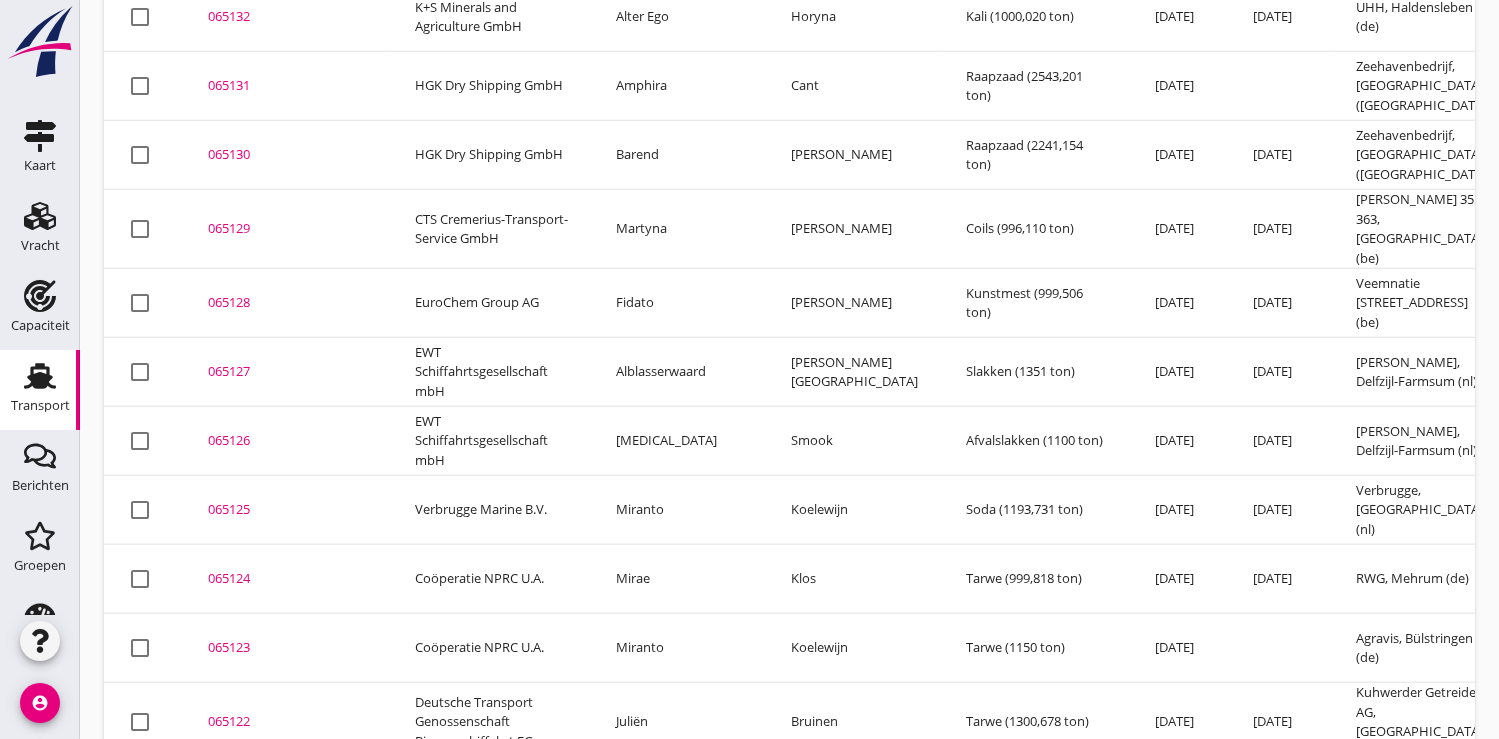 click on "065123" at bounding box center [287, 648] 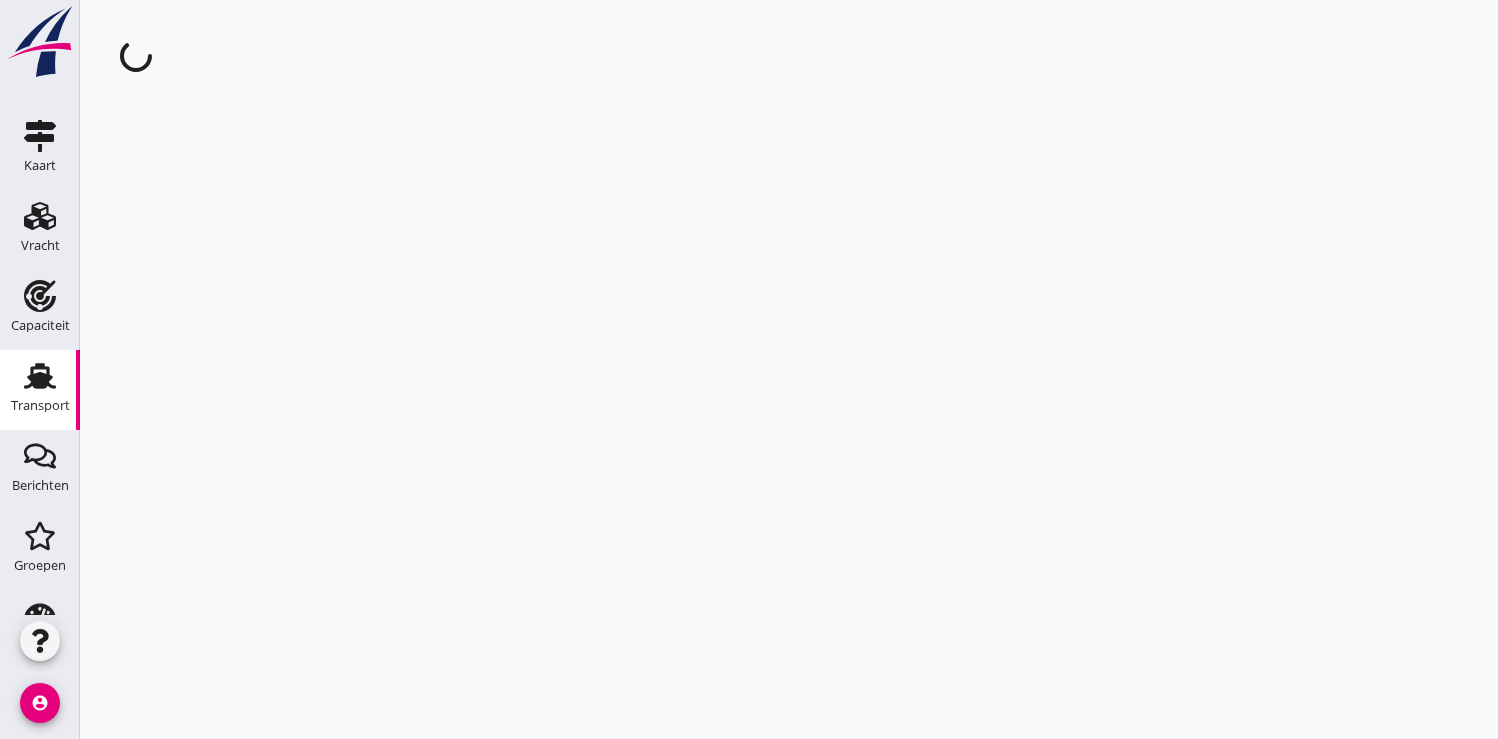 scroll, scrollTop: 0, scrollLeft: 0, axis: both 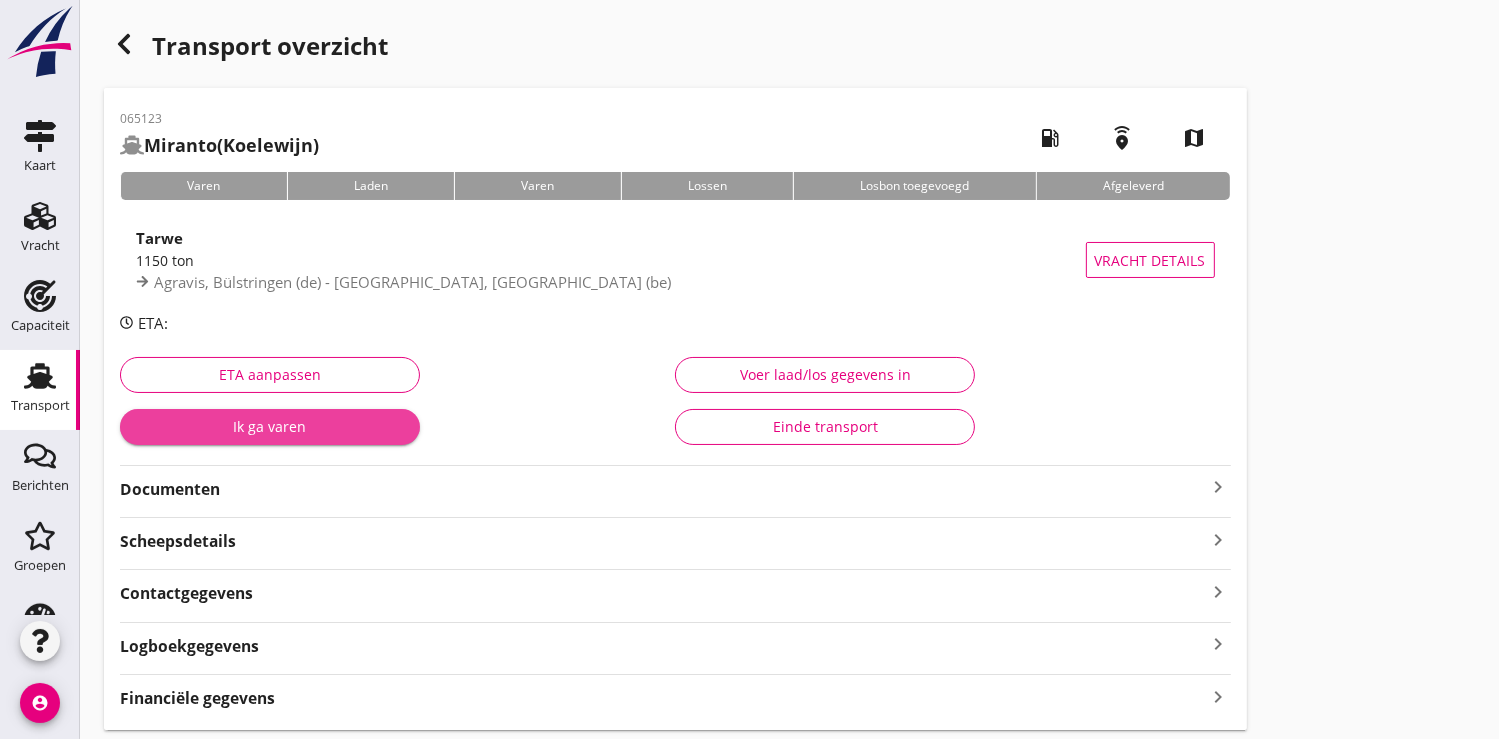 click on "Ik ga varen" at bounding box center [270, 426] 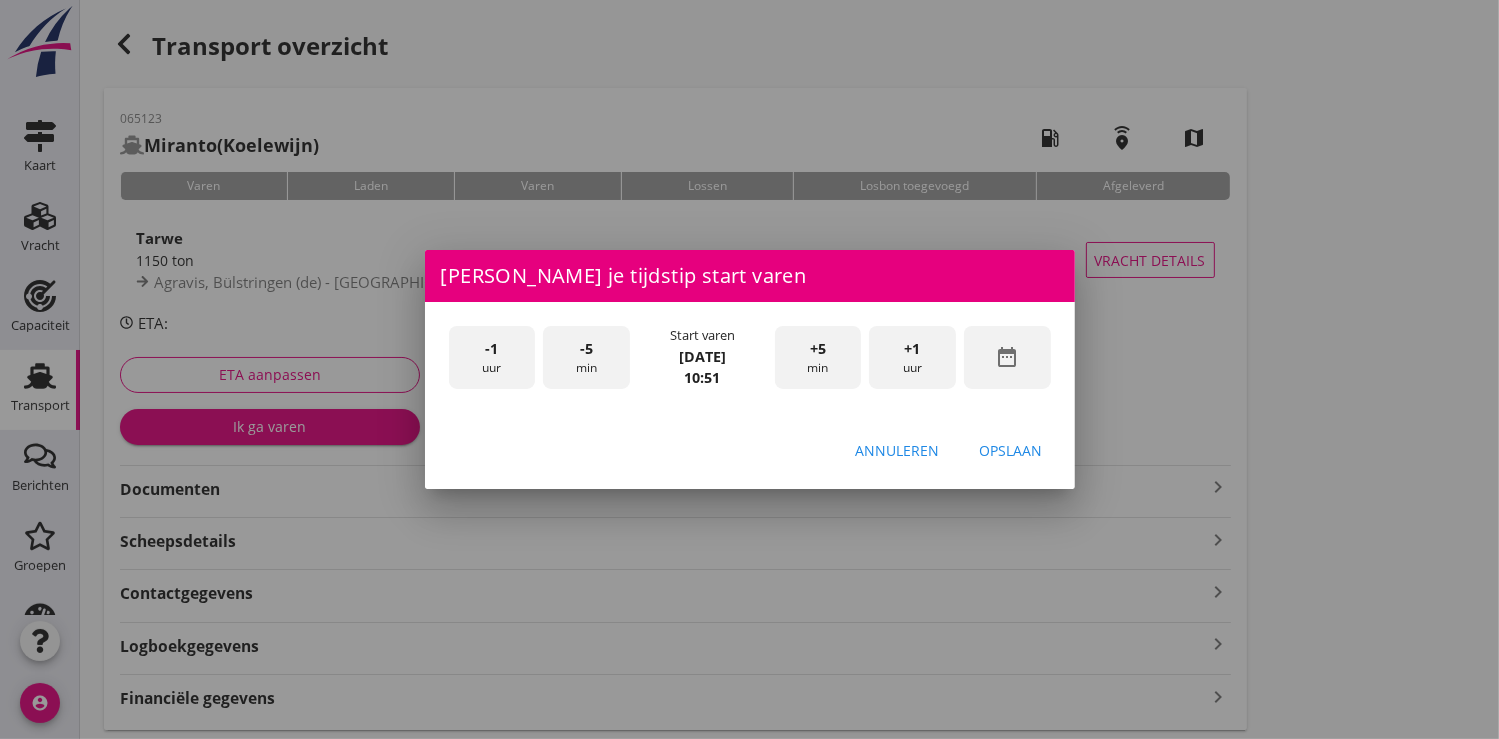 click on "date_range" at bounding box center (1007, 357) 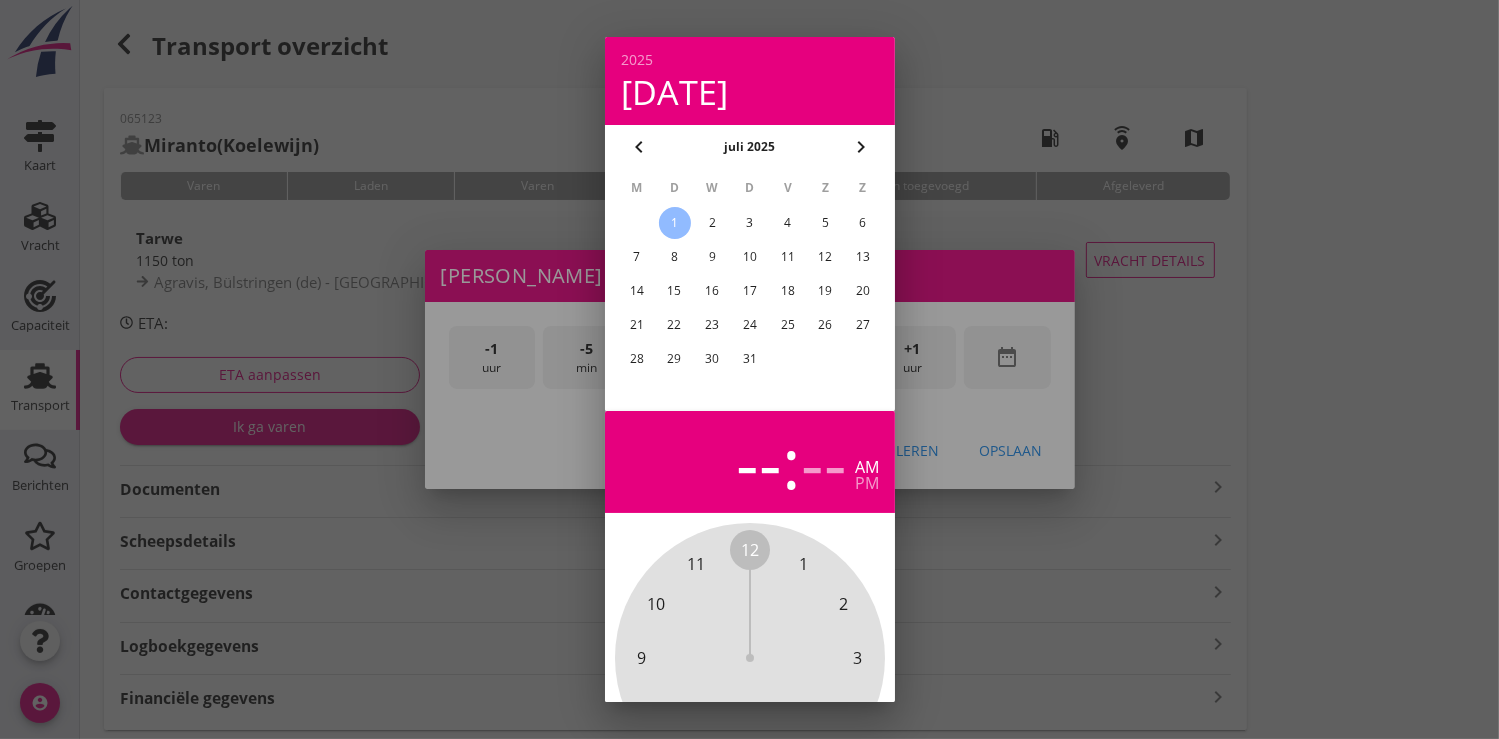 click on "chevron_left" at bounding box center (639, 147) 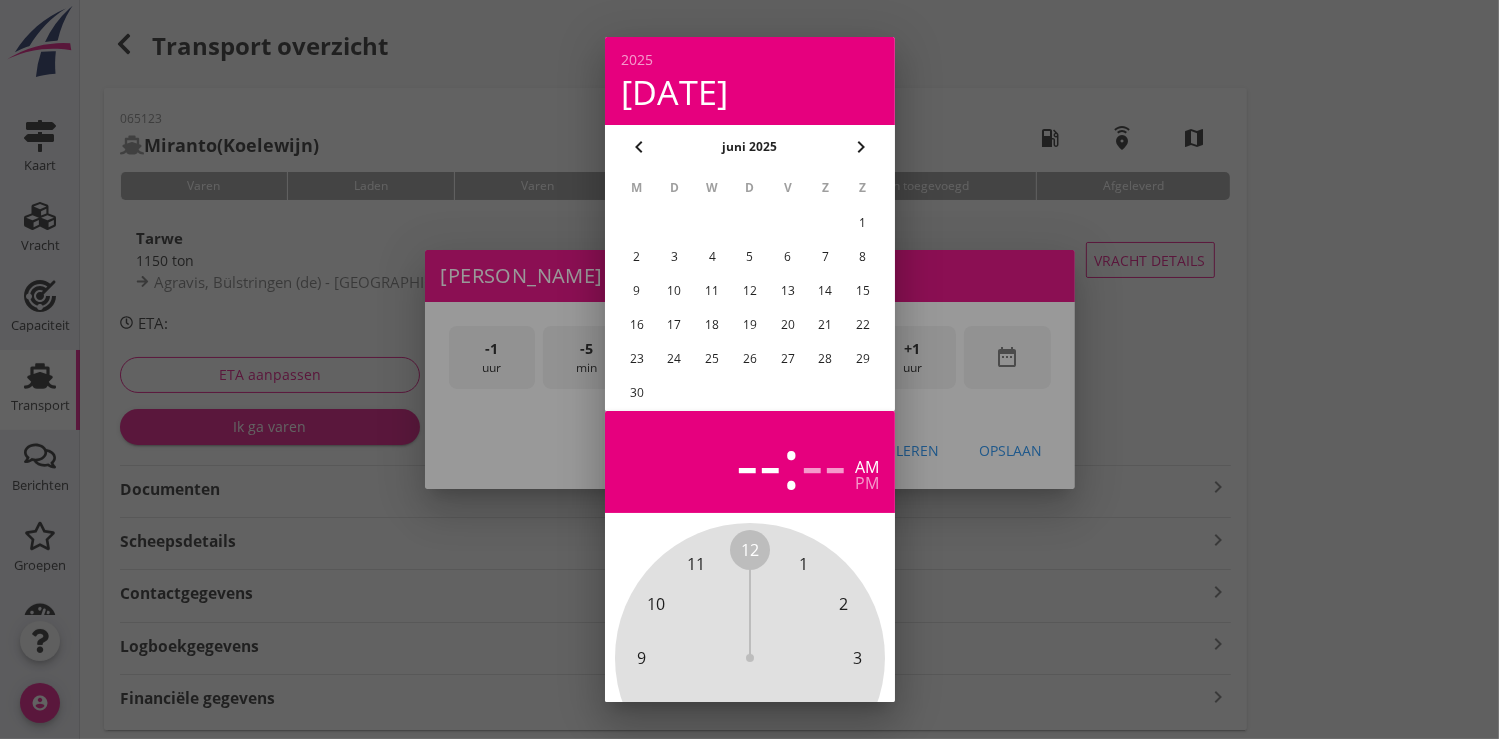 click on "30" at bounding box center (636, 393) 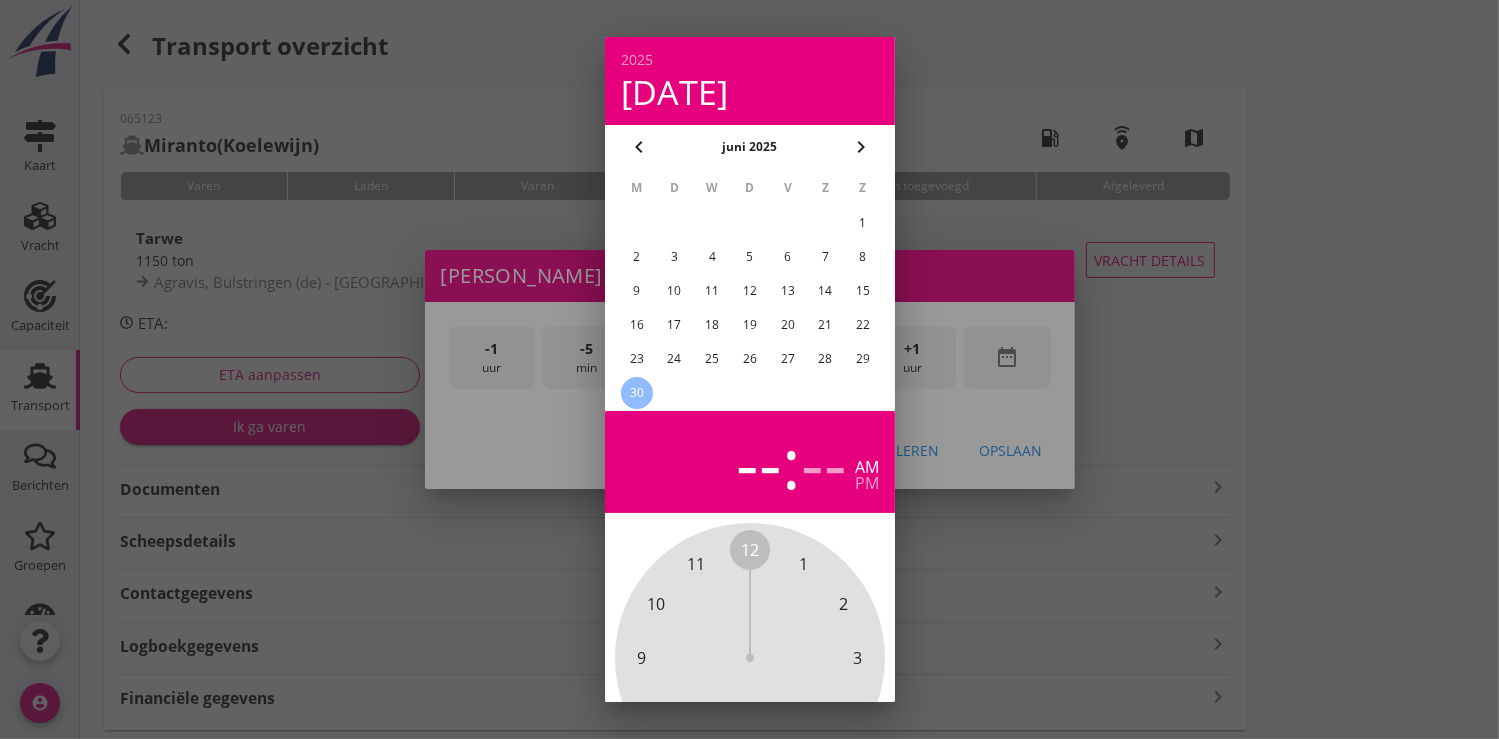 scroll, scrollTop: 185, scrollLeft: 0, axis: vertical 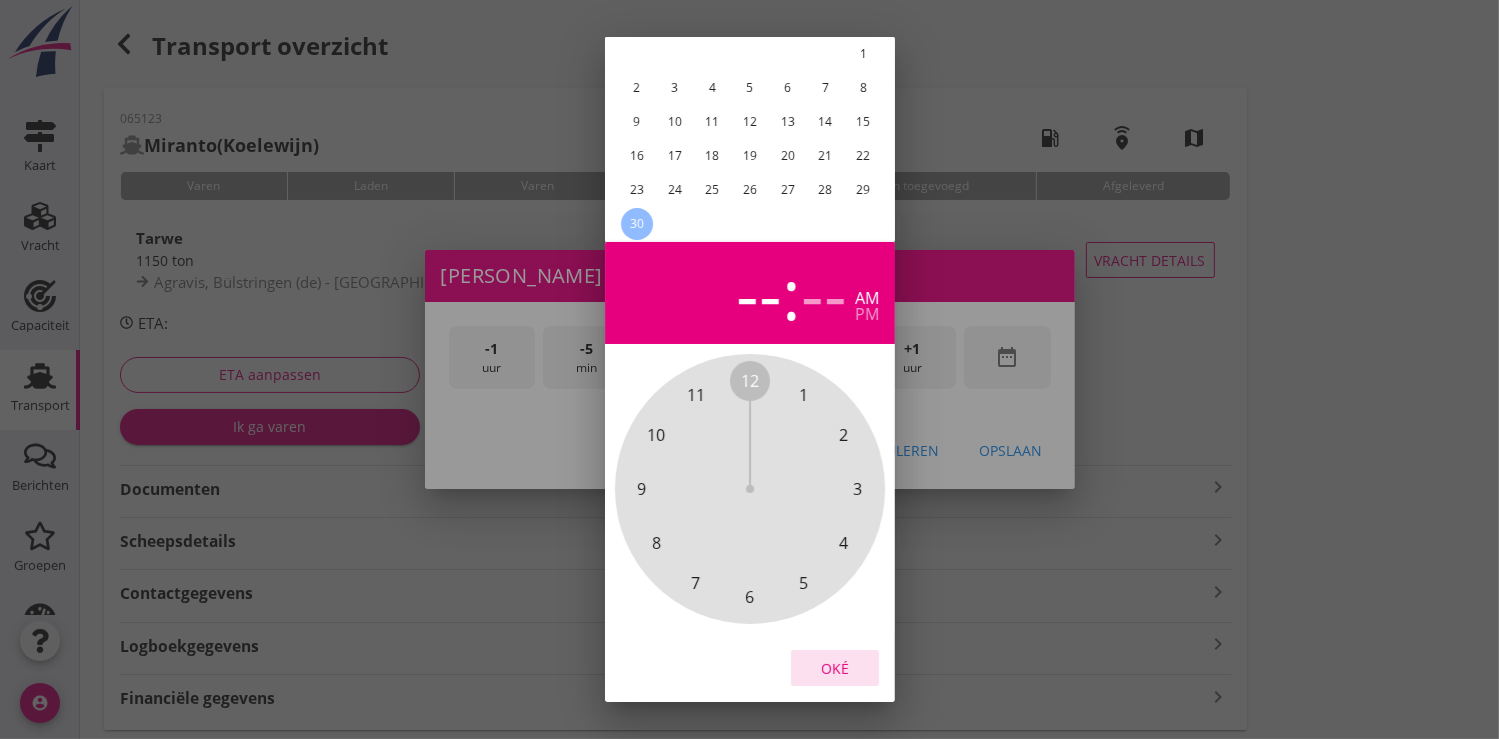 drag, startPoint x: 847, startPoint y: 653, endPoint x: 865, endPoint y: 573, distance: 82 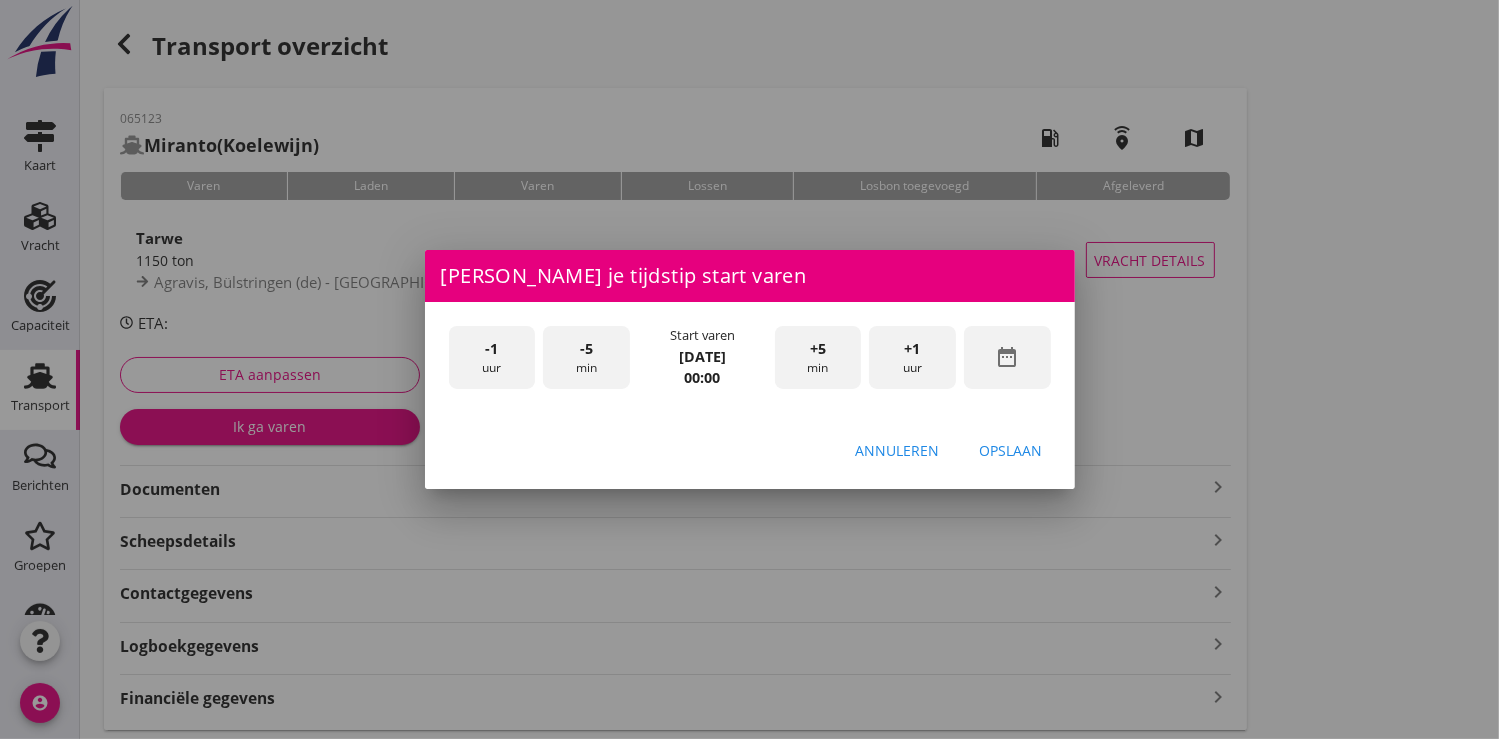 click on "+1  uur" at bounding box center [912, 357] 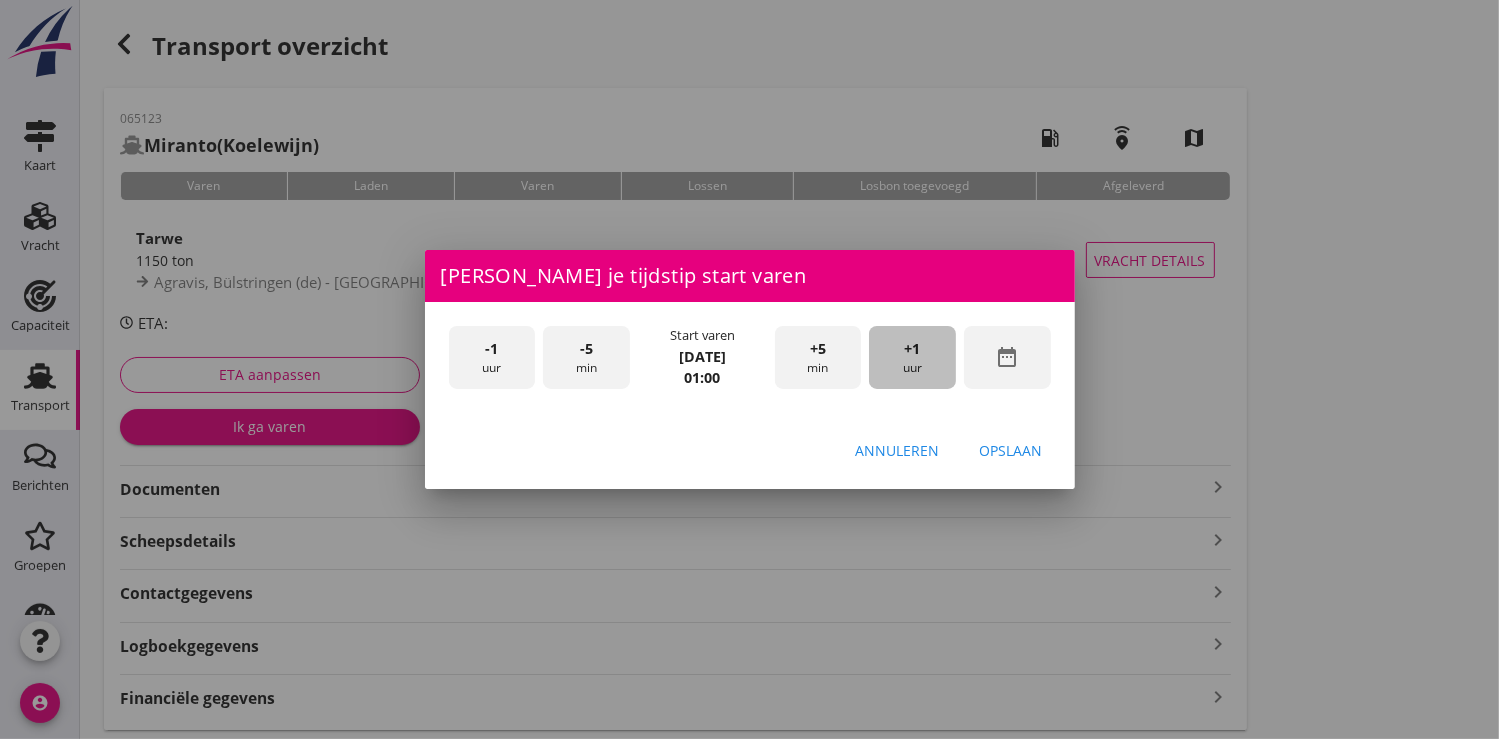 click on "+1  uur" at bounding box center [912, 357] 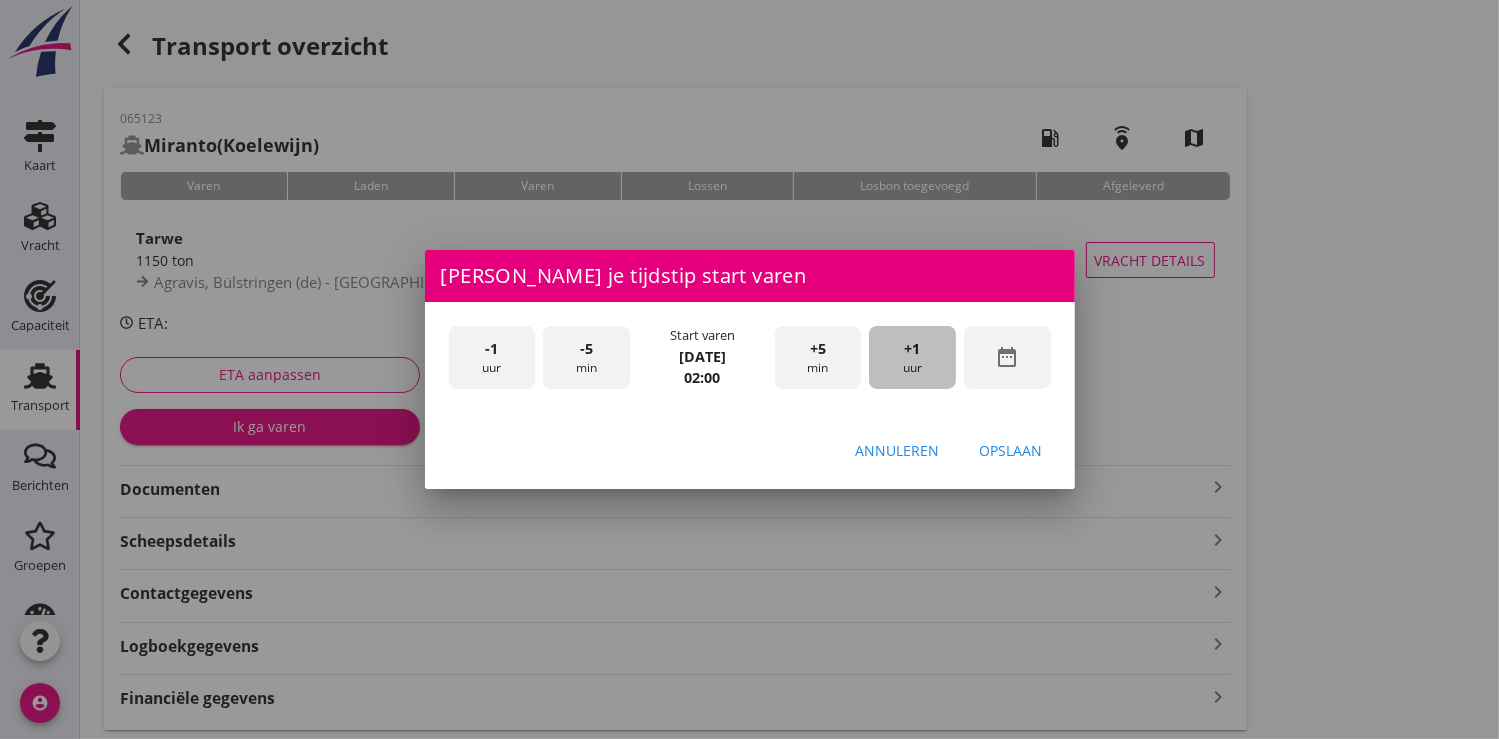 click on "+1  uur" at bounding box center [912, 357] 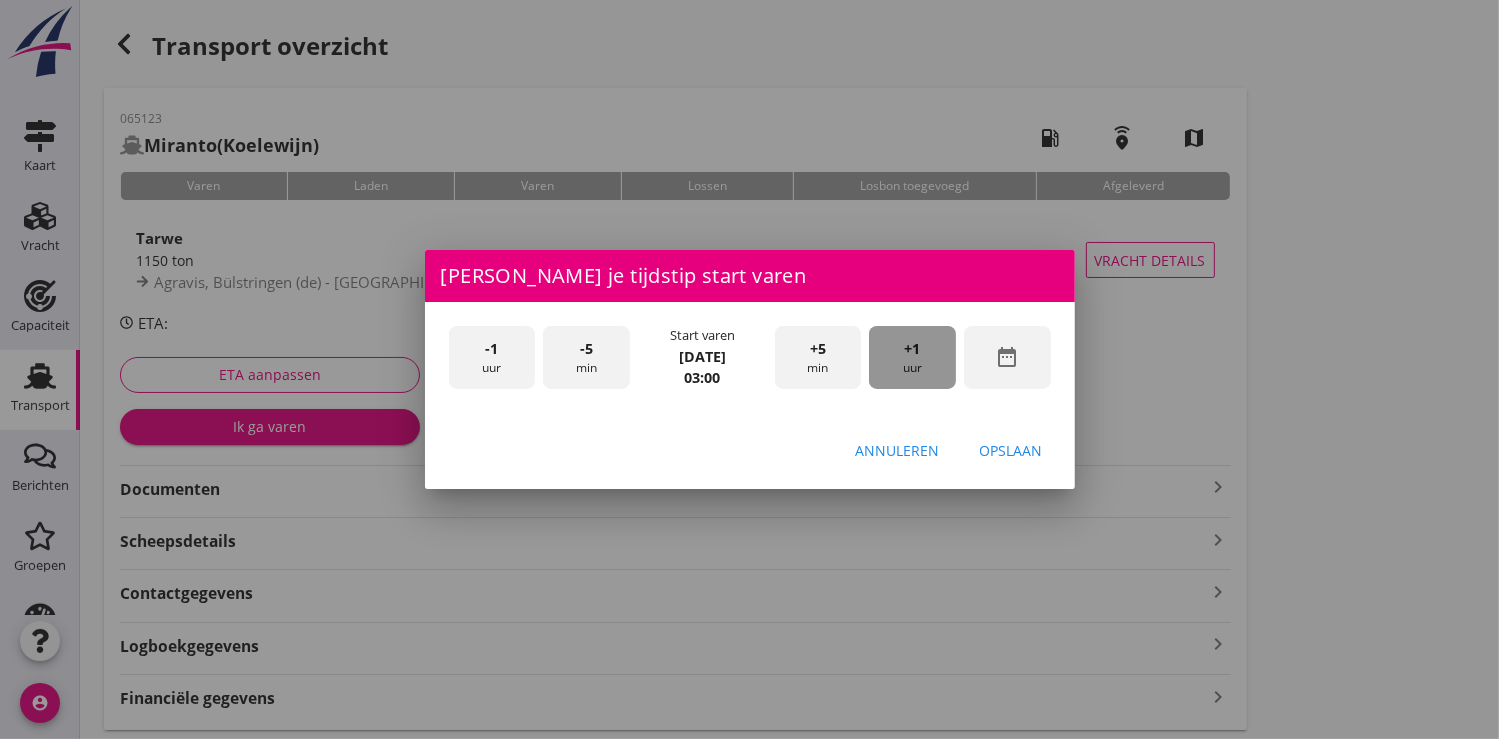 click on "+1  uur" at bounding box center [912, 357] 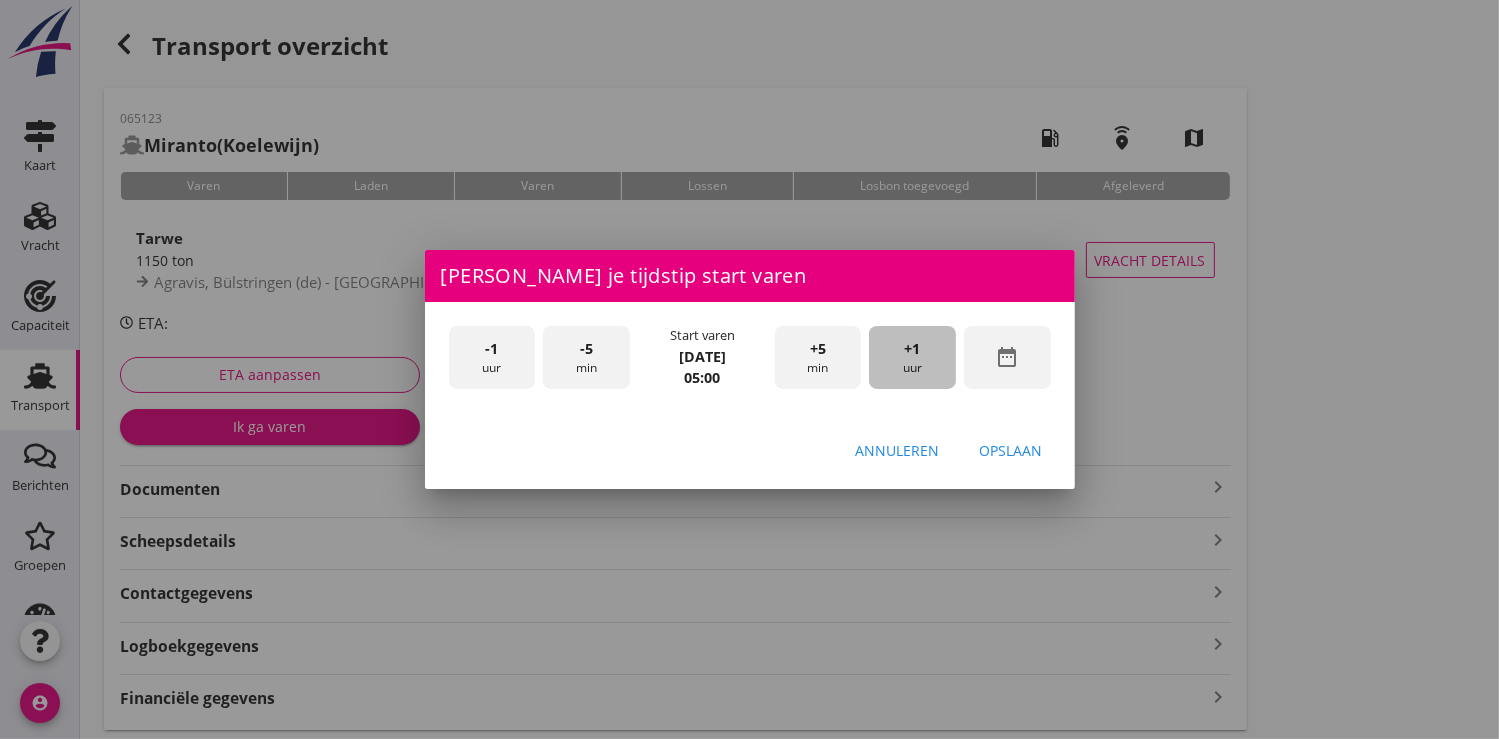 click on "+1  uur" at bounding box center [912, 357] 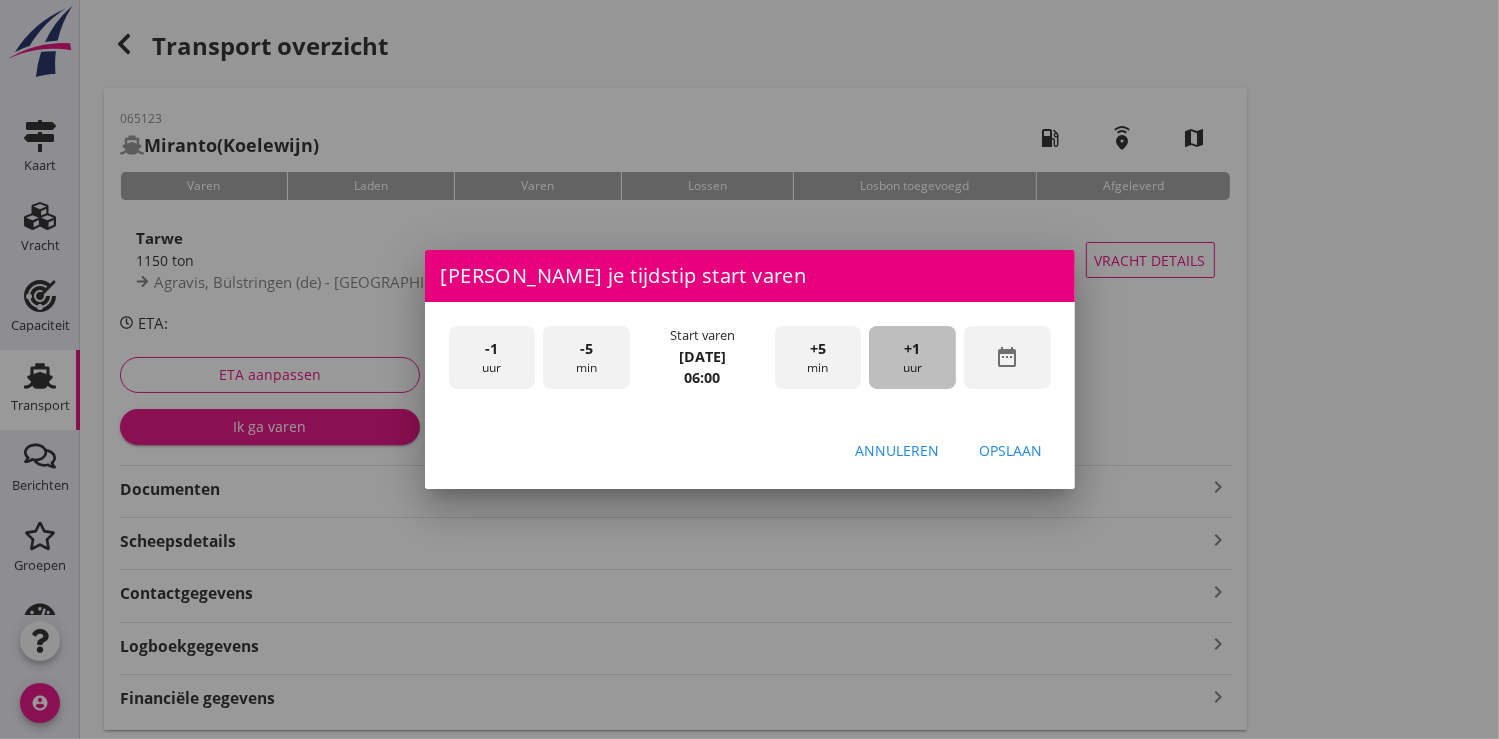 click on "+1  uur" at bounding box center (912, 357) 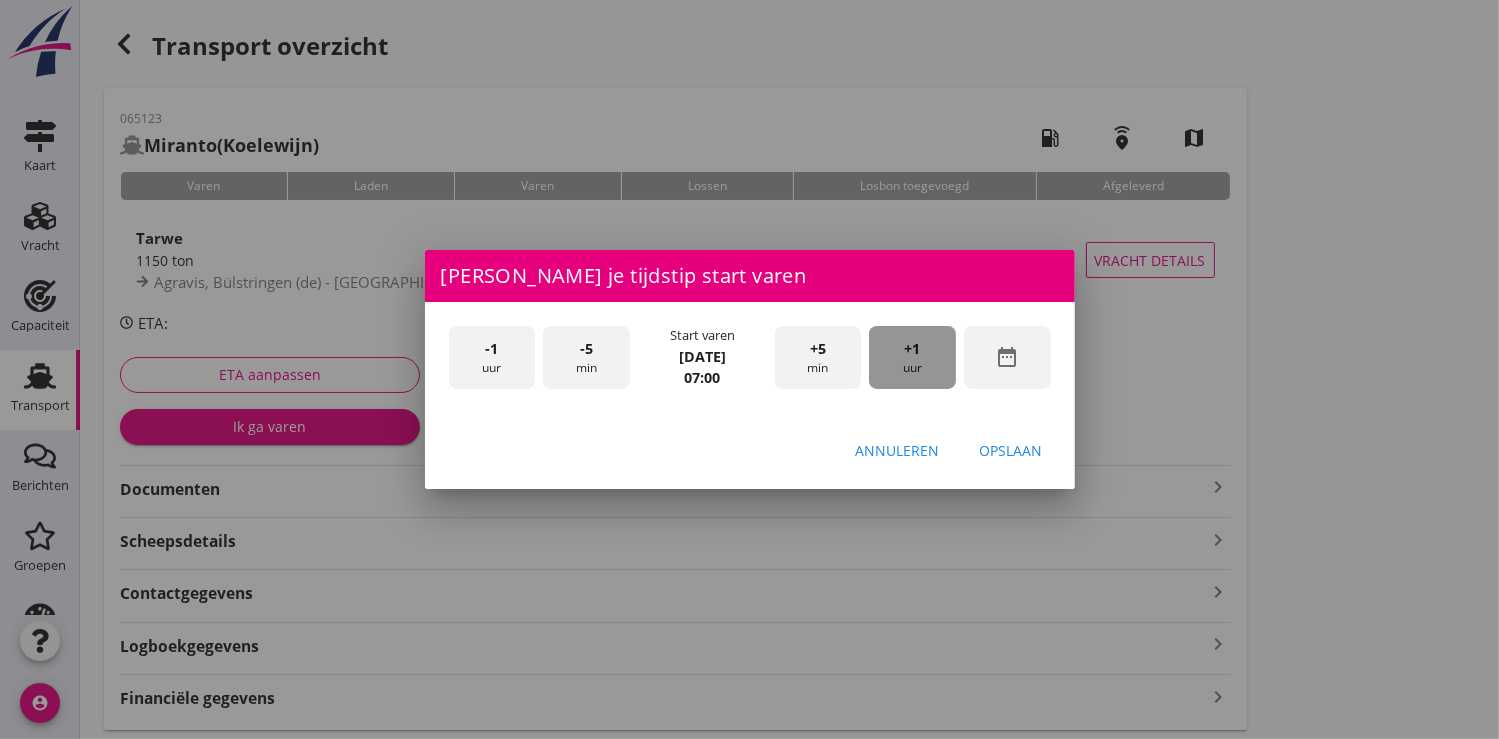 click on "+1  uur" at bounding box center (912, 357) 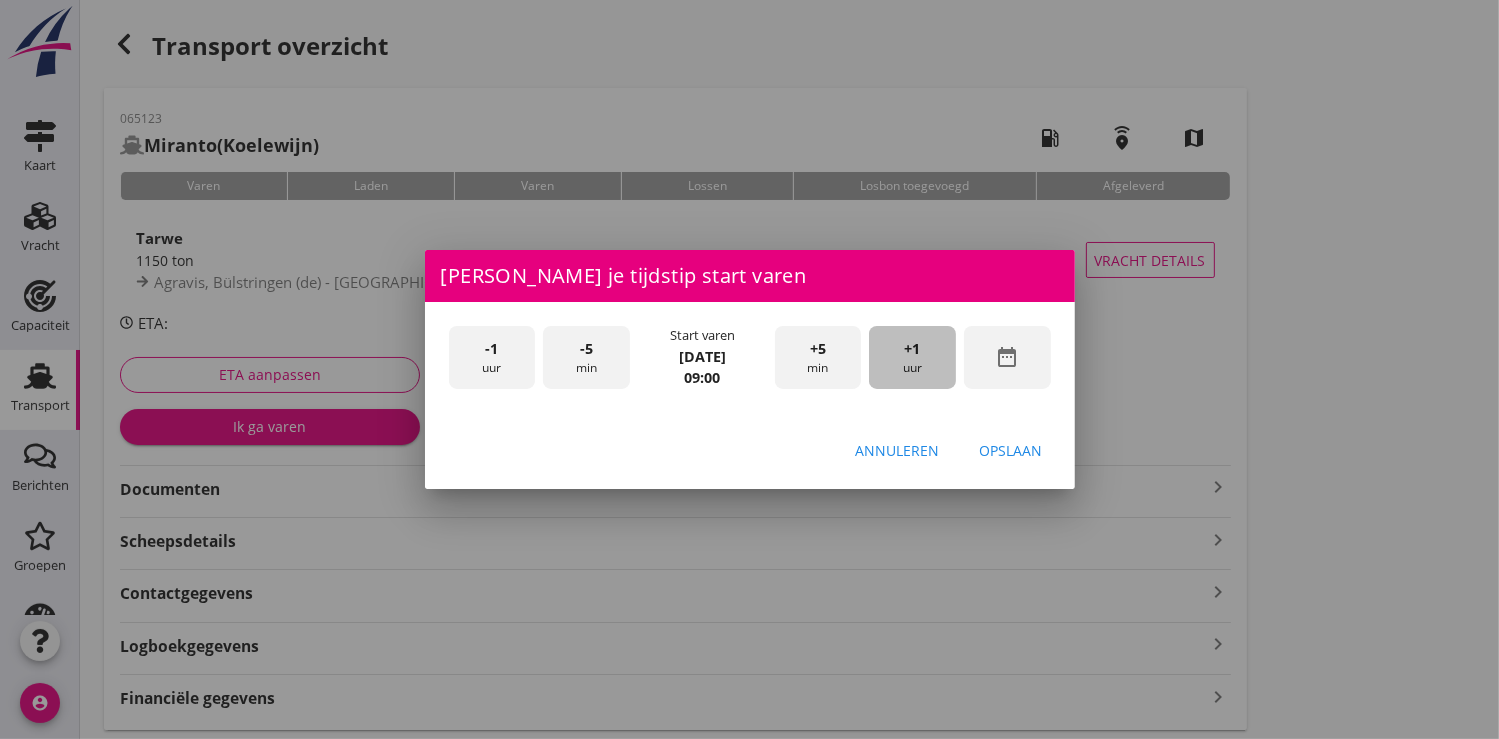 click on "+1  uur" at bounding box center [912, 357] 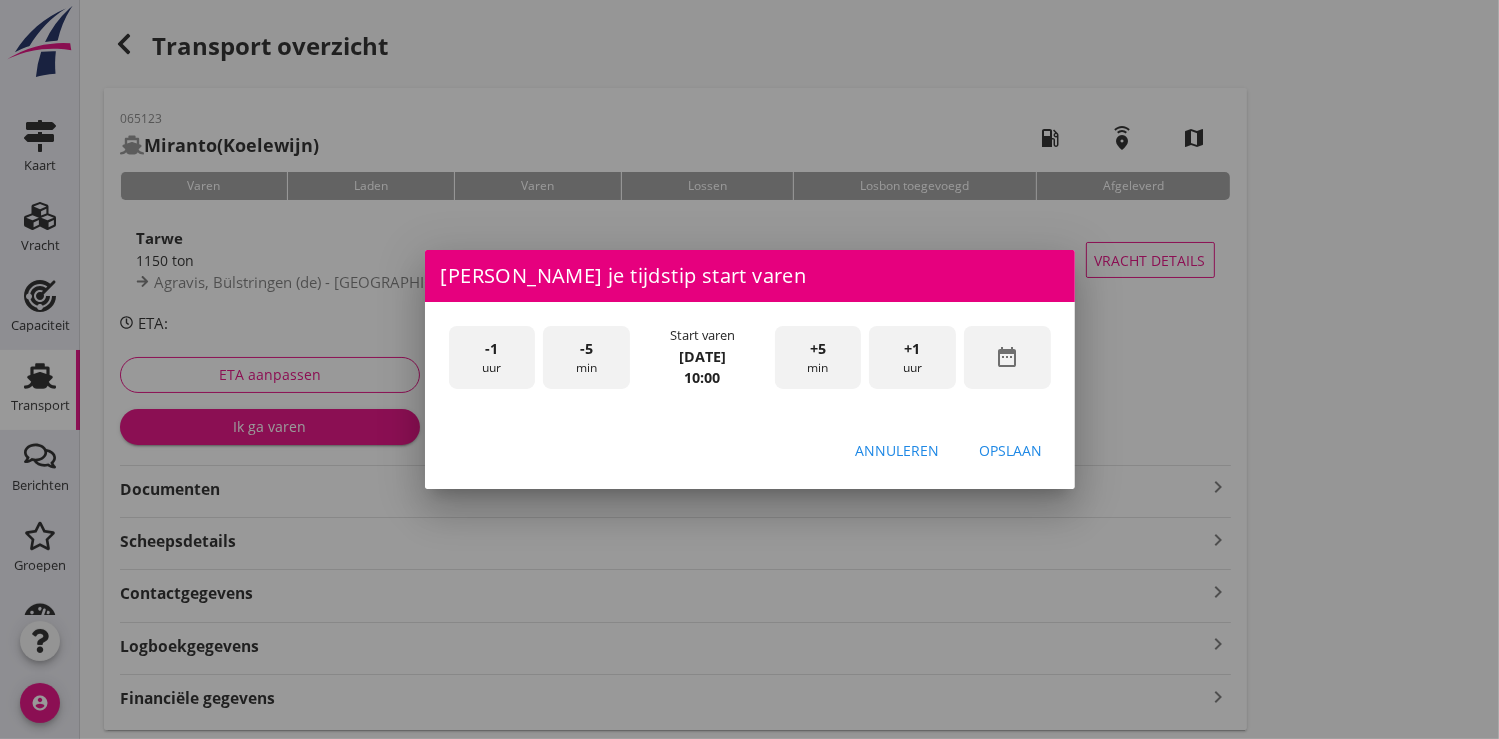 click on "Opslaan" at bounding box center (1011, 450) 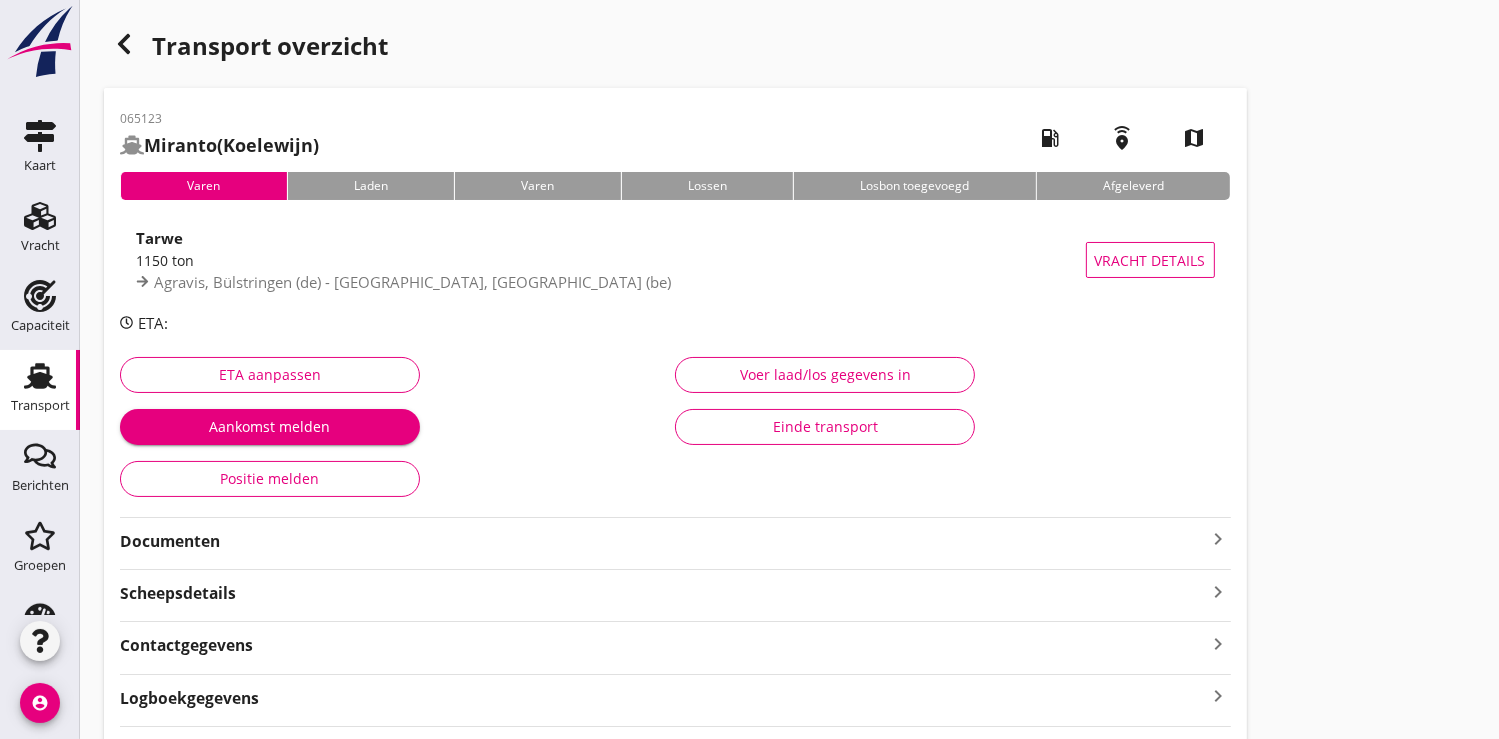 click on "Aankomst melden" at bounding box center [270, 427] 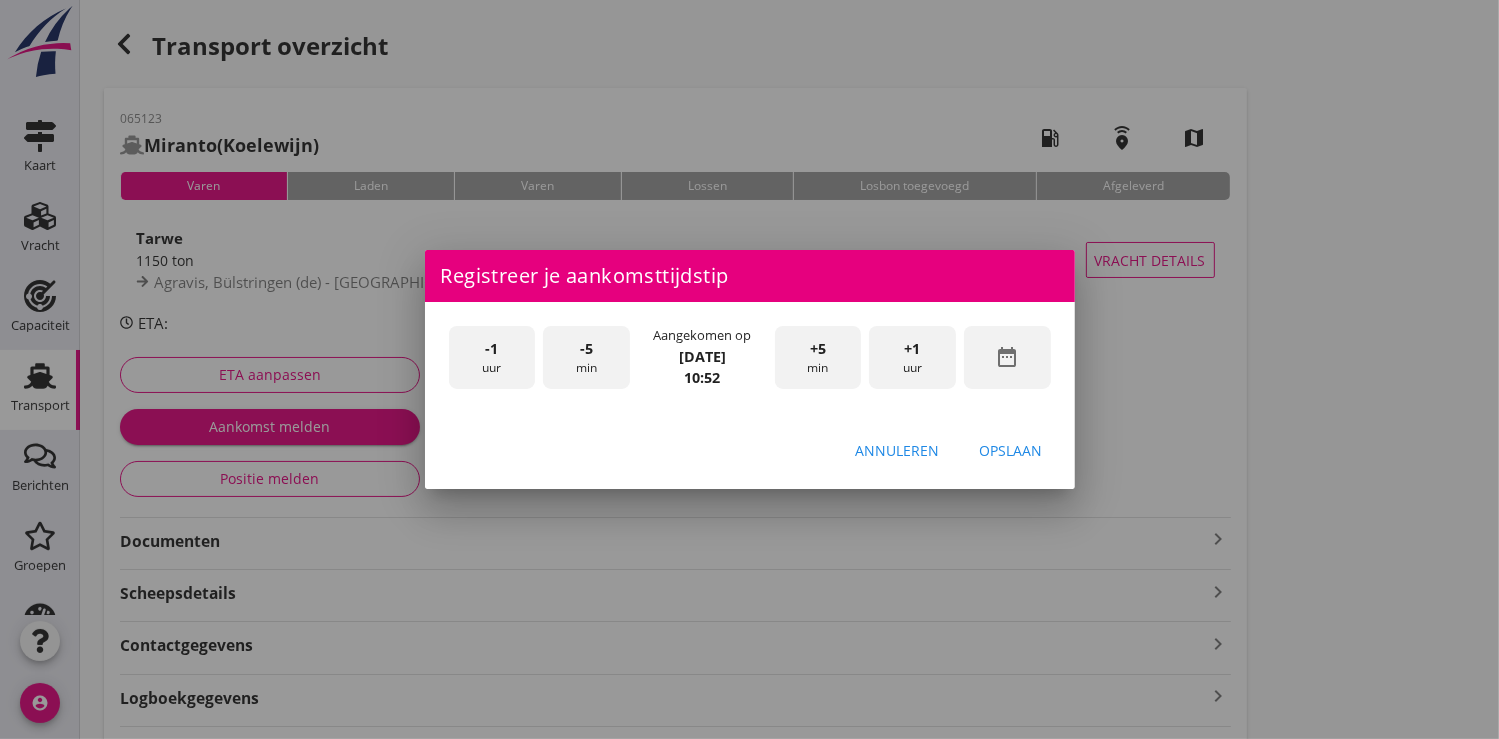 click on "date_range" at bounding box center (1007, 357) 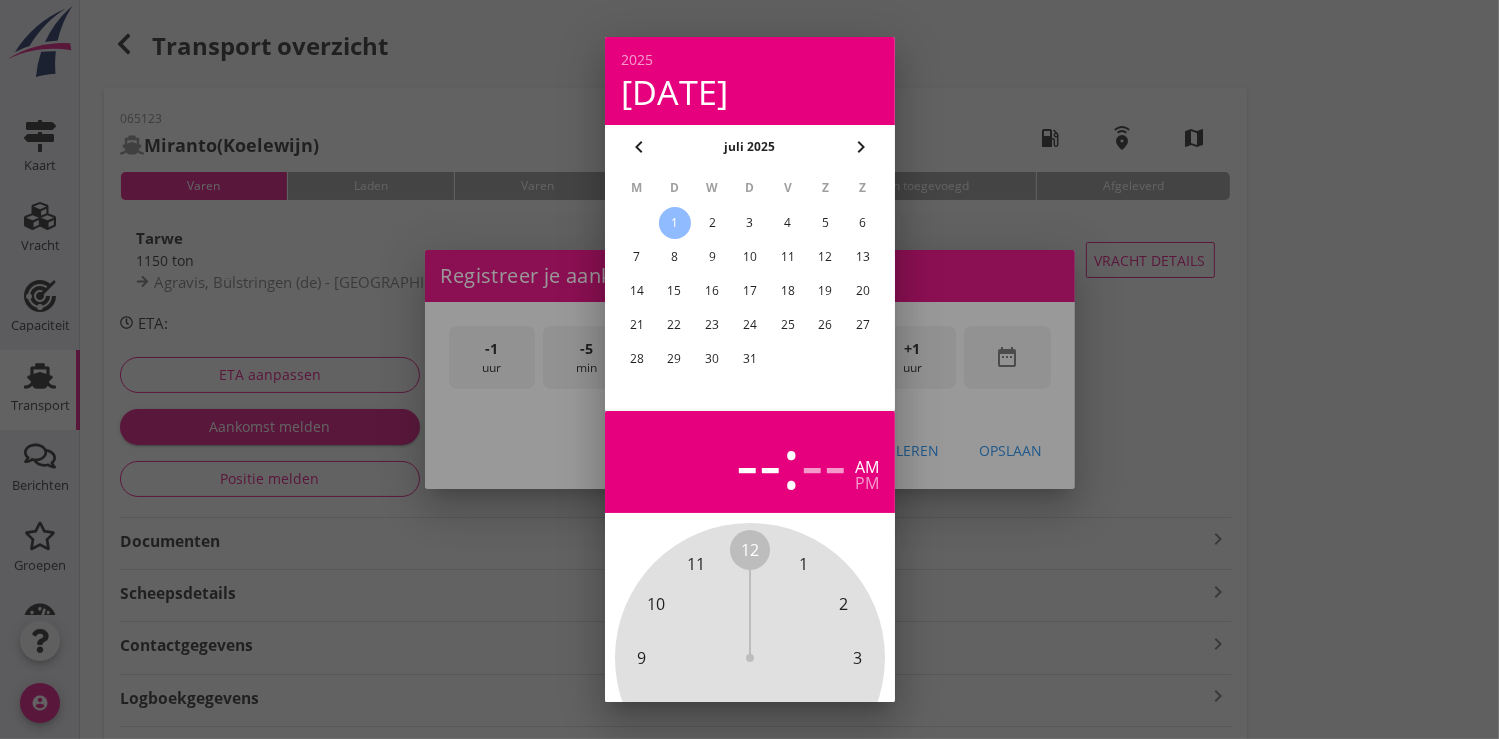 click on "chevron_left" at bounding box center (639, 147) 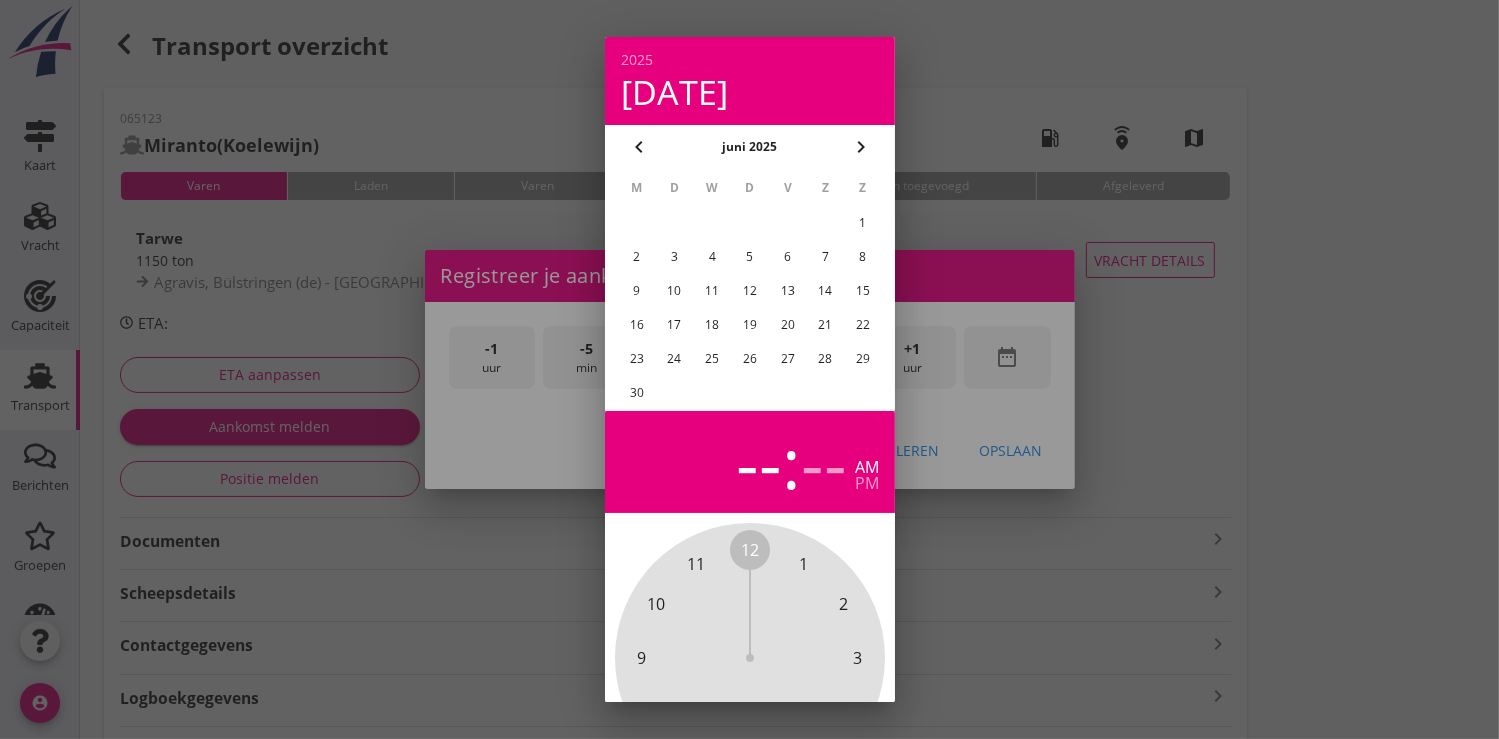click on "30" at bounding box center (636, 393) 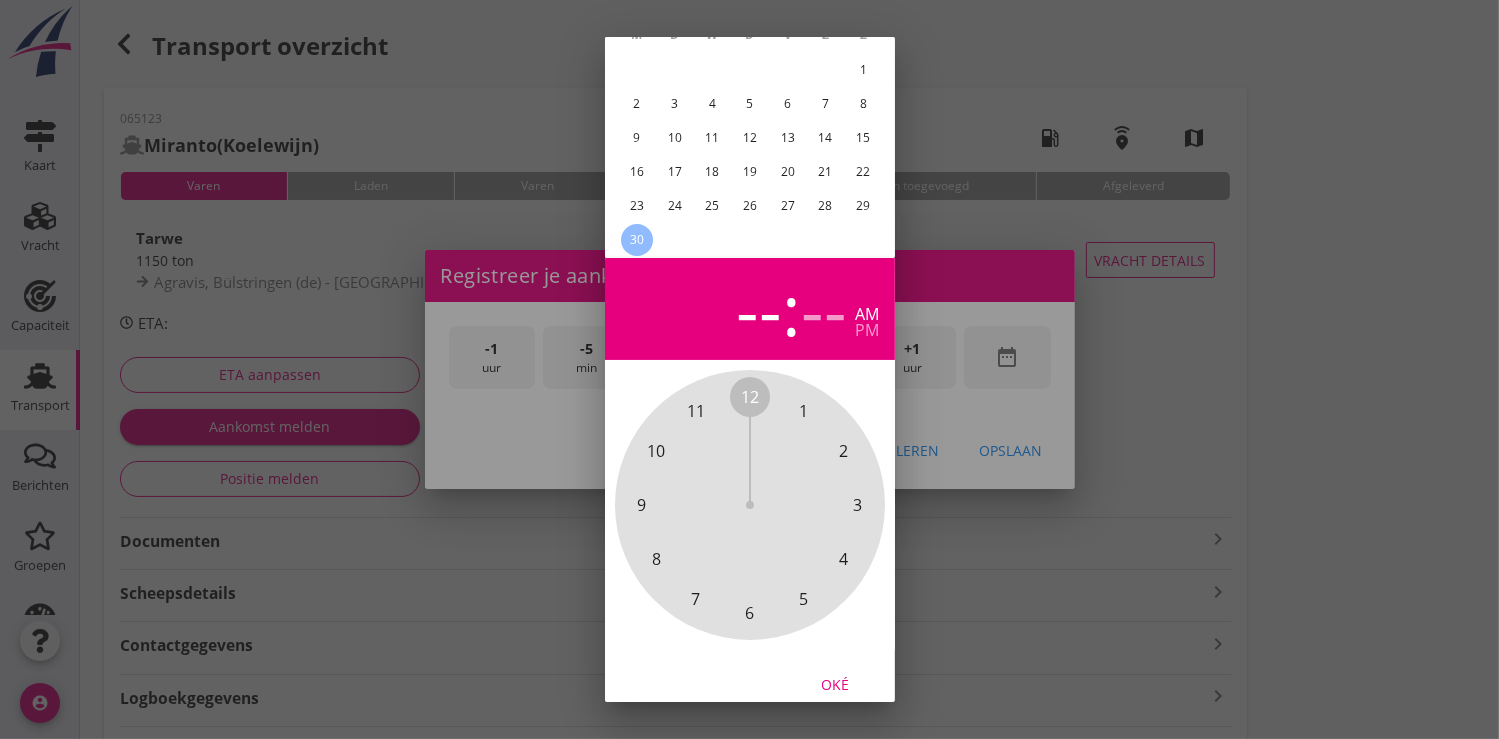 scroll, scrollTop: 185, scrollLeft: 0, axis: vertical 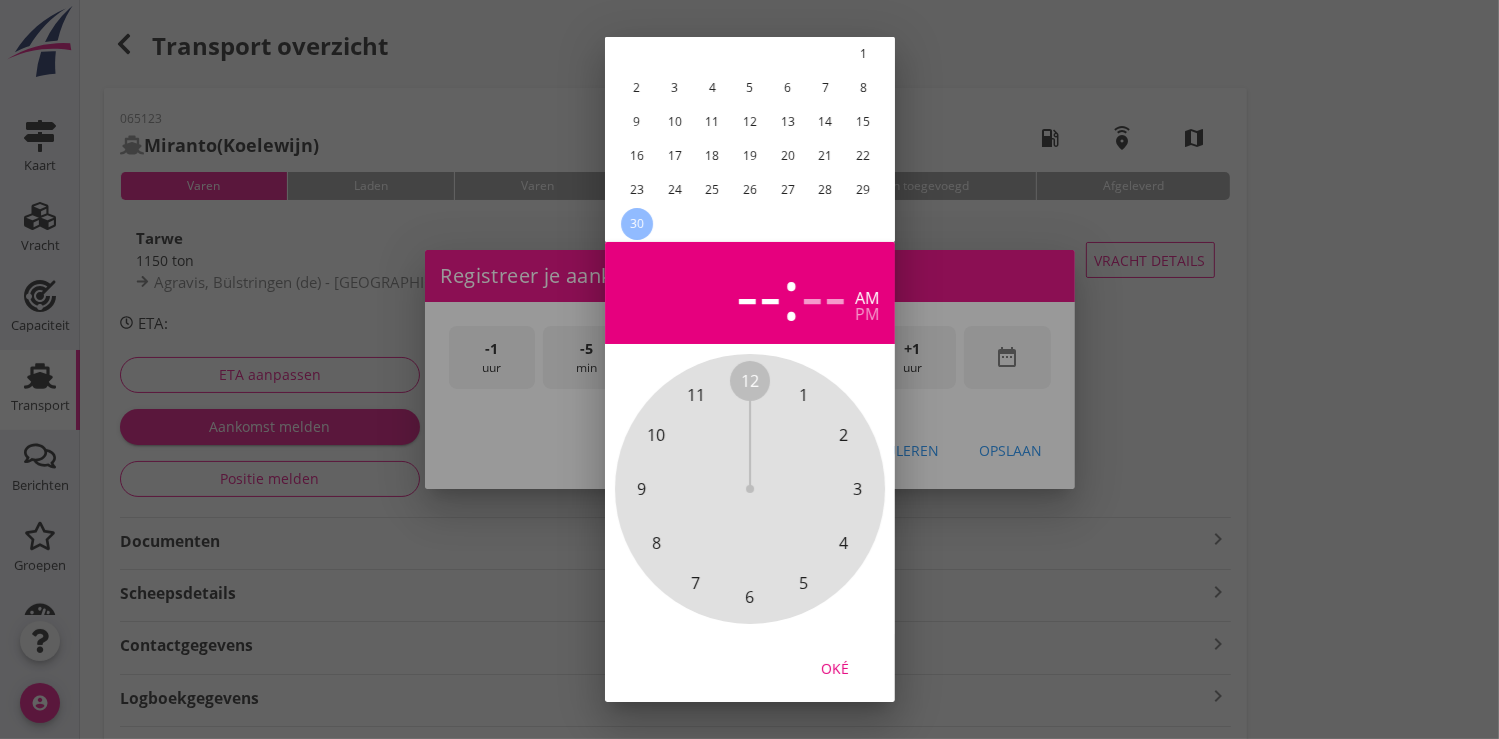 click on "Oké" at bounding box center [835, 667] 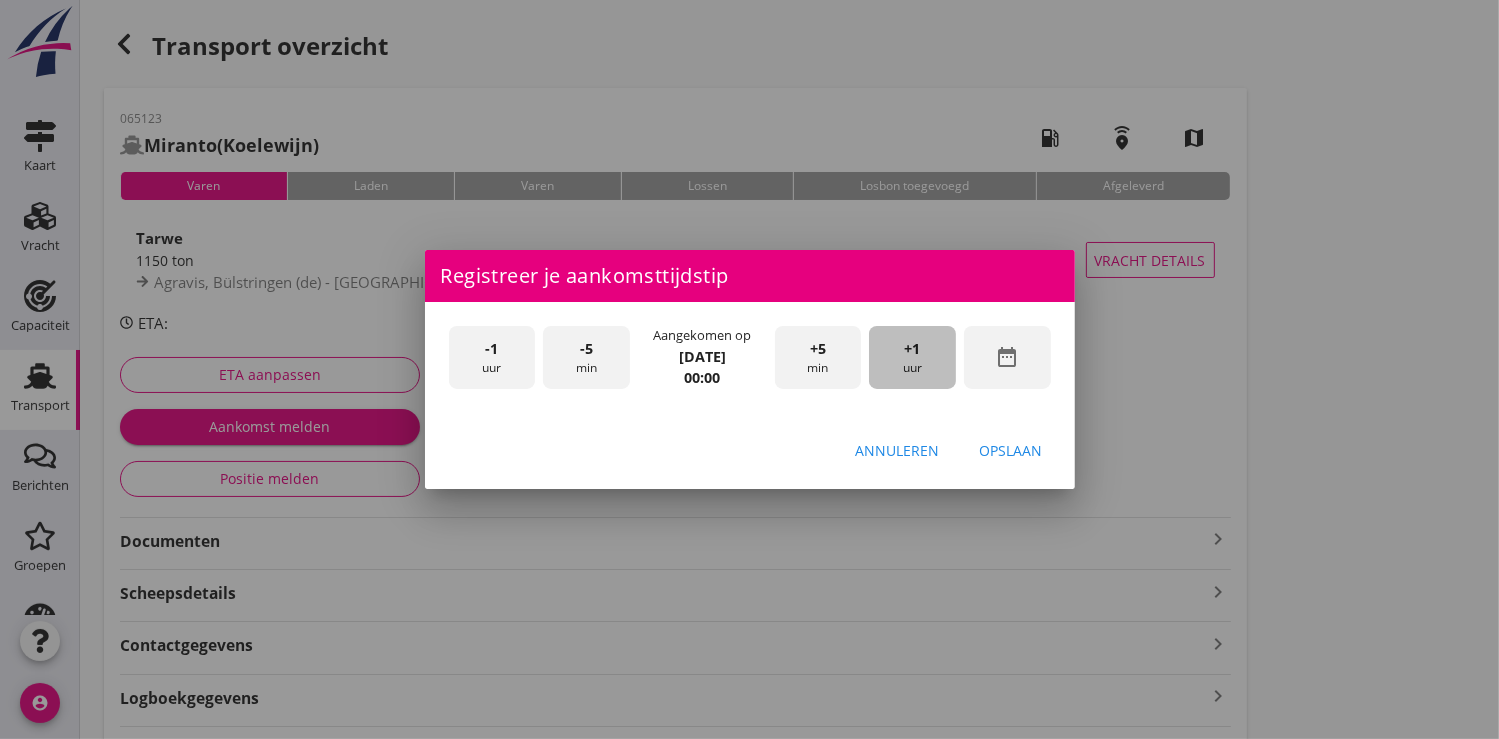 click on "+1  uur" at bounding box center (912, 357) 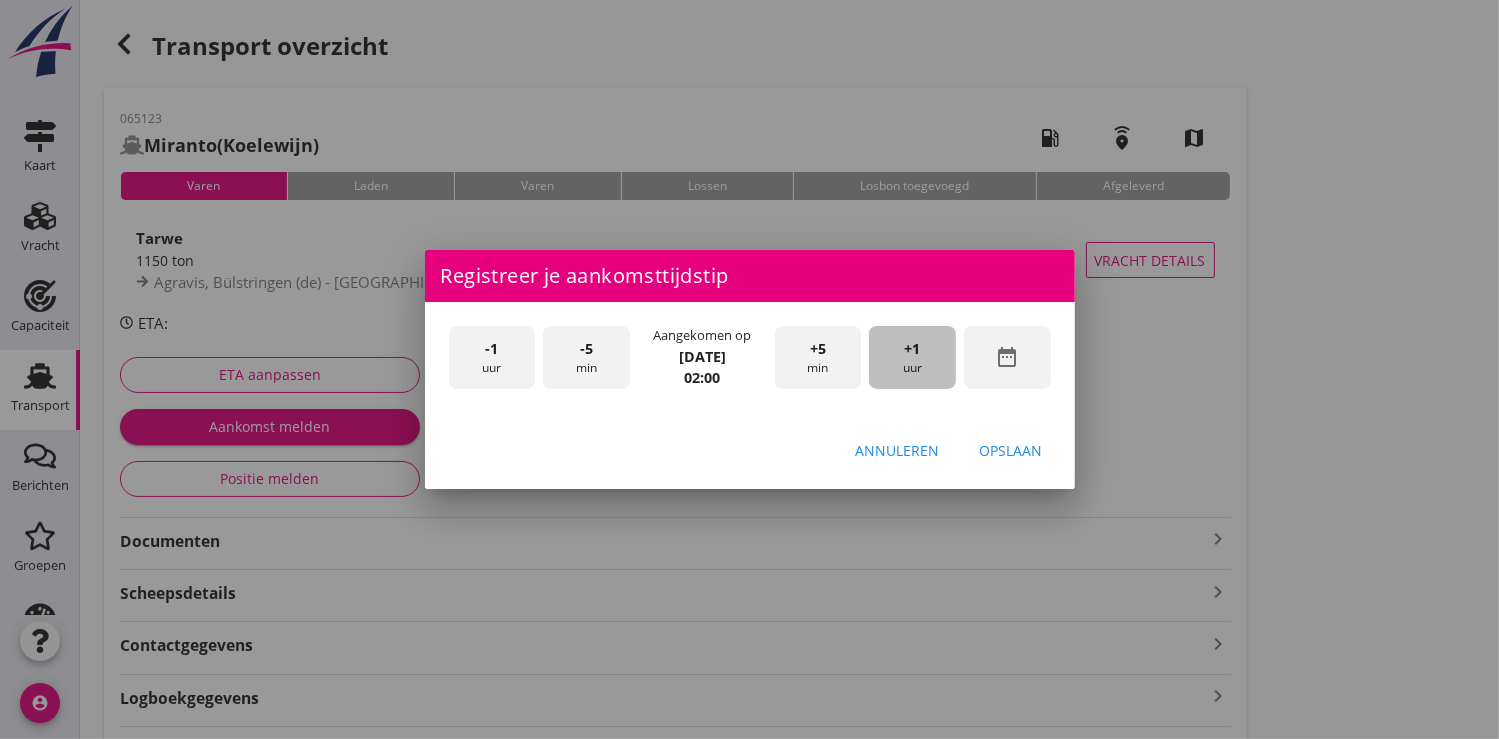 click on "+1  uur" at bounding box center (912, 357) 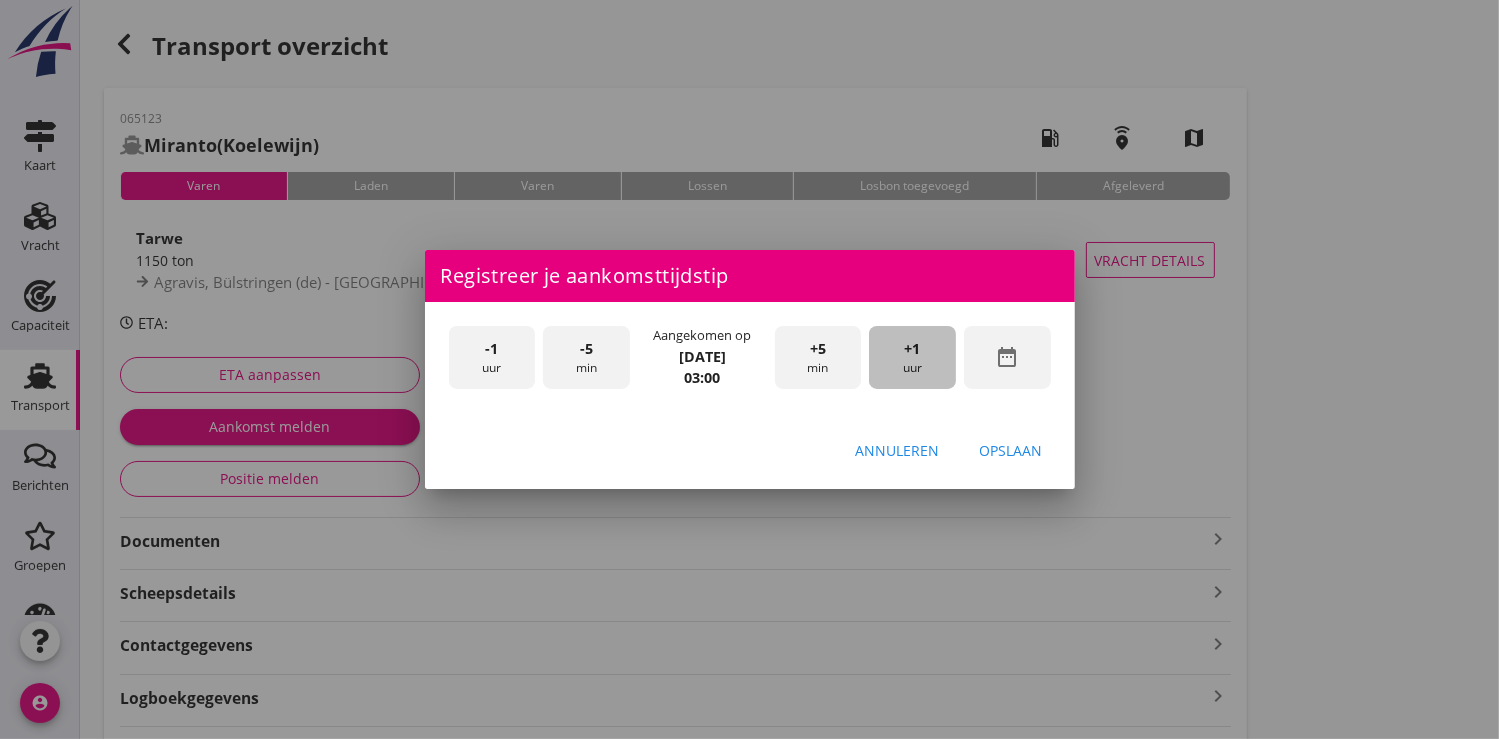 click on "+1  uur" at bounding box center [912, 357] 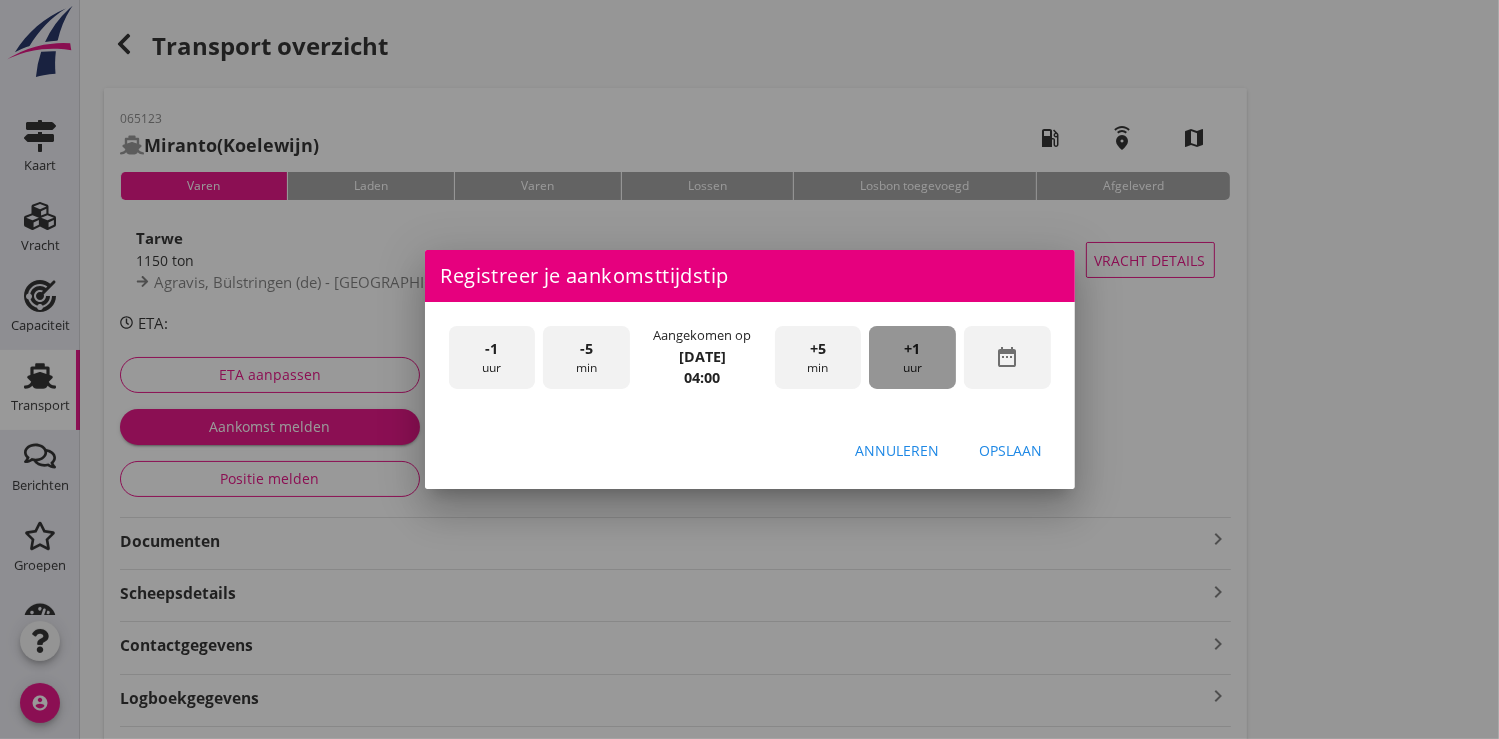 click on "+1  uur" at bounding box center [912, 357] 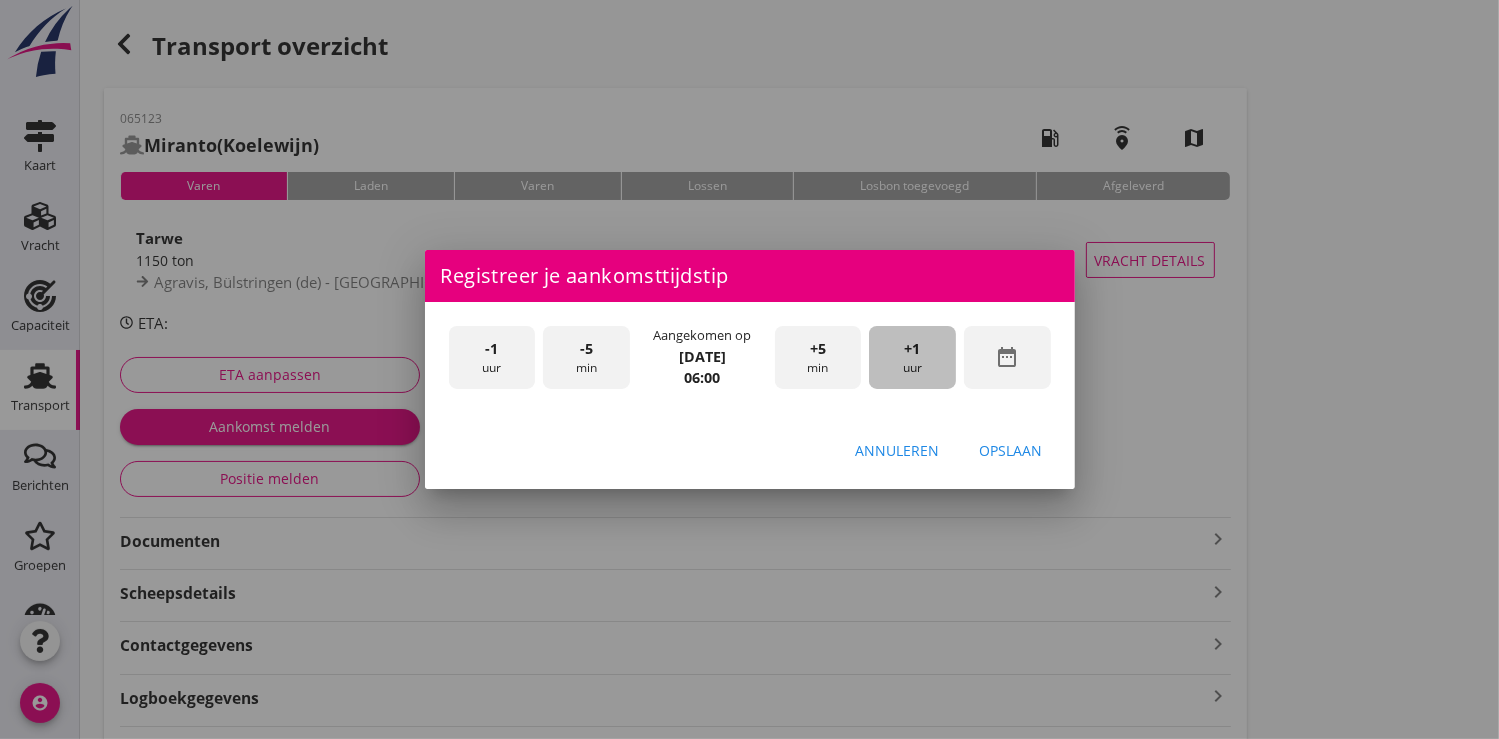 click on "+1  uur" at bounding box center [912, 357] 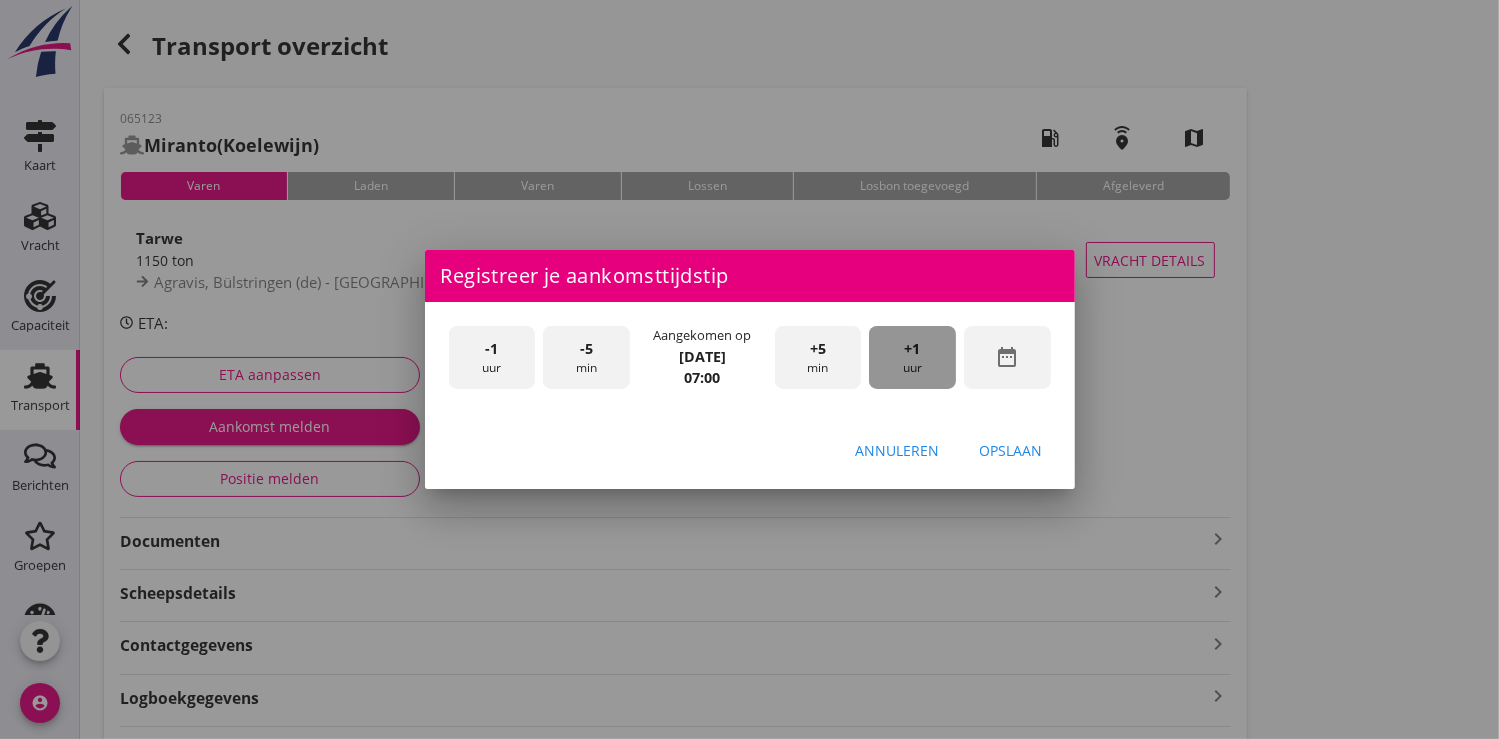 click on "+1  uur" at bounding box center [912, 357] 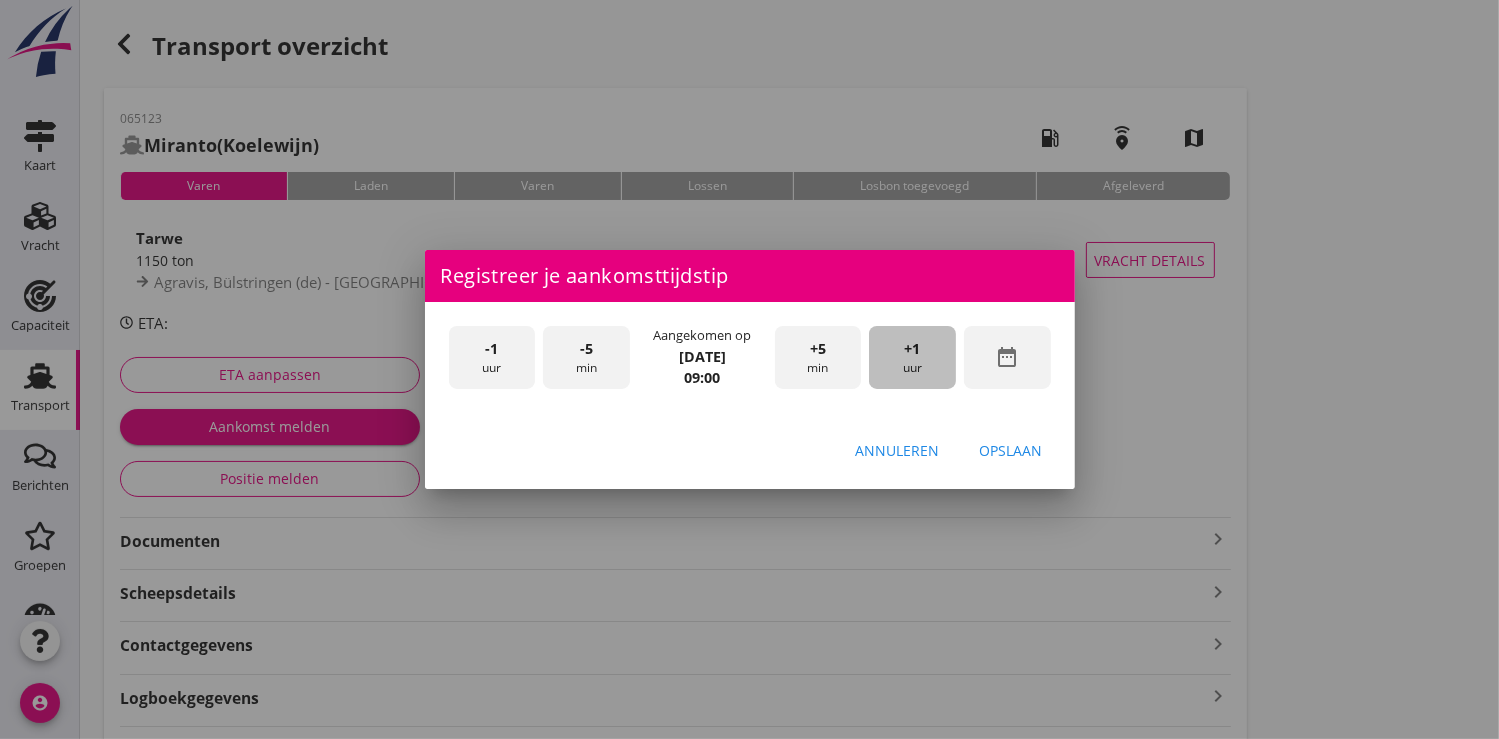 click on "+1  uur" at bounding box center [912, 357] 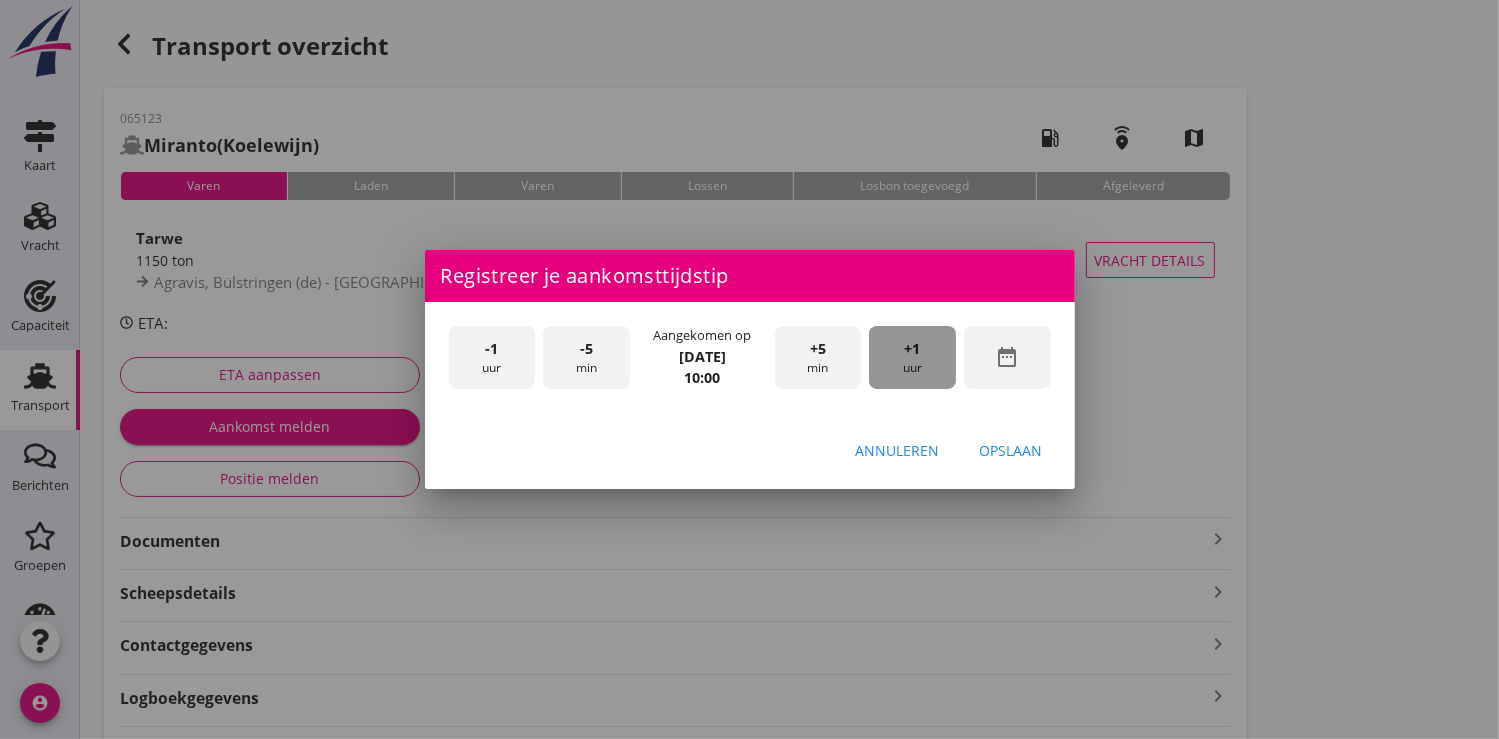 click on "+1  uur" at bounding box center [912, 357] 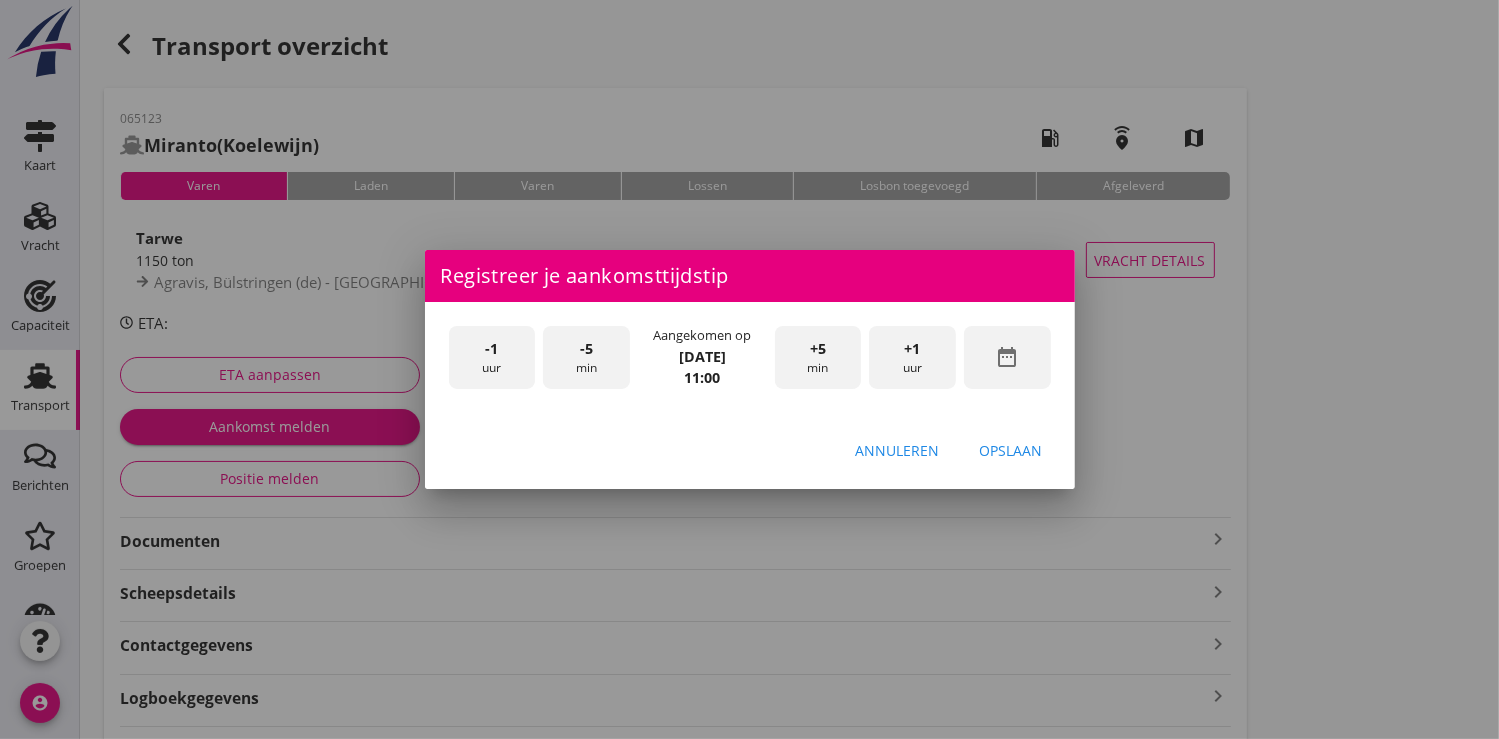 click on "+1  uur" at bounding box center (912, 357) 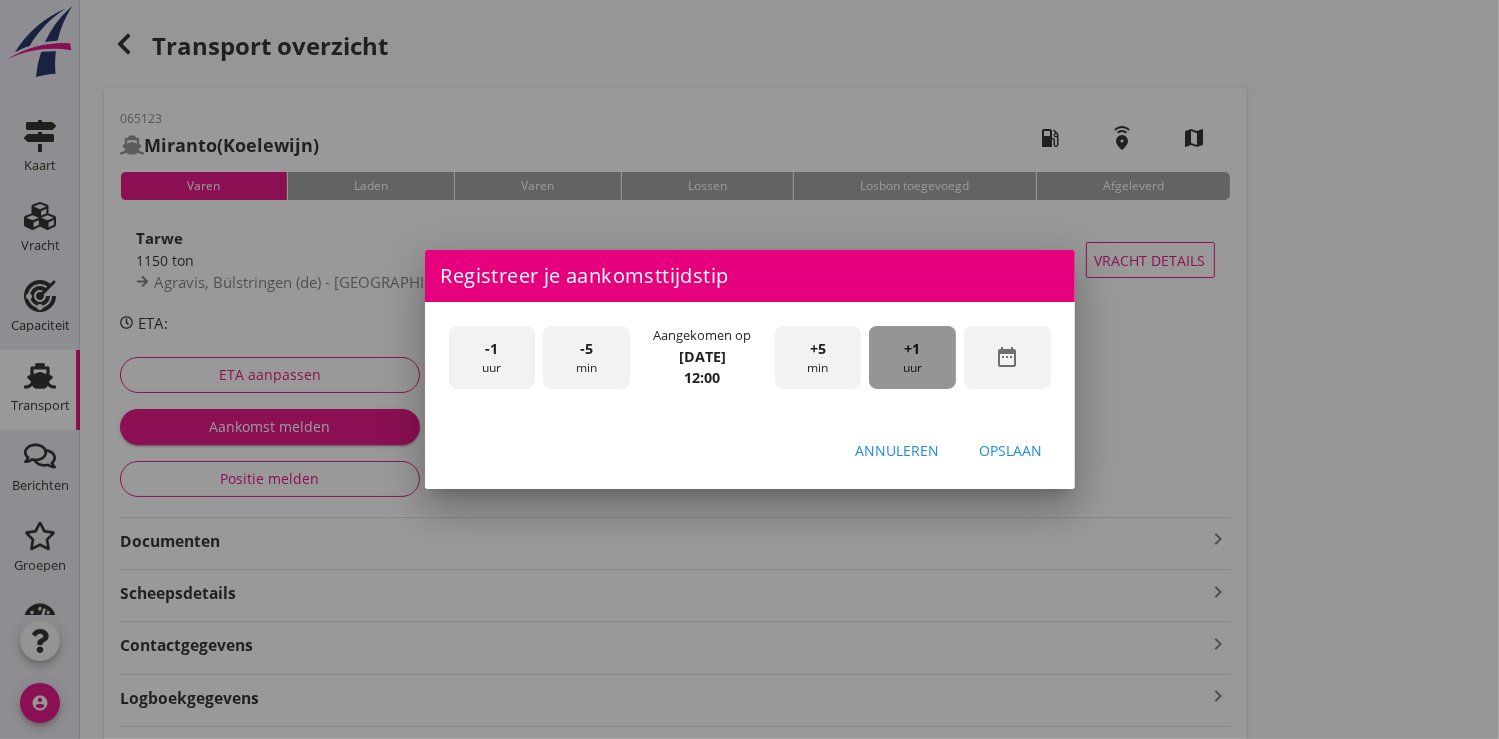 click on "+1  uur" at bounding box center [912, 357] 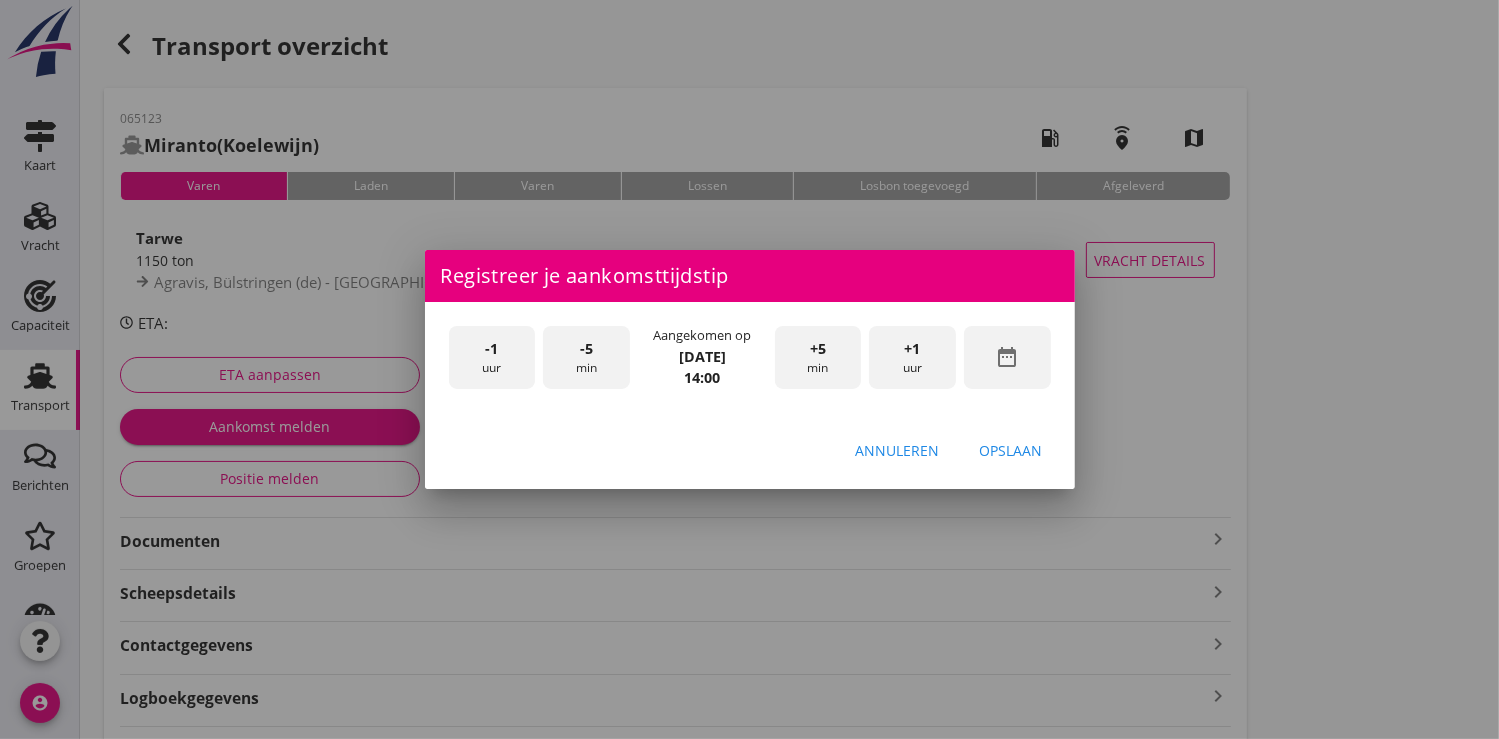 click on "Opslaan" at bounding box center [1011, 450] 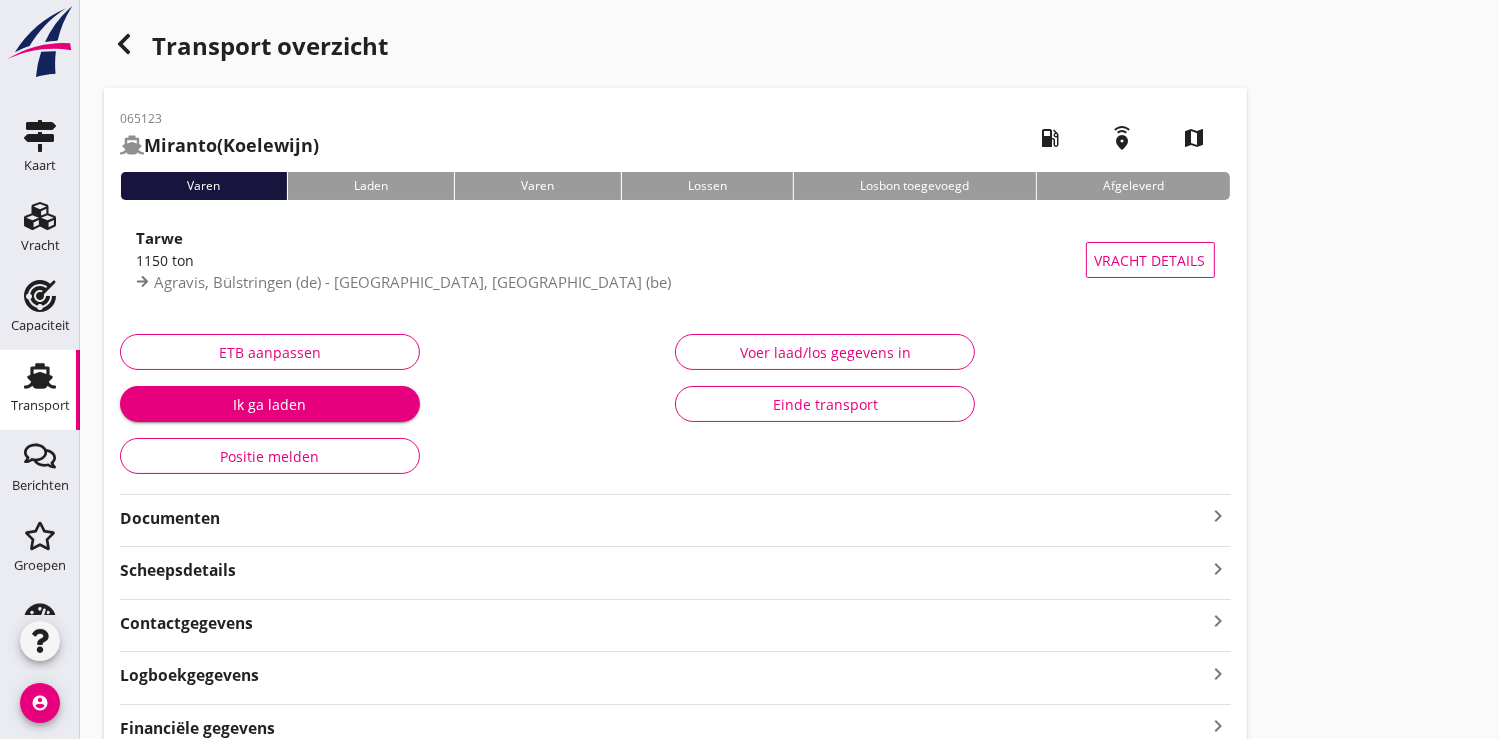 click on "Ik ga laden" at bounding box center (270, 404) 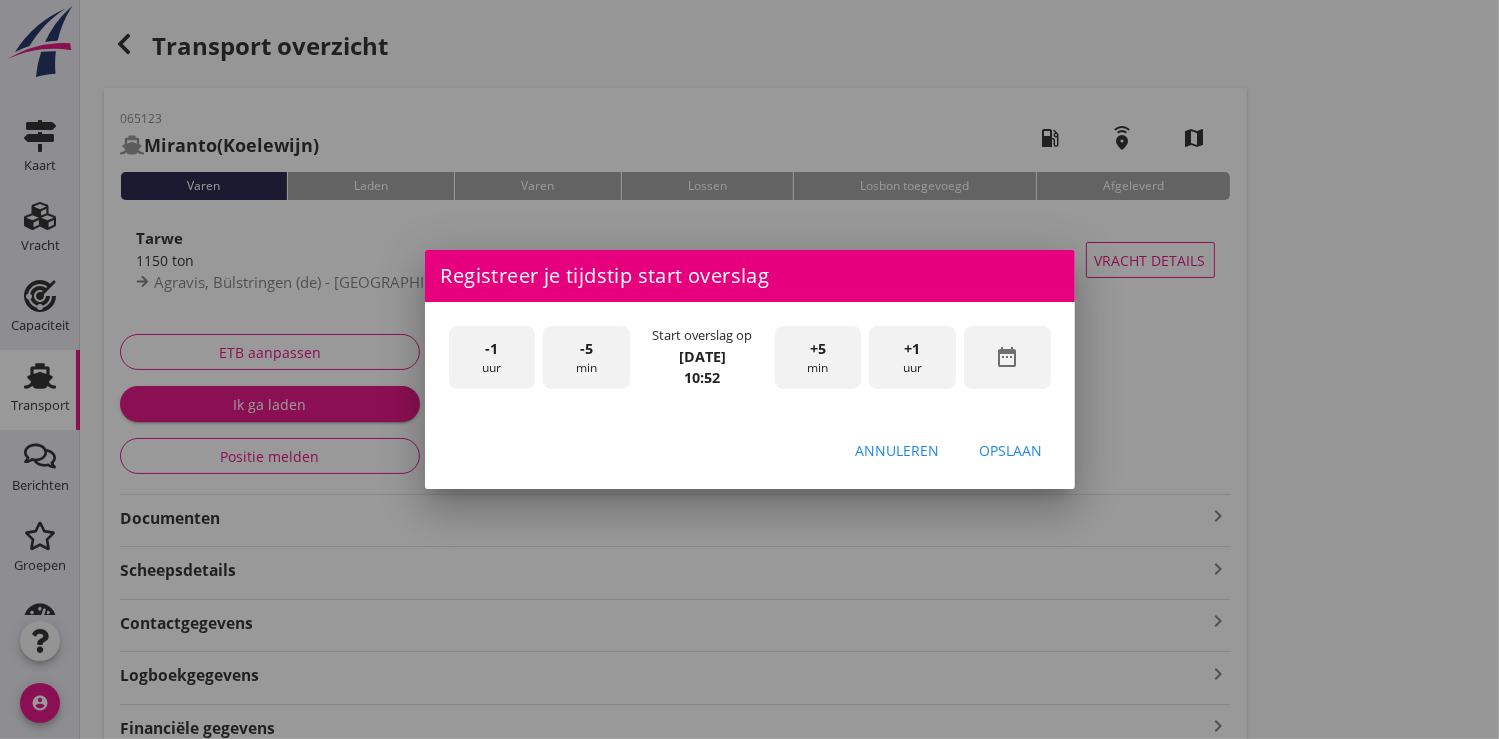 click on "Opslaan" at bounding box center [1011, 450] 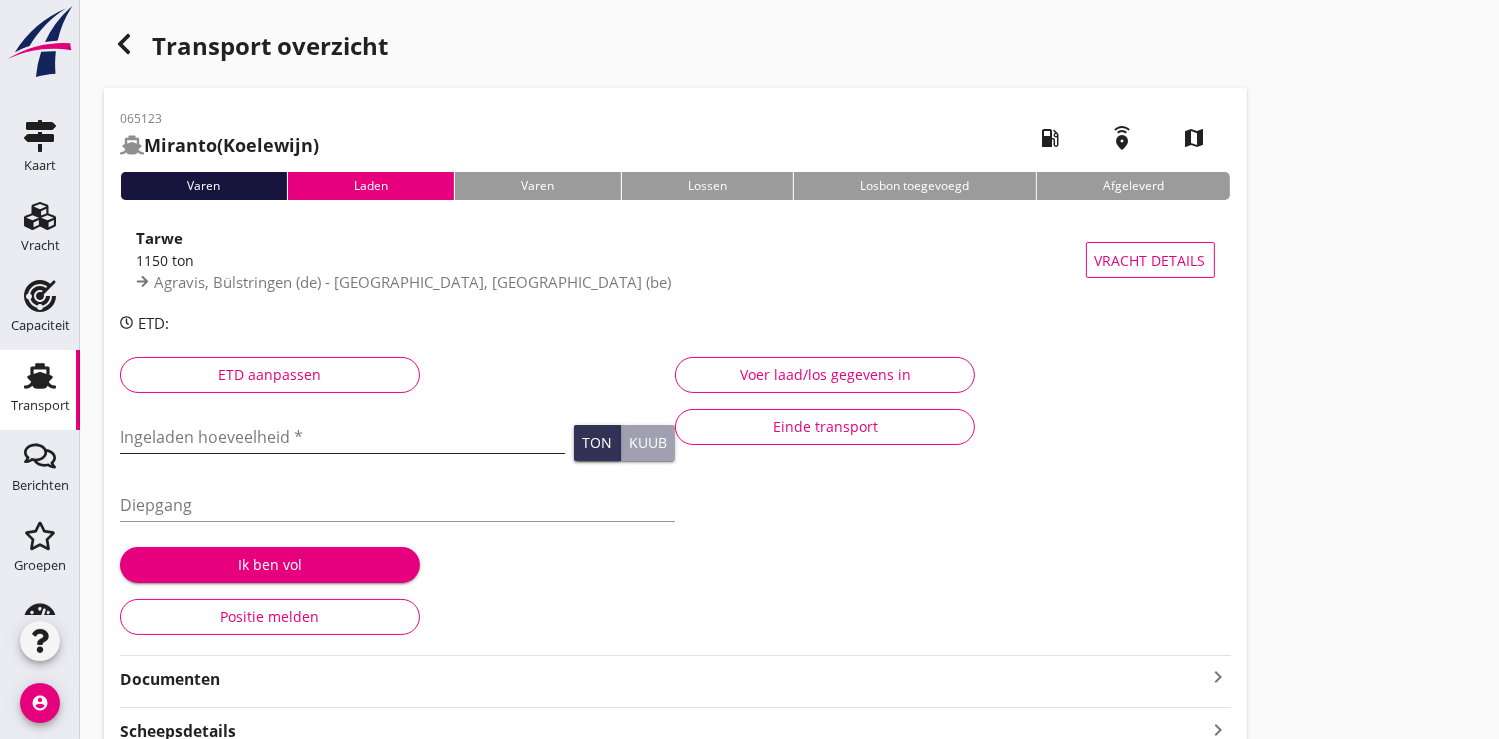 click at bounding box center [342, 437] 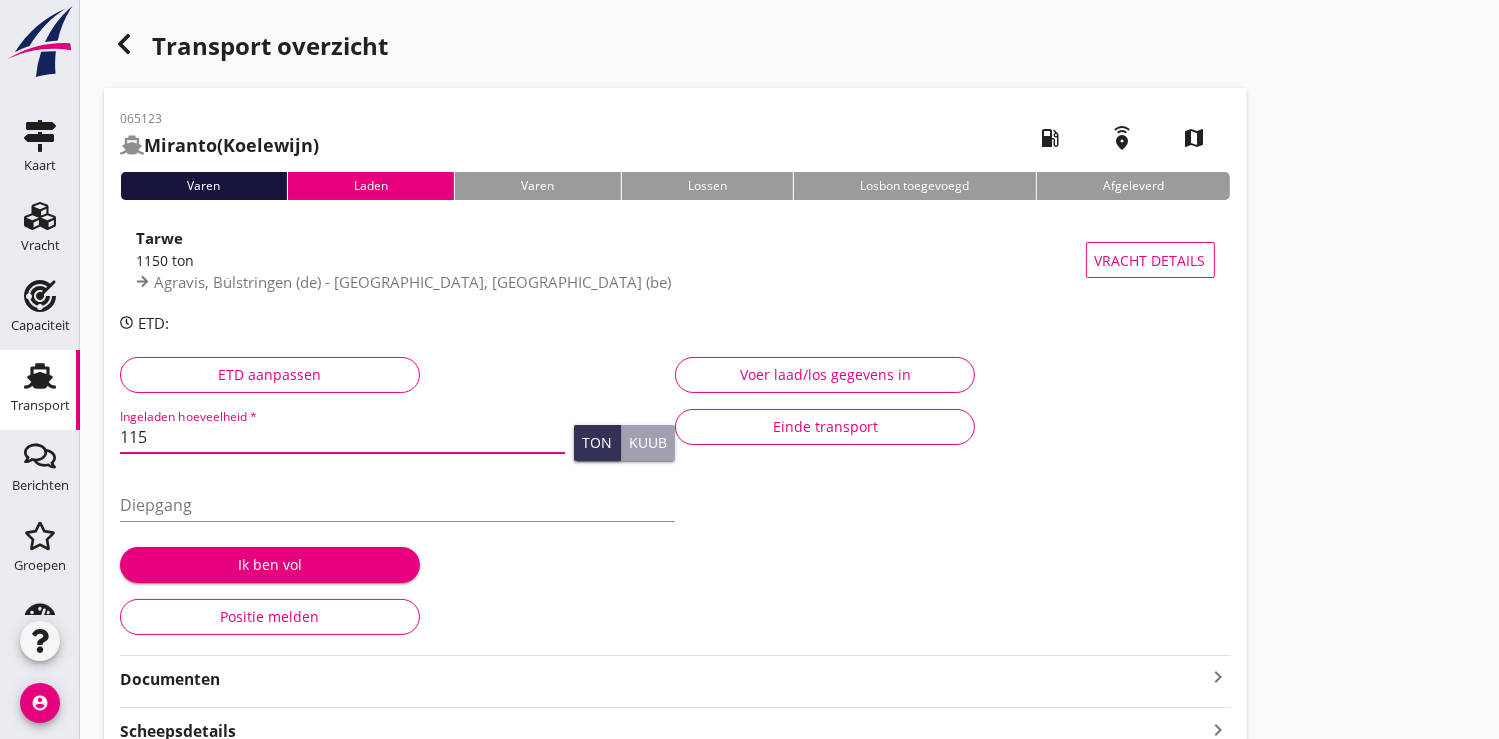 type on "1150" 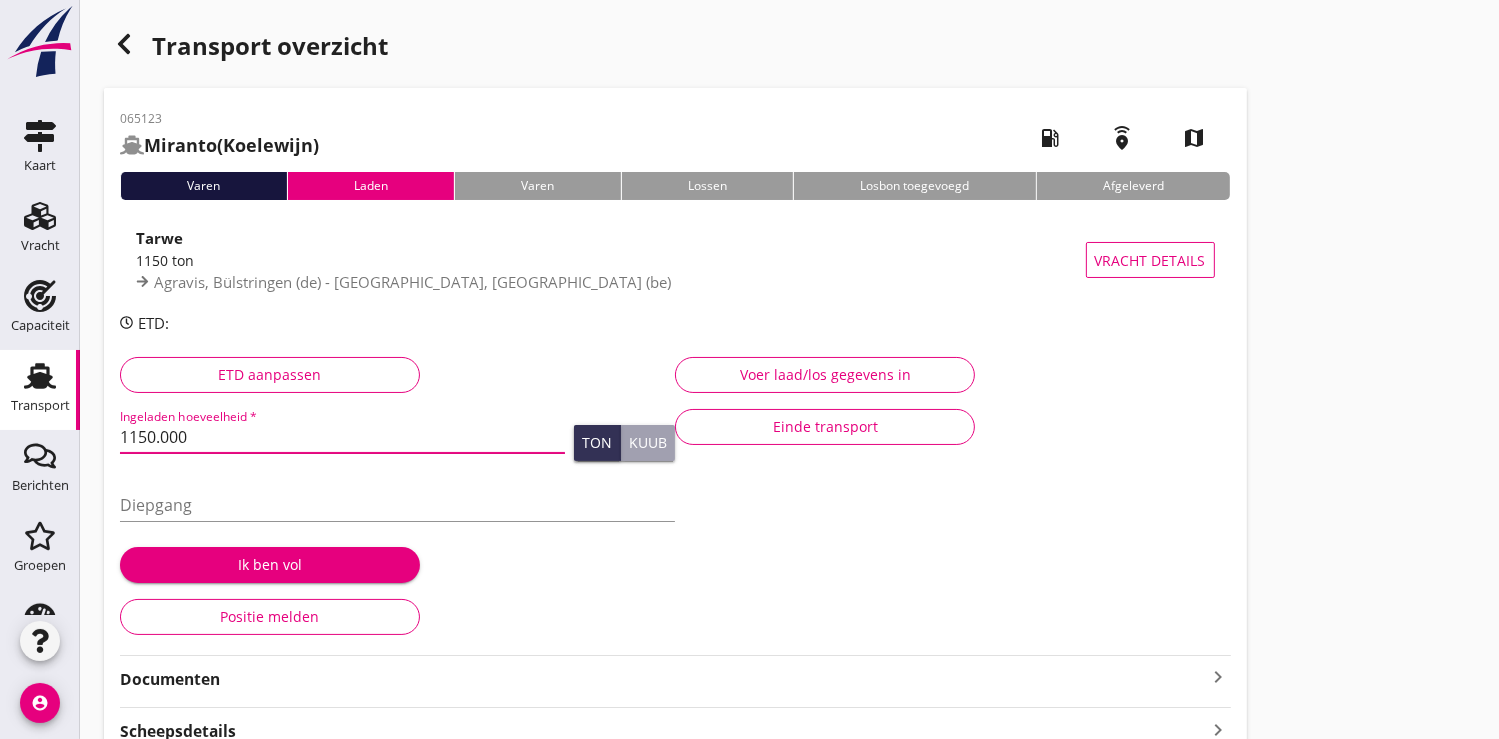 type on "1150.000" 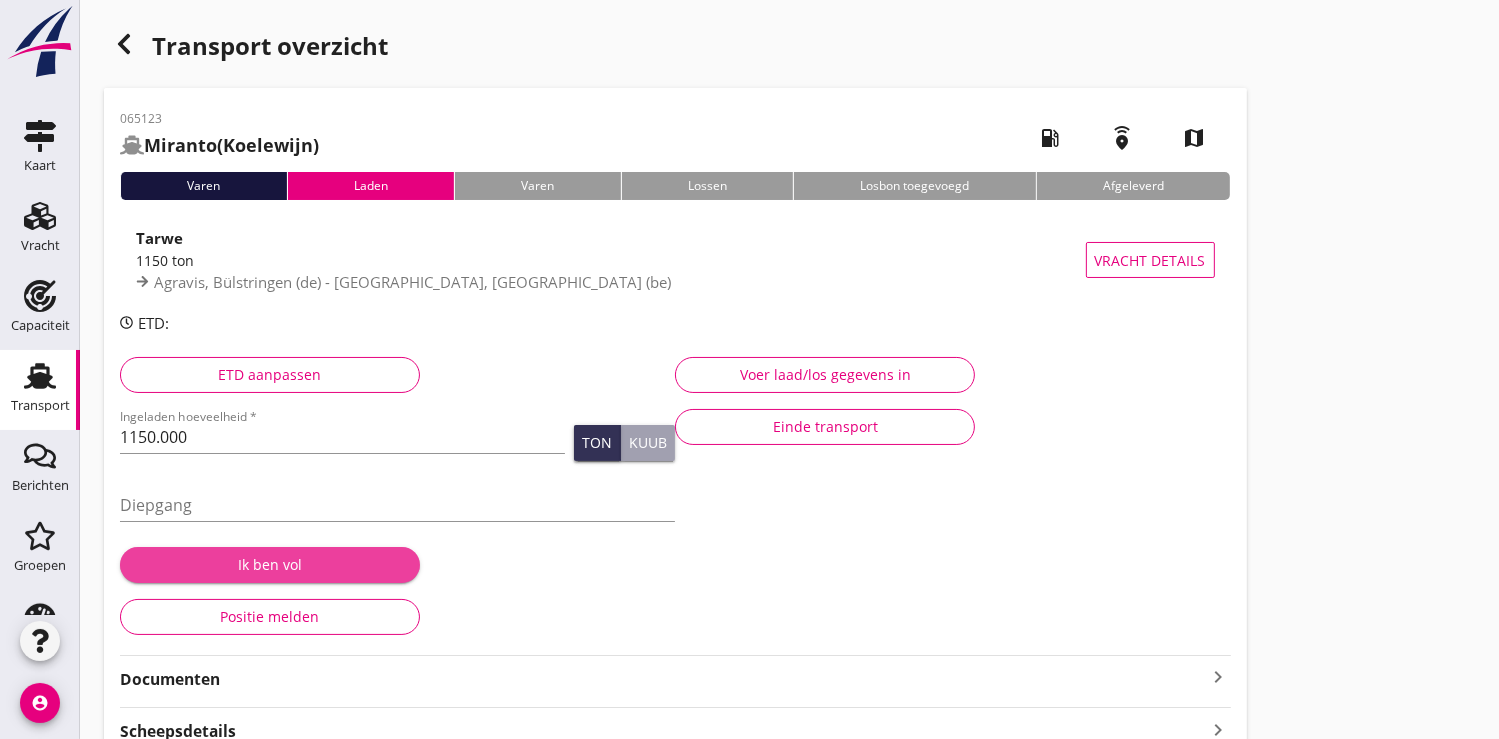 click on "Ik ben vol" at bounding box center [270, 564] 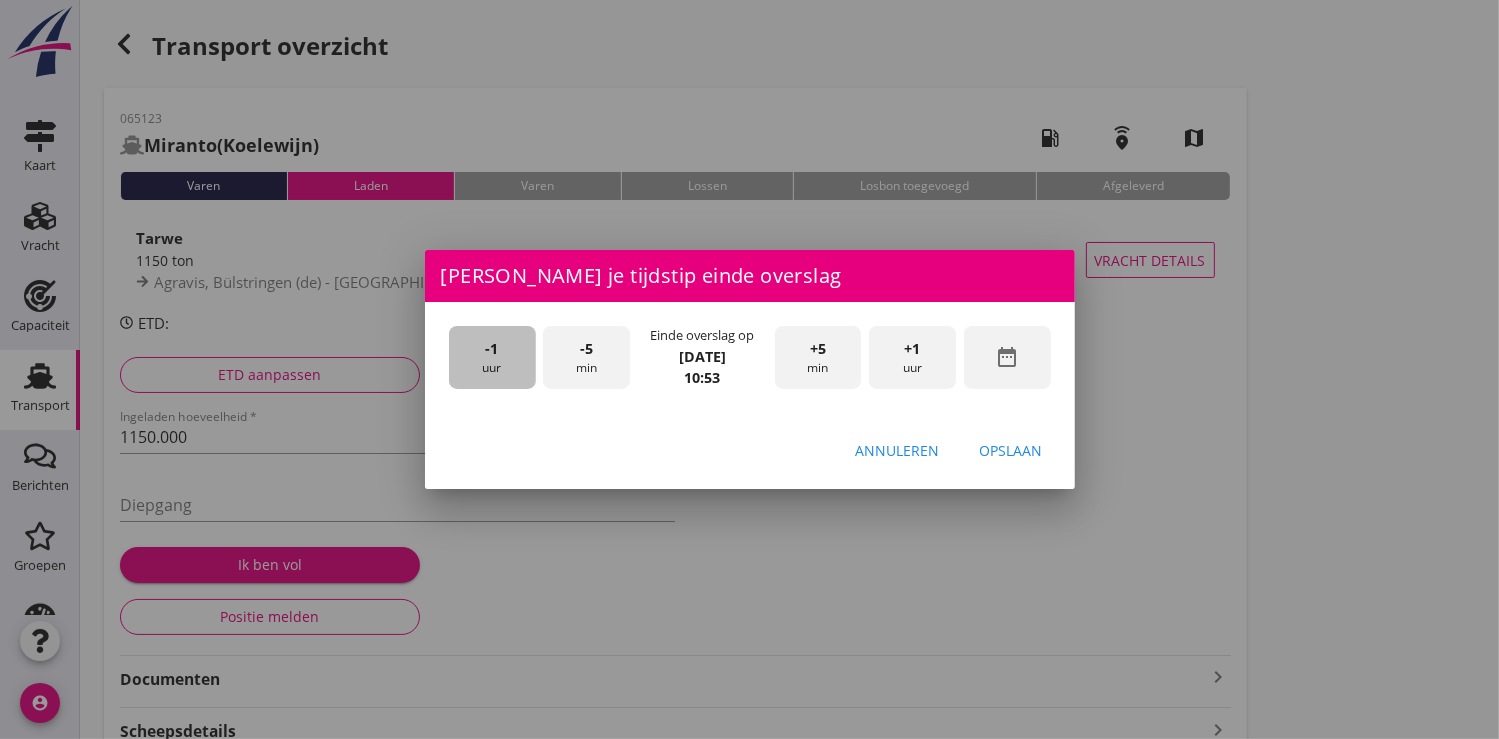 click on "-1  uur" at bounding box center [492, 357] 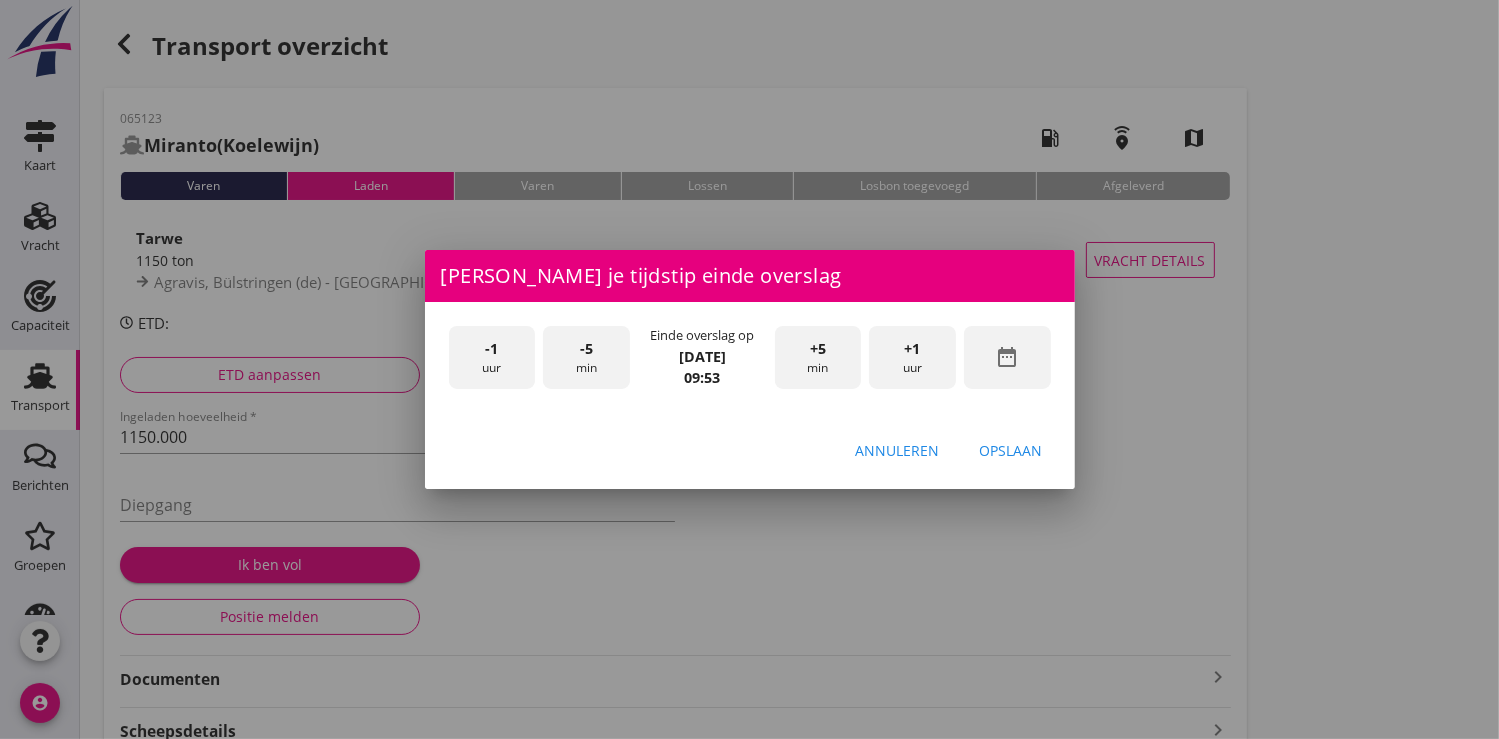 click on "-5  min" at bounding box center (586, 357) 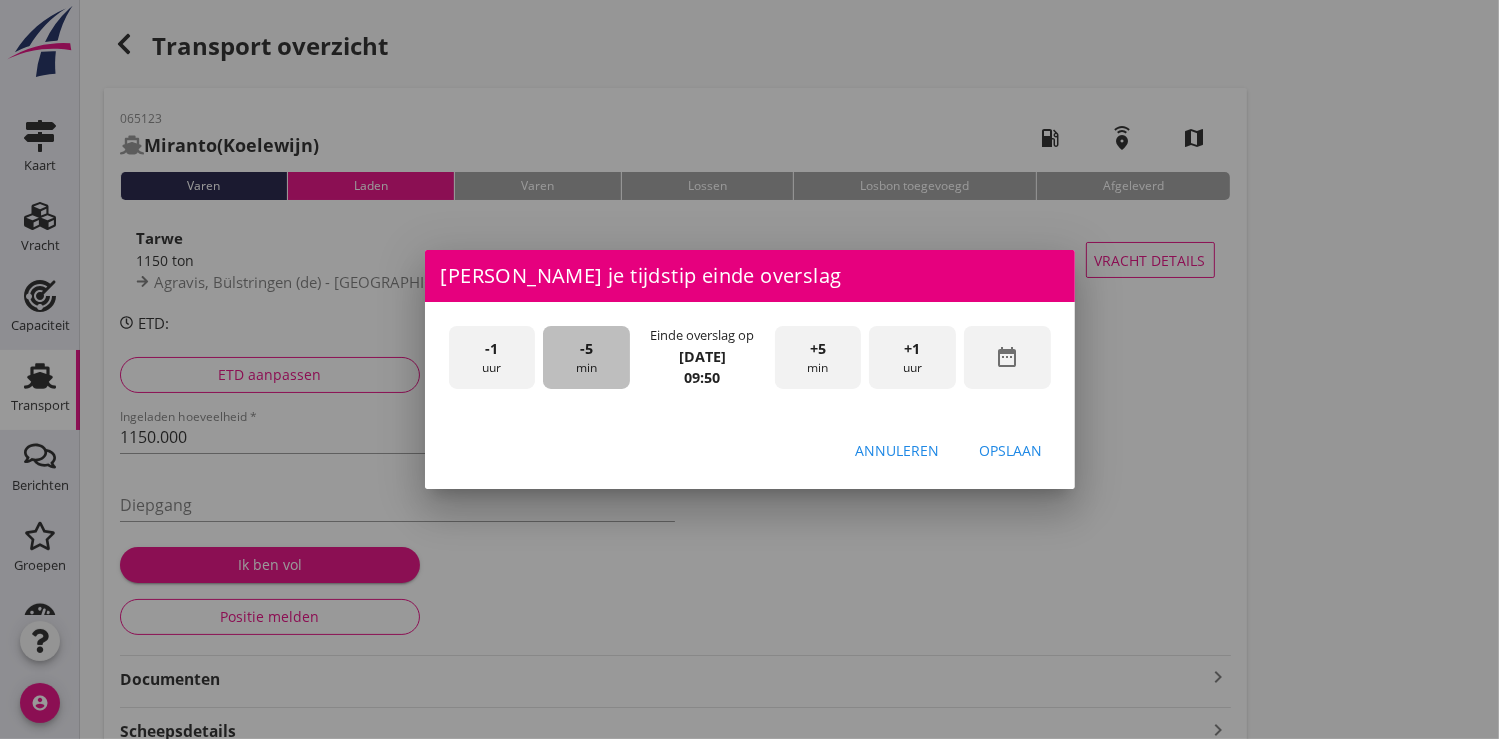 click on "-5  min" at bounding box center [586, 357] 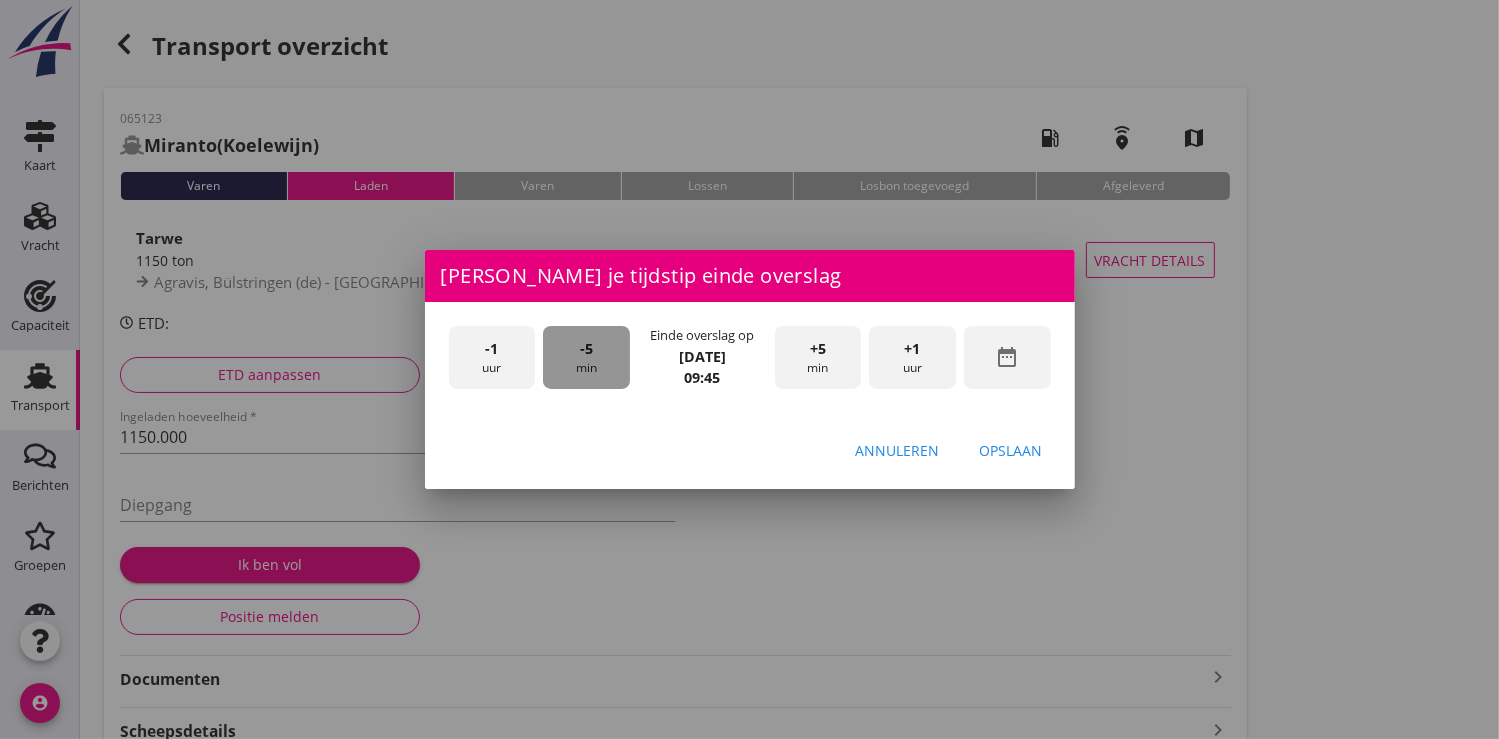 click on "-5  min" at bounding box center [586, 357] 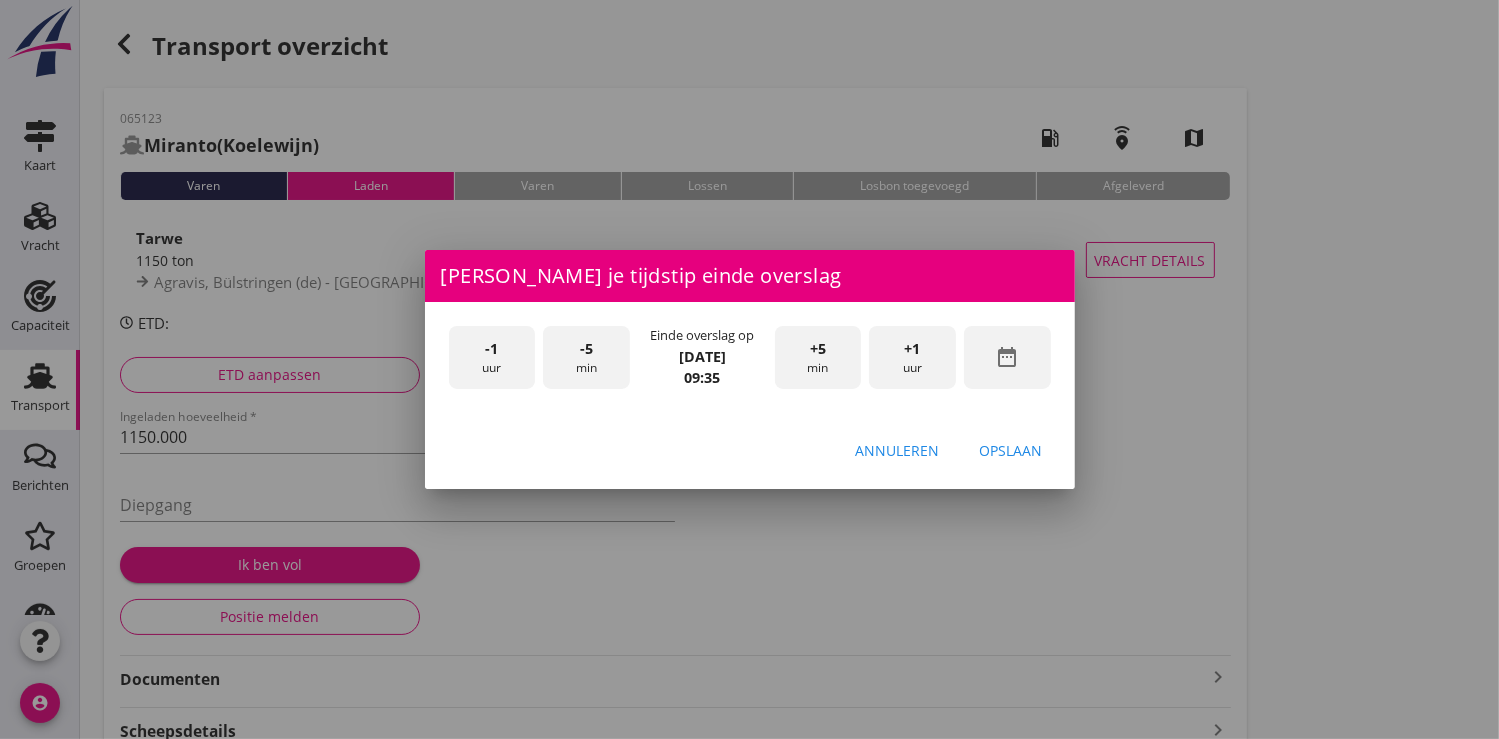 click on "-5  min" at bounding box center (586, 357) 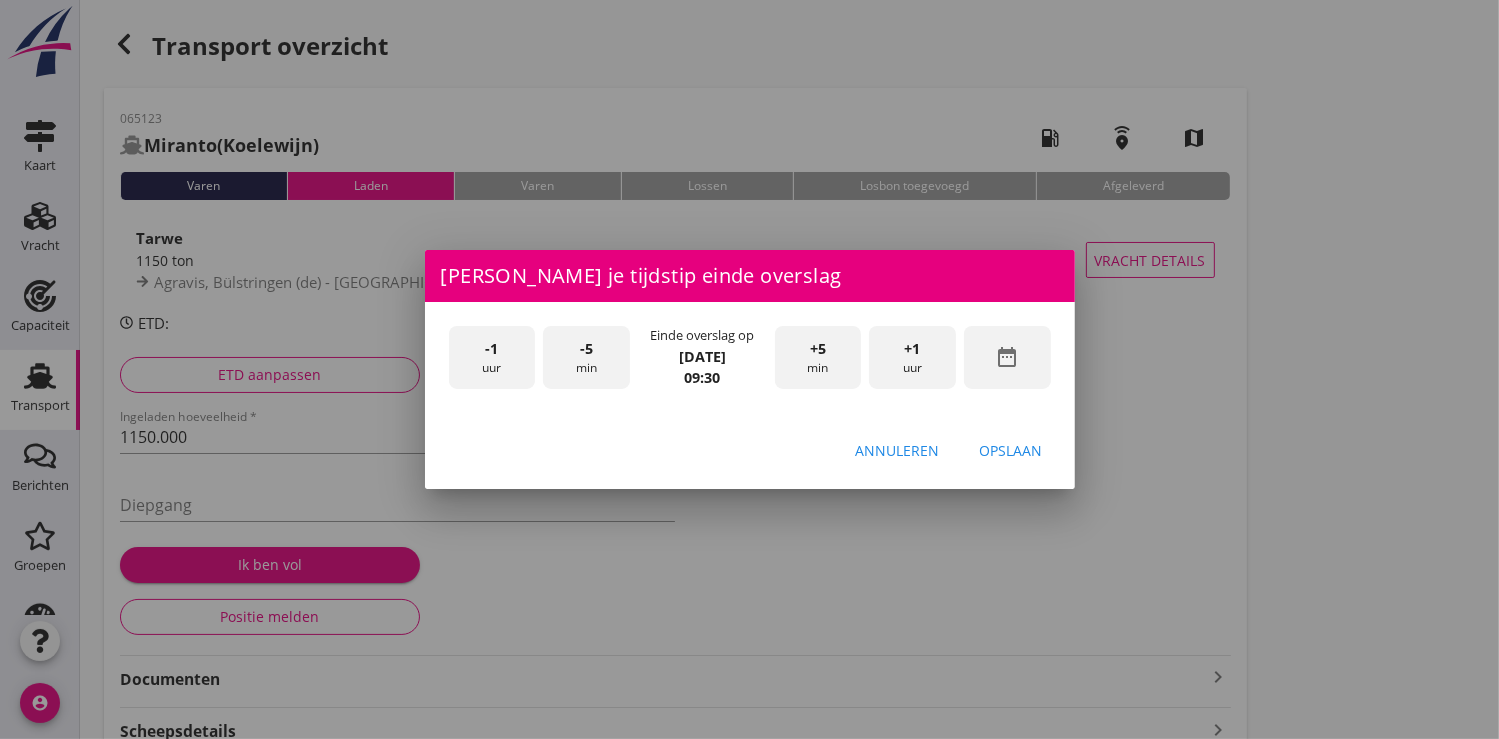 click on "Opslaan" at bounding box center (1011, 450) 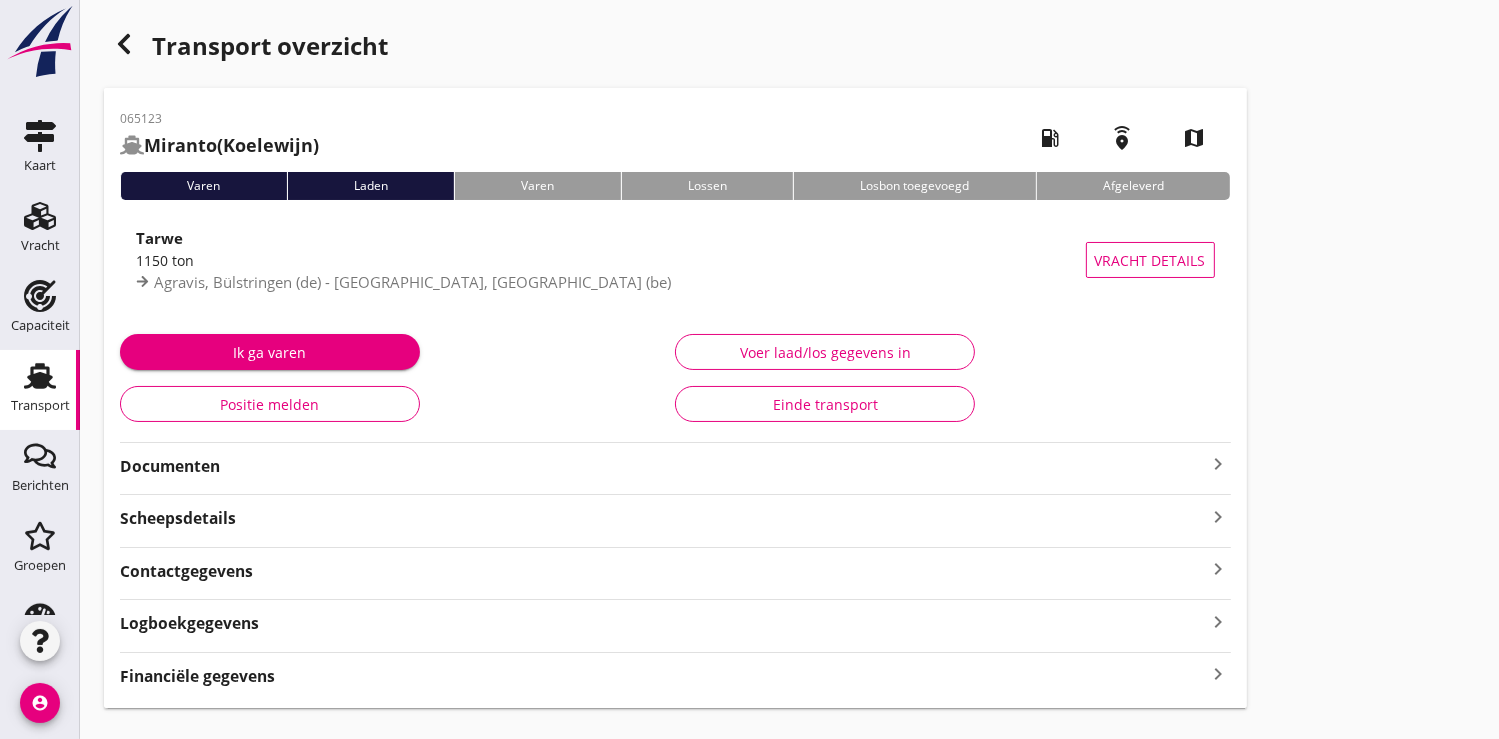 click on "Ik ga varen" at bounding box center (270, 352) 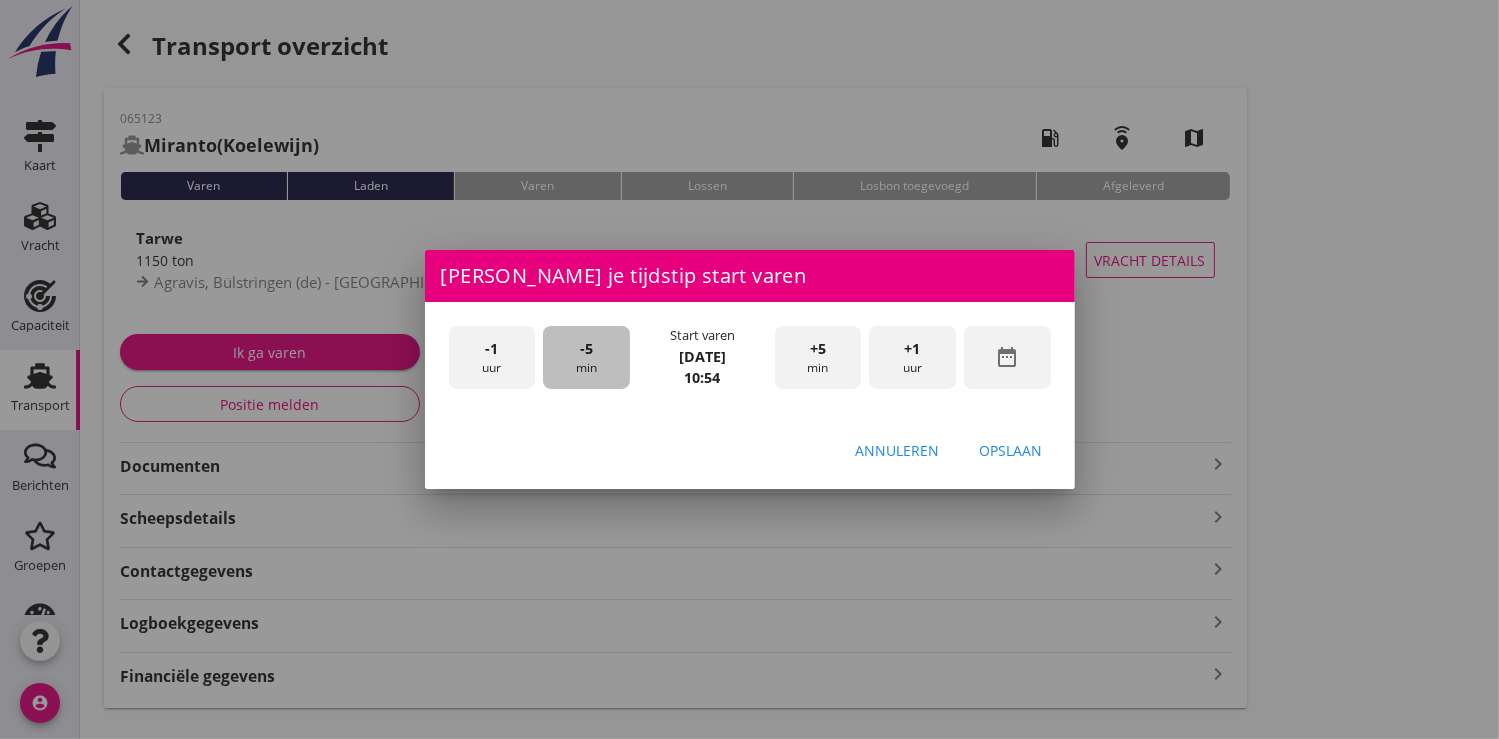 click on "-5  min" at bounding box center (586, 357) 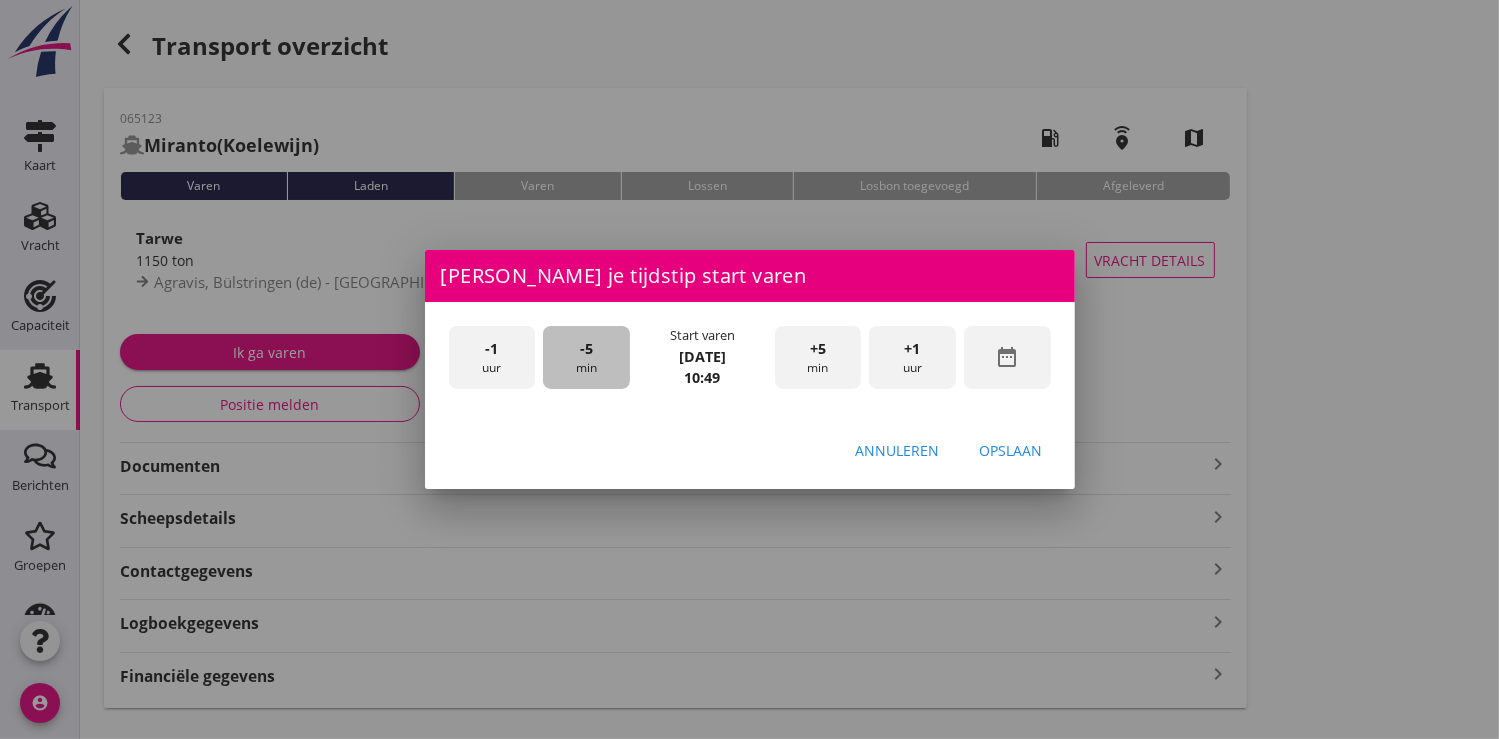 click on "-5  min" at bounding box center [586, 357] 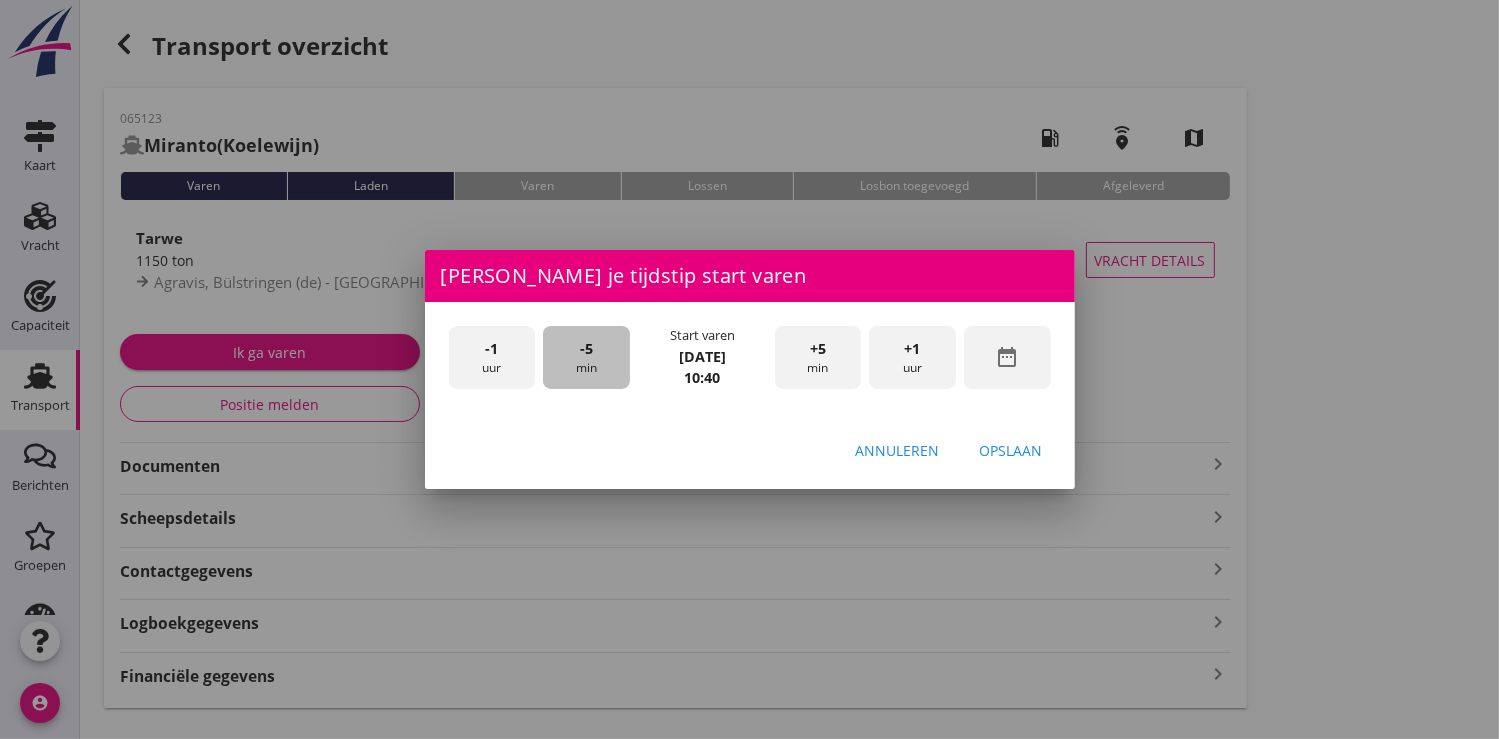 click on "-5  min" at bounding box center [586, 357] 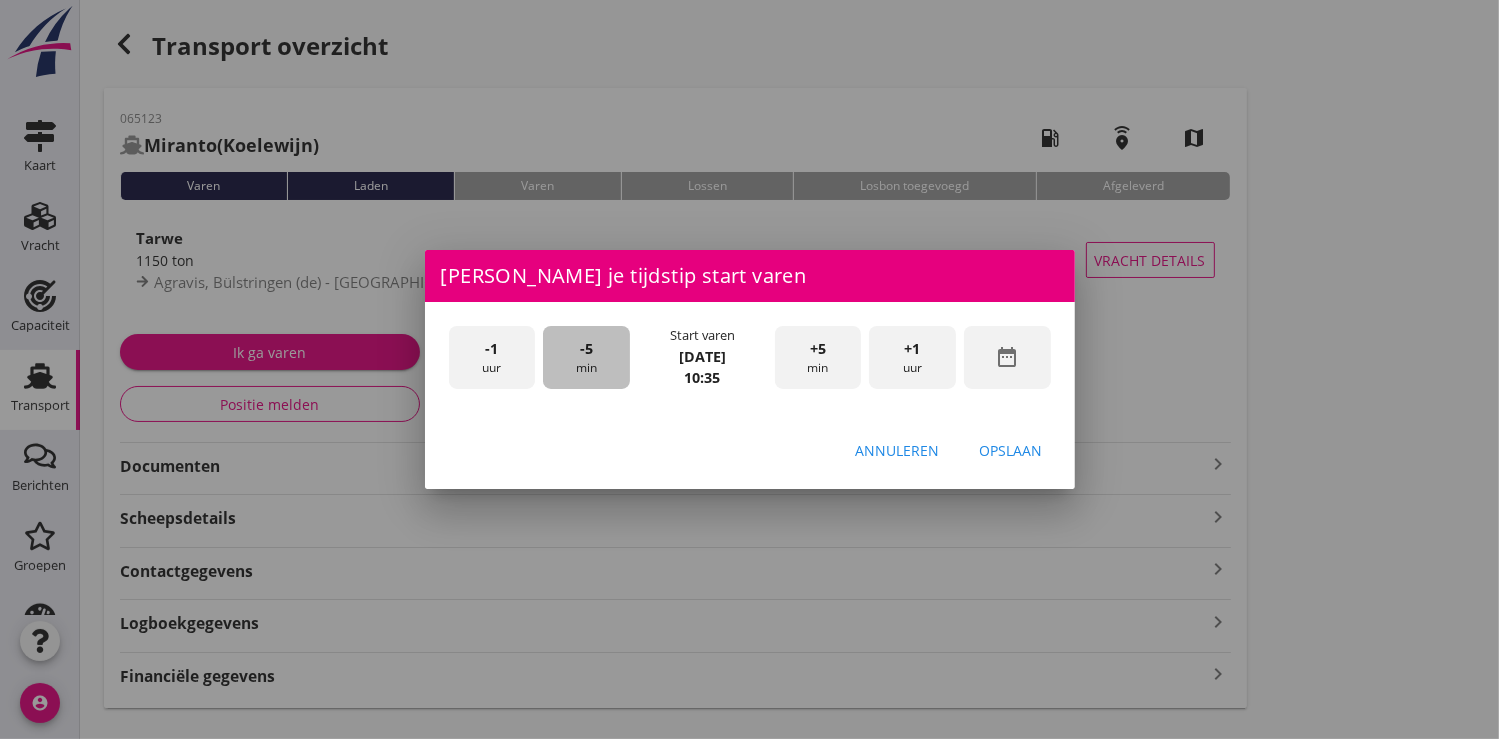 click on "-5  min" at bounding box center (586, 357) 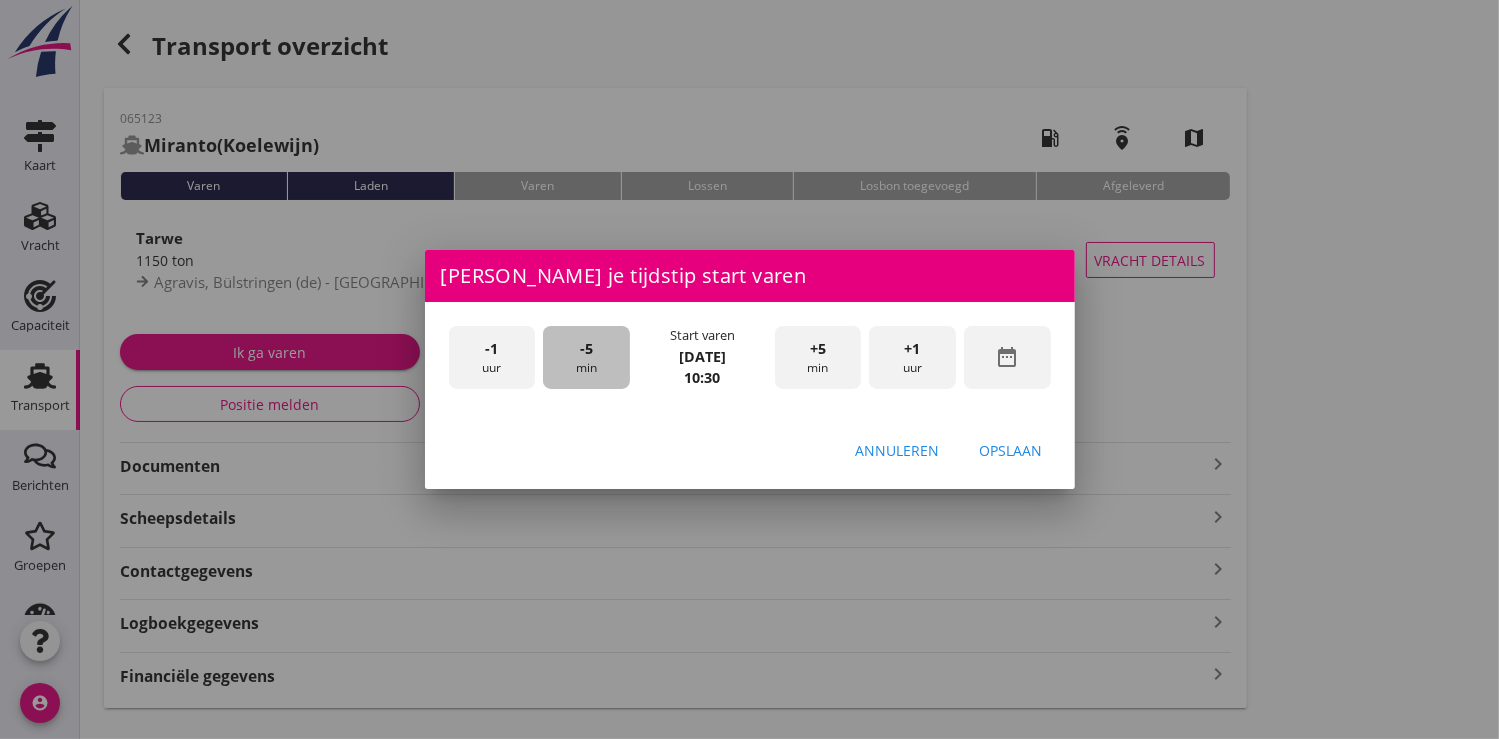 click on "-5  min" at bounding box center (586, 357) 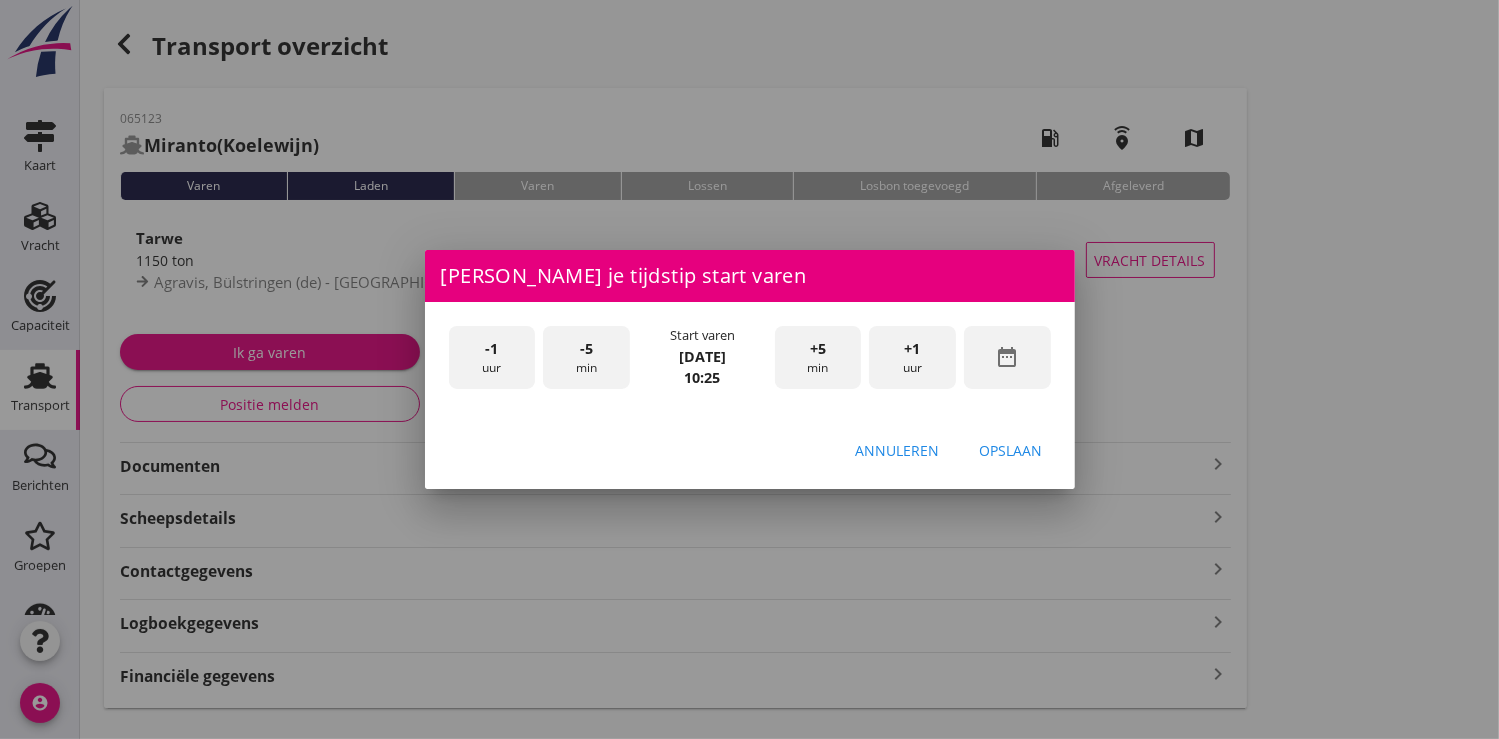 click on "-5  min" at bounding box center (586, 357) 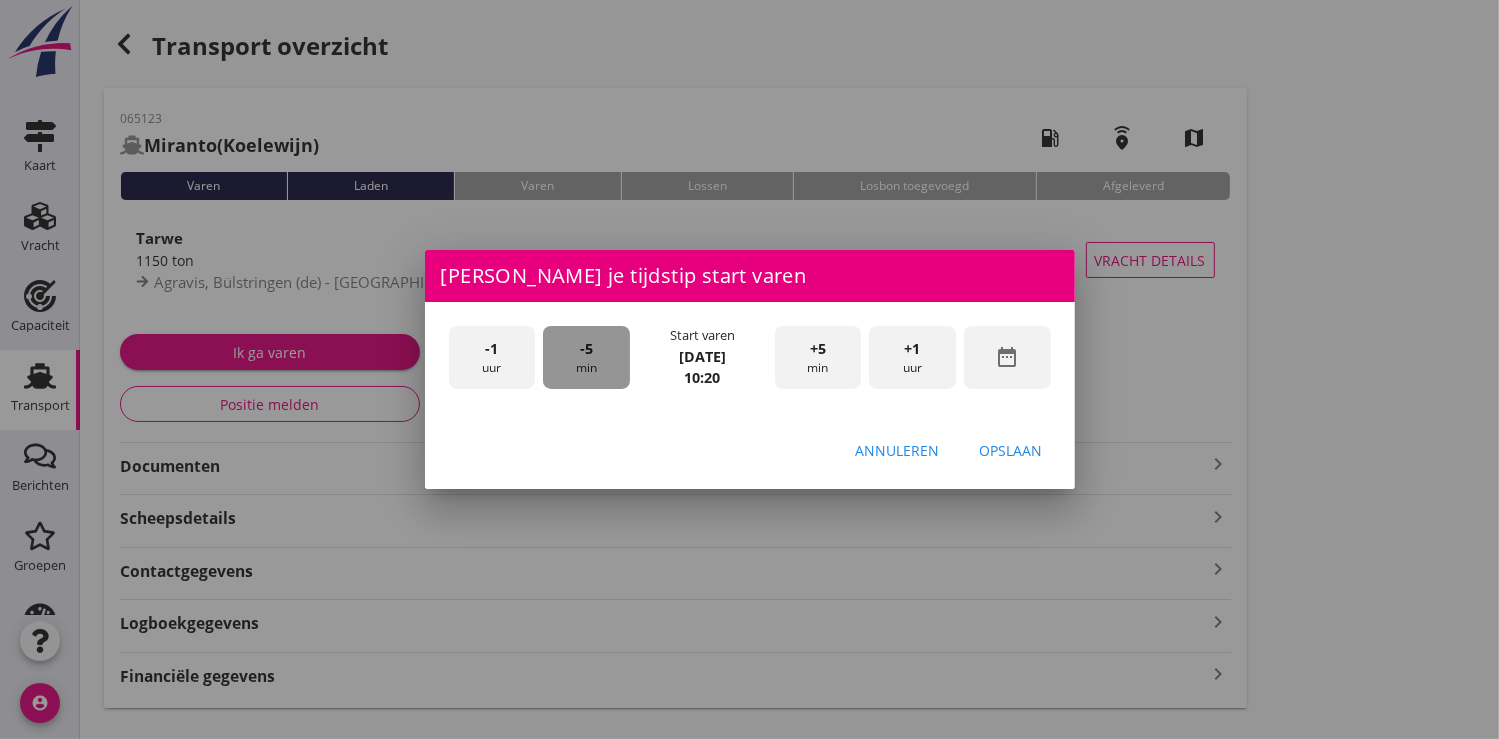 click on "-5  min" at bounding box center (586, 357) 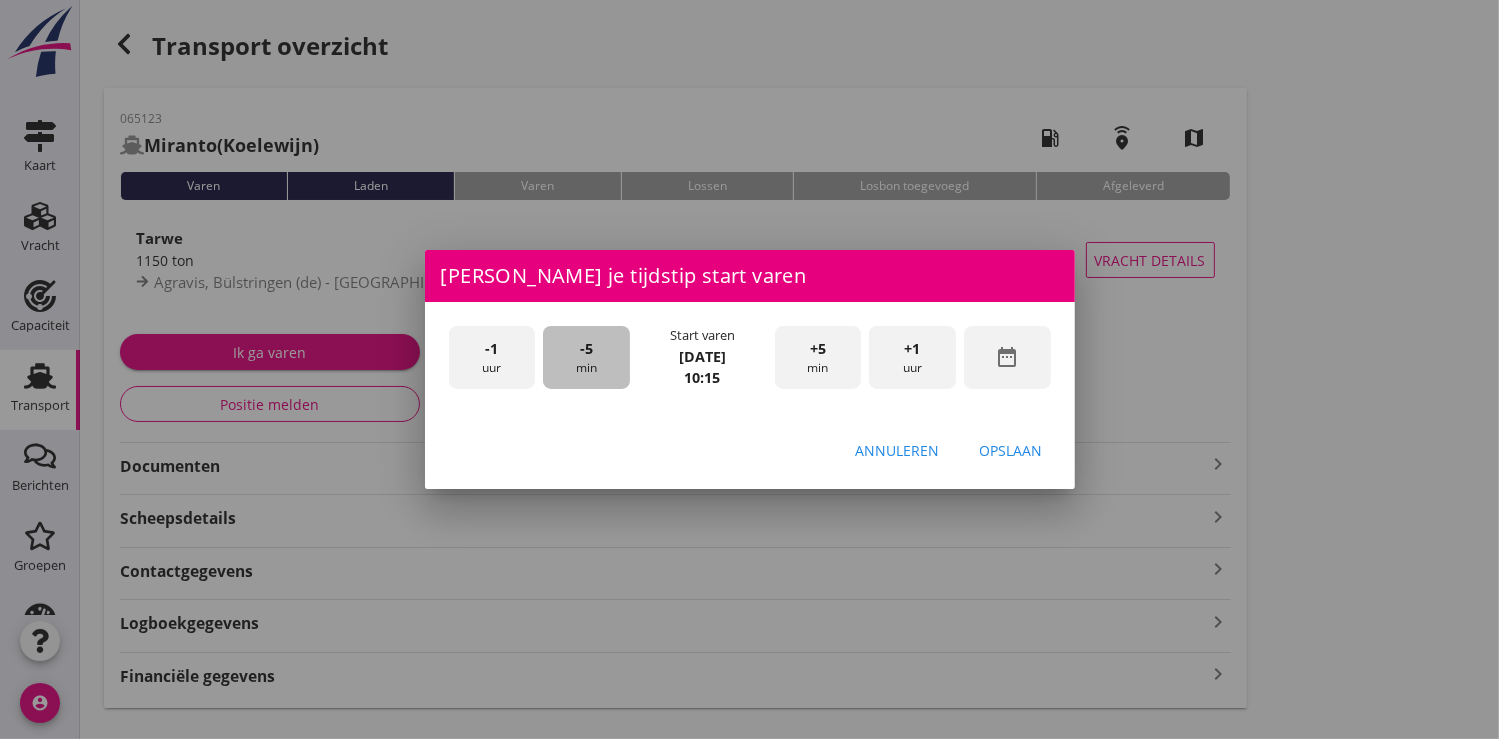 click on "-5  min" at bounding box center (586, 357) 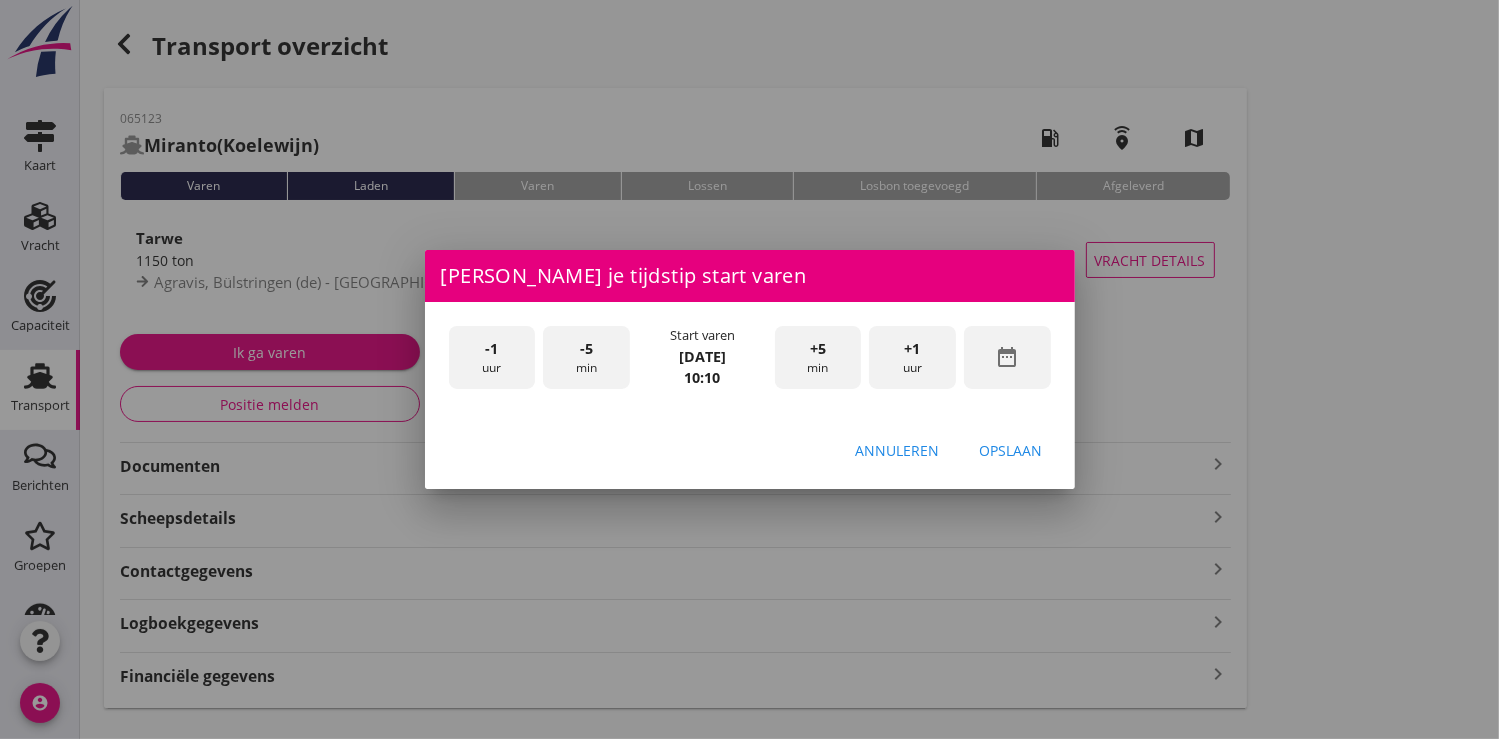 click on "-5  min" at bounding box center [586, 357] 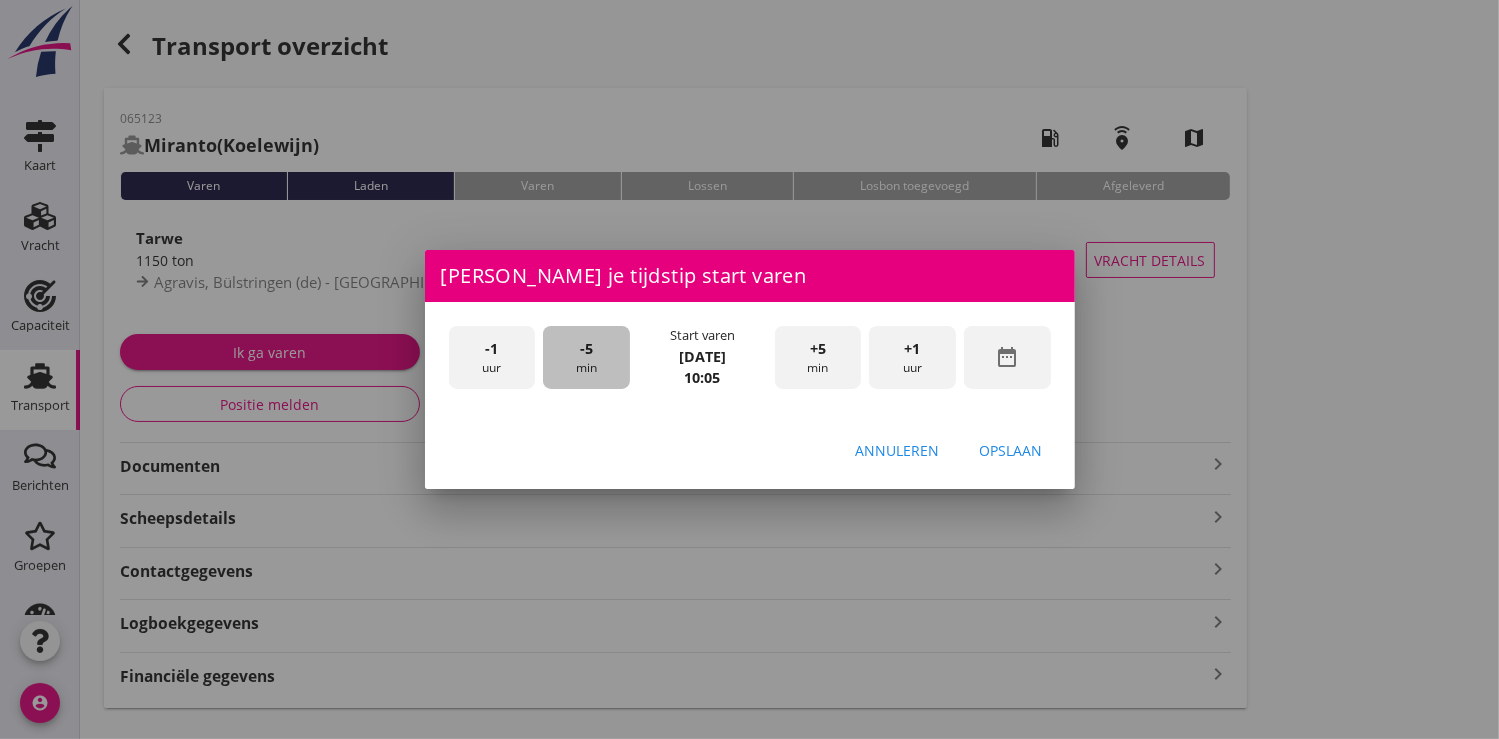 click on "-5  min" at bounding box center [586, 357] 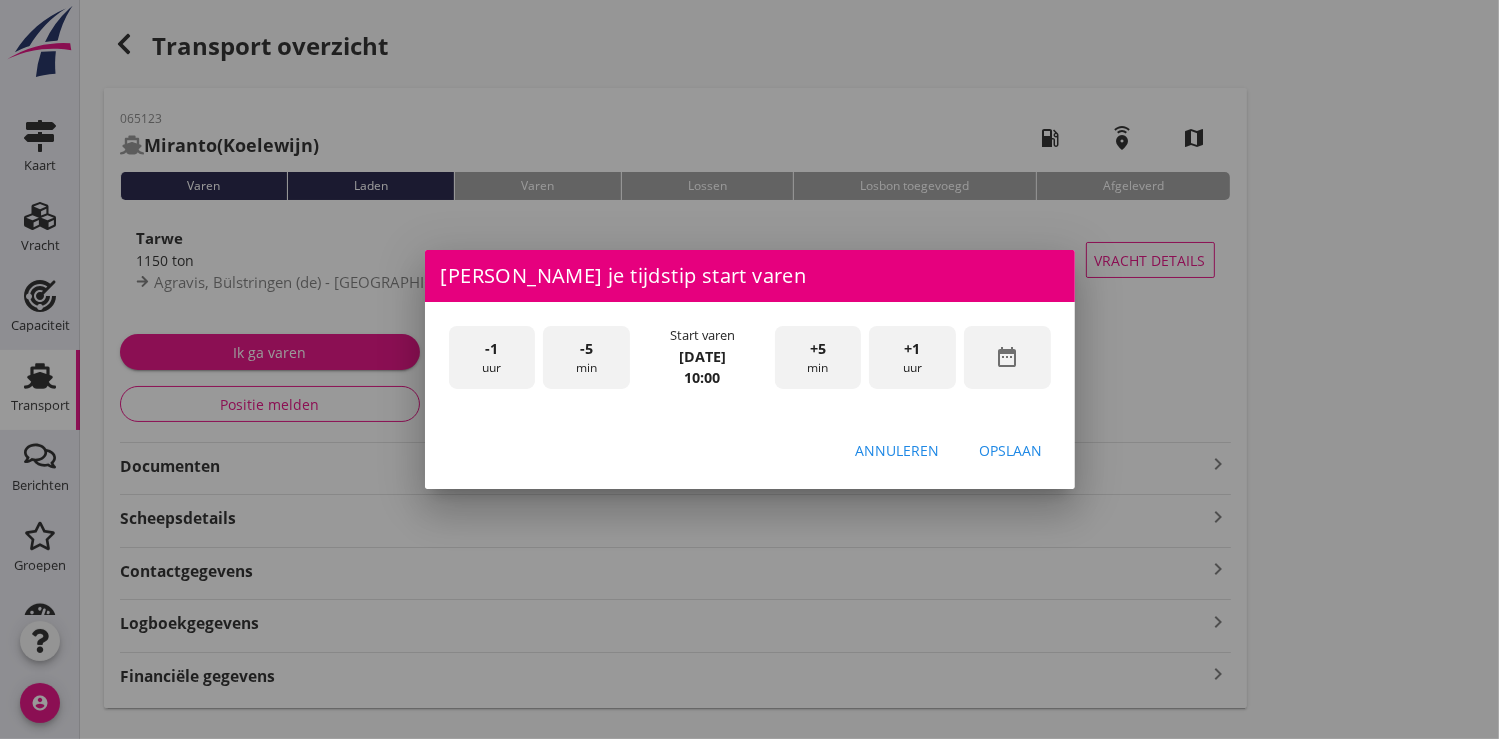 click on "Opslaan" at bounding box center [1011, 450] 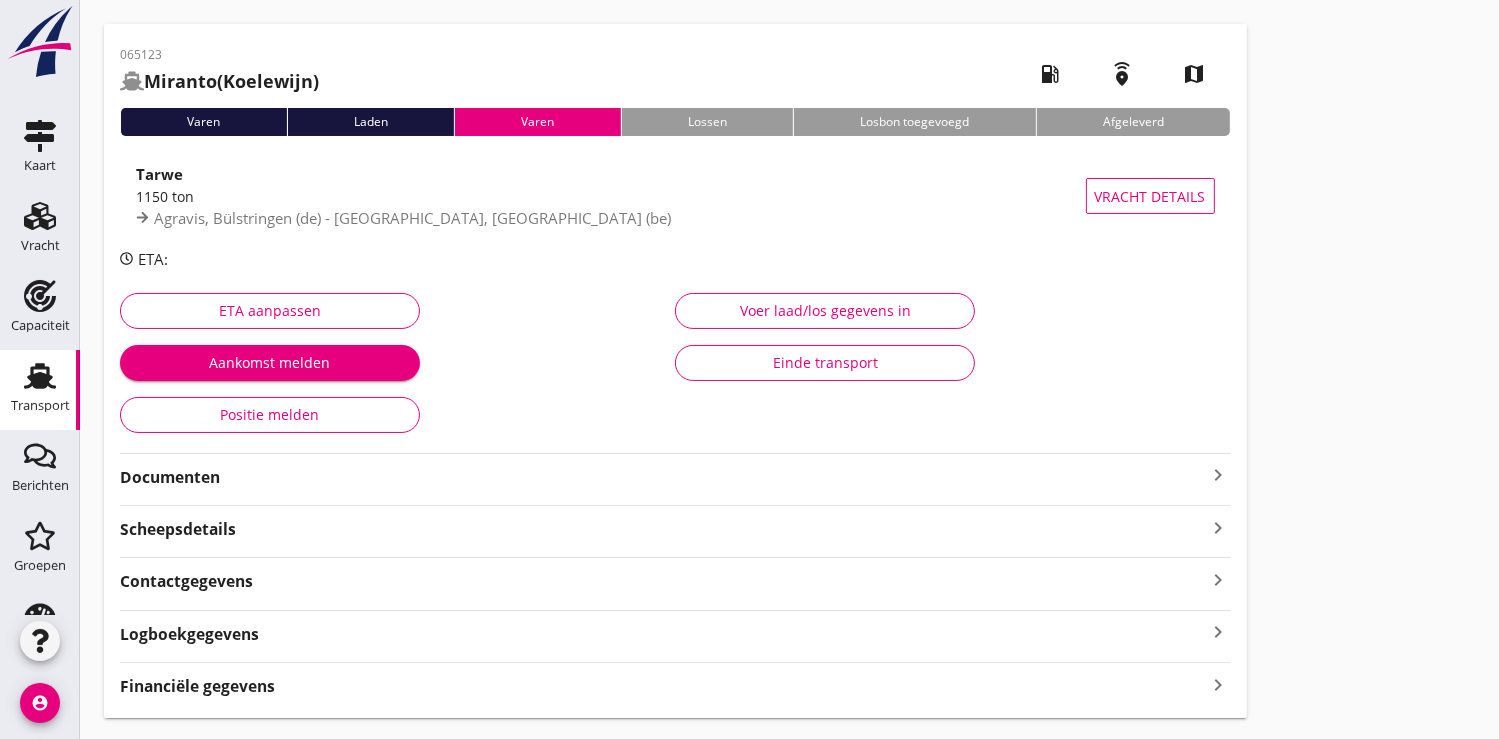 scroll, scrollTop: 114, scrollLeft: 0, axis: vertical 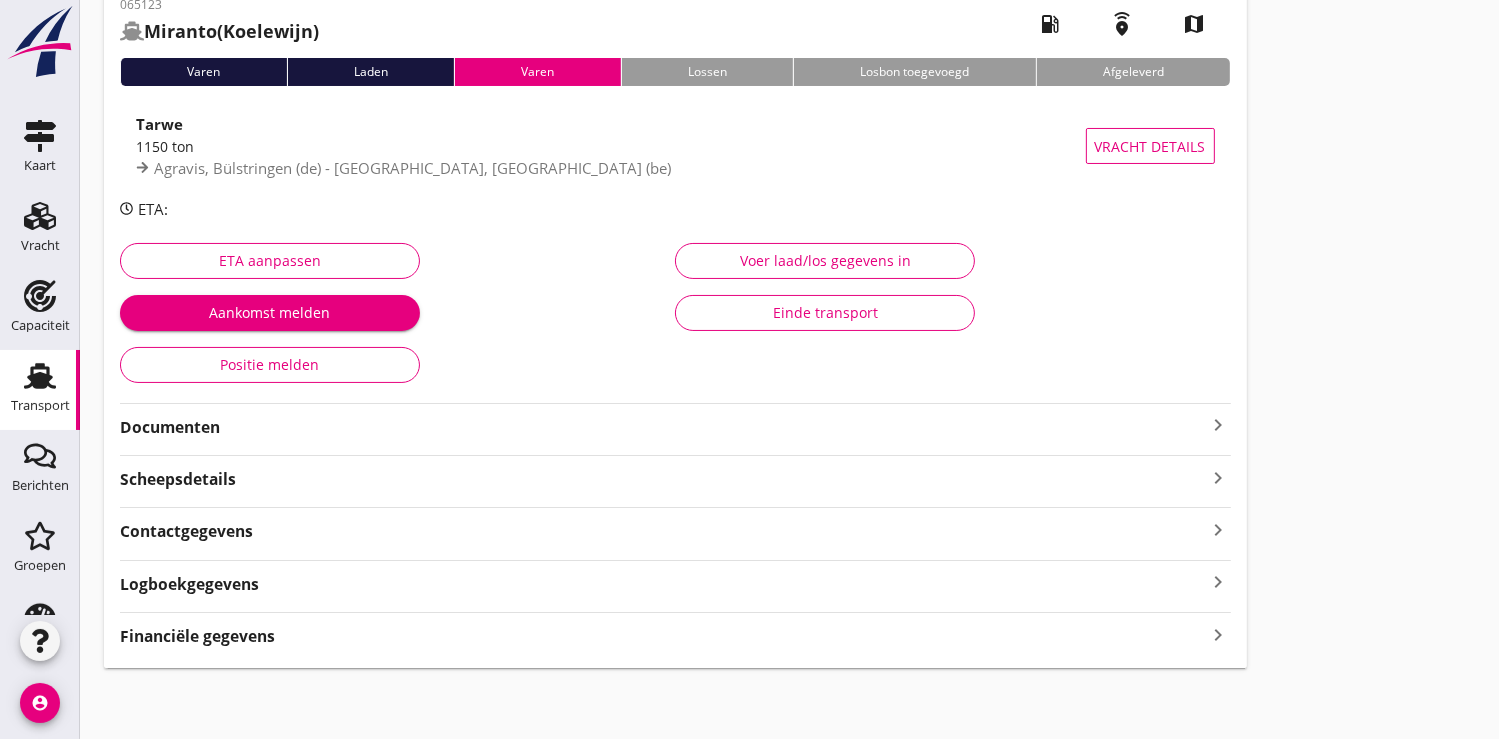 click on "Financiële gegevens" at bounding box center [197, 636] 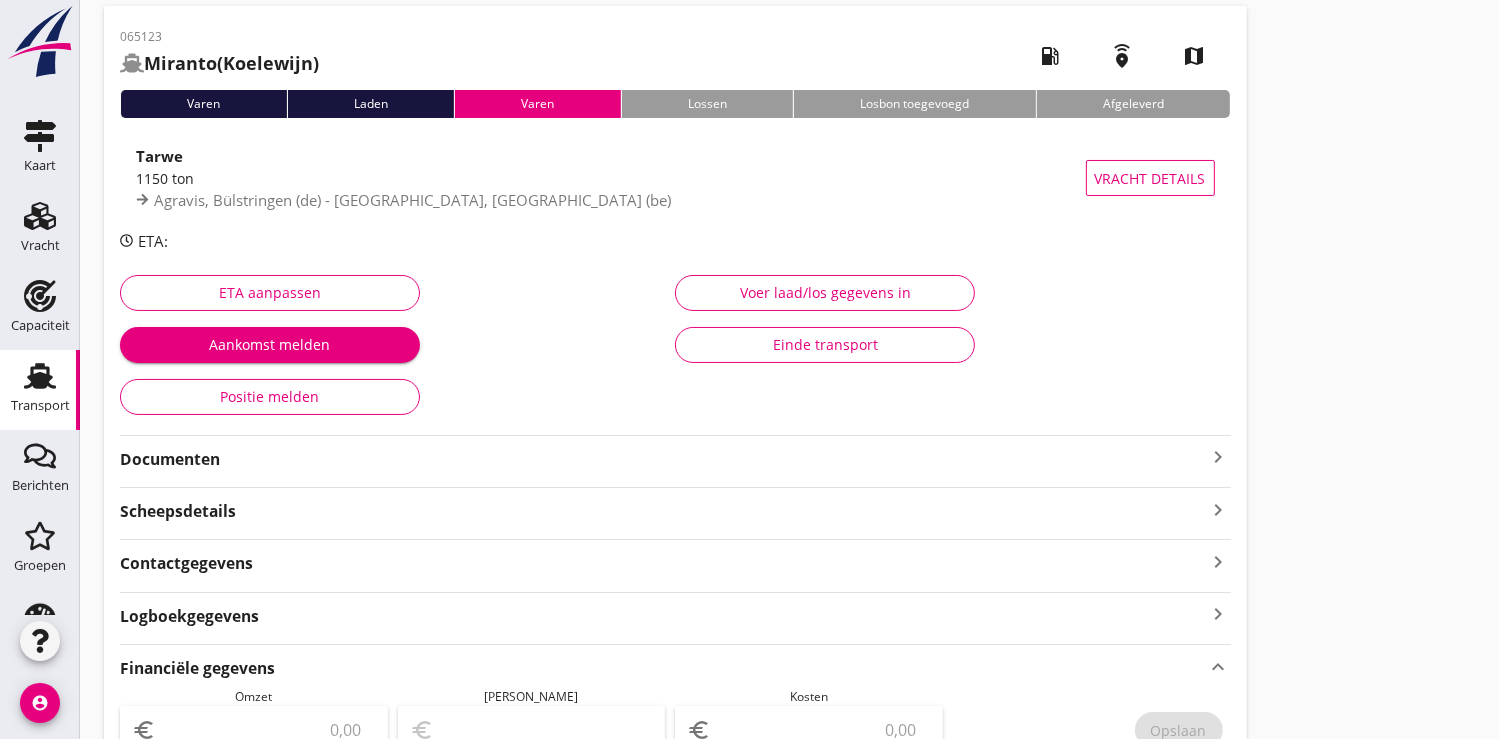 scroll, scrollTop: 0, scrollLeft: 0, axis: both 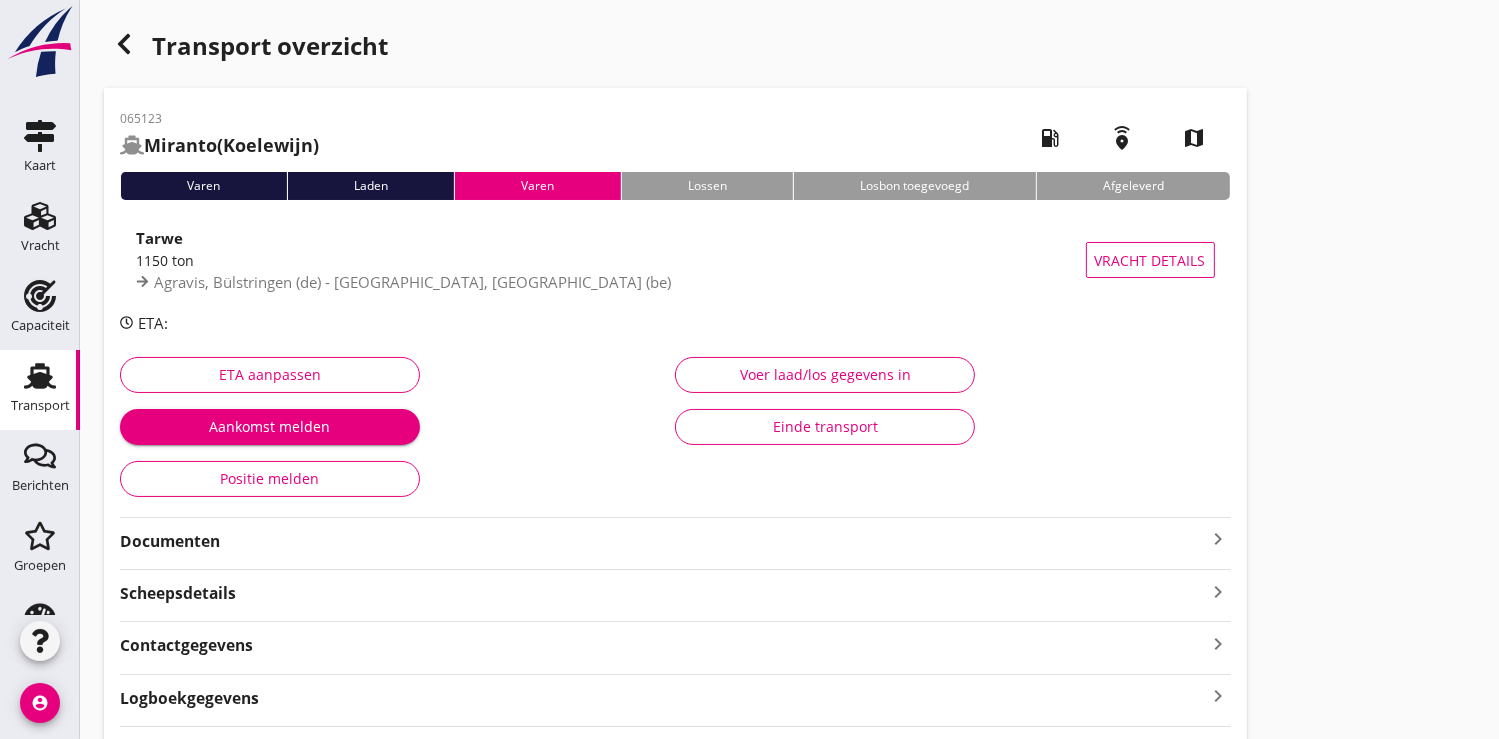 click on "Transport" at bounding box center [40, 405] 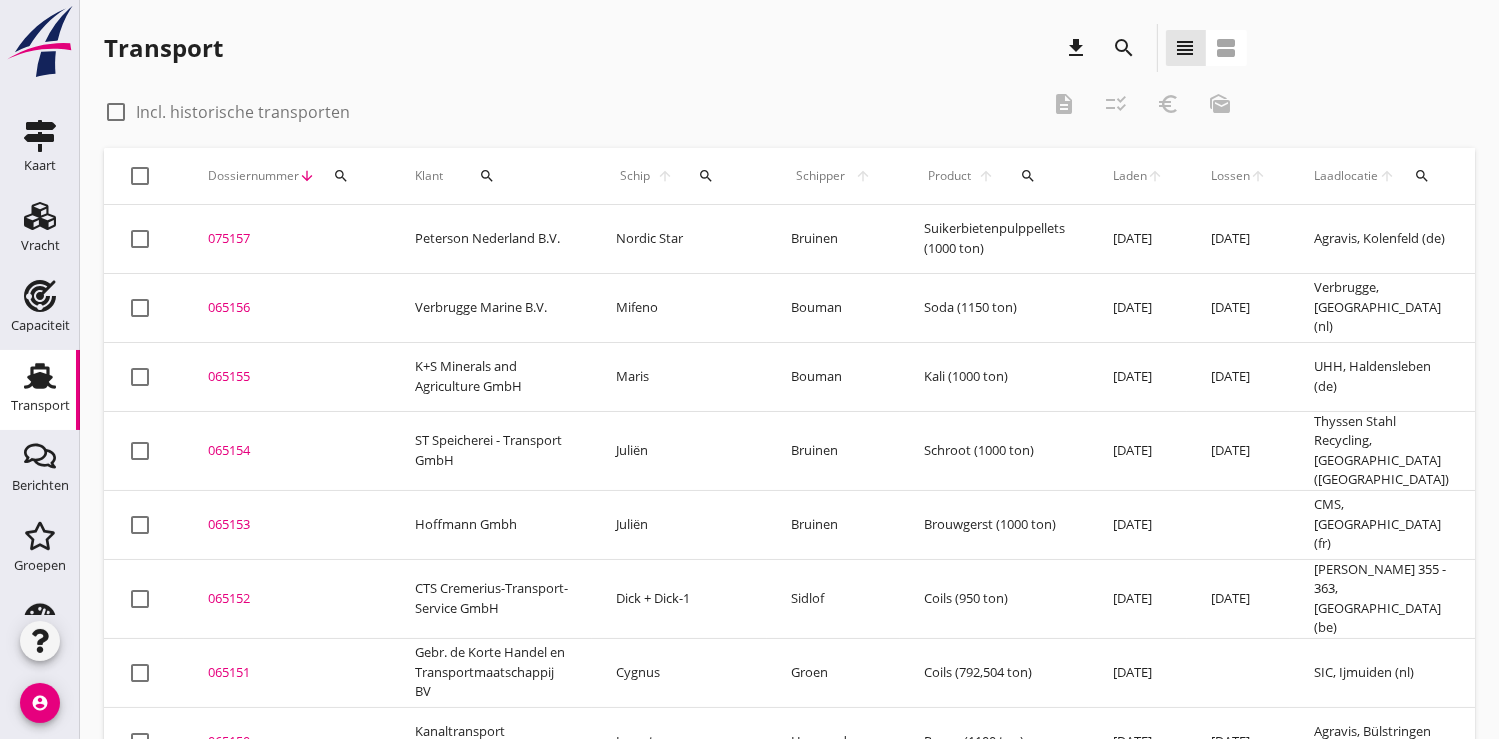 click on "search" at bounding box center [706, 176] 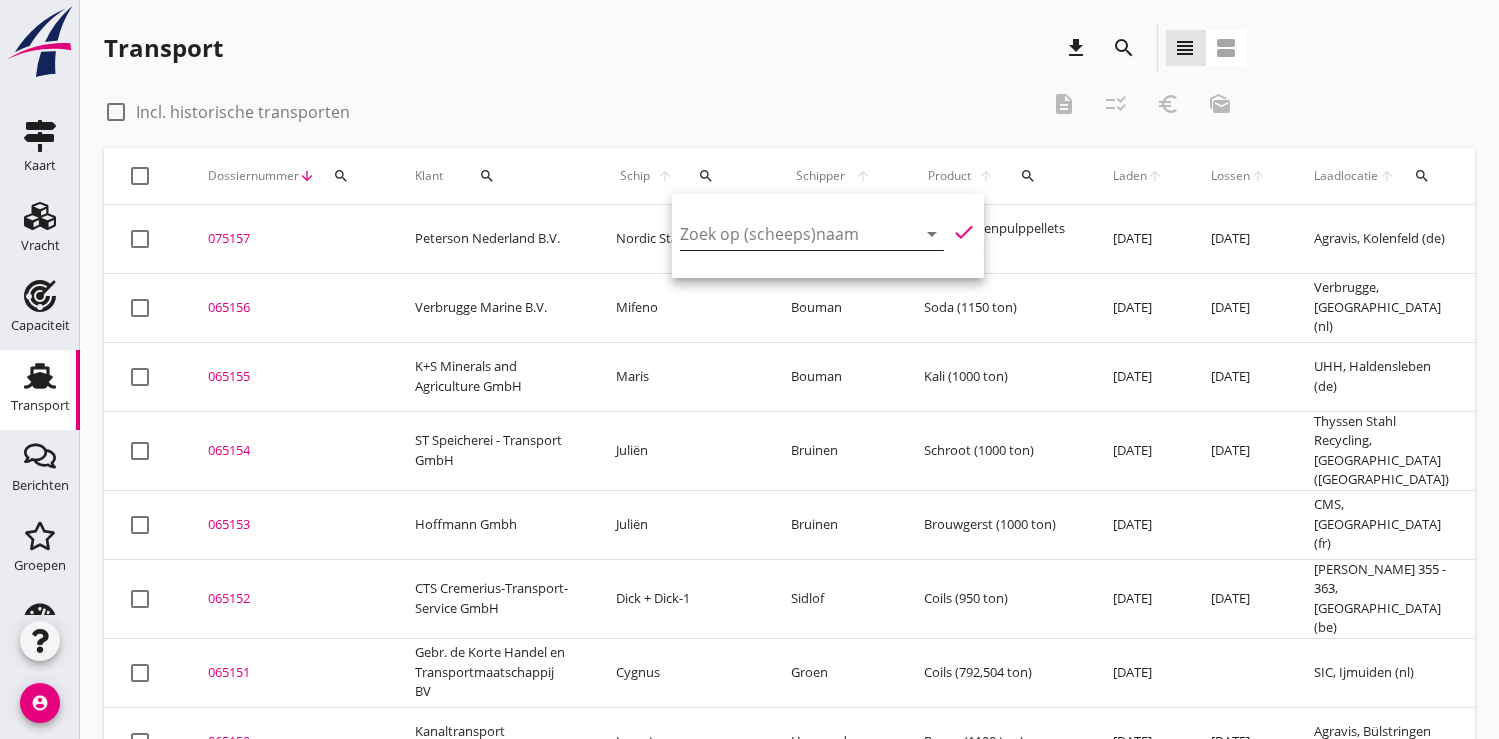 click at bounding box center [784, 234] 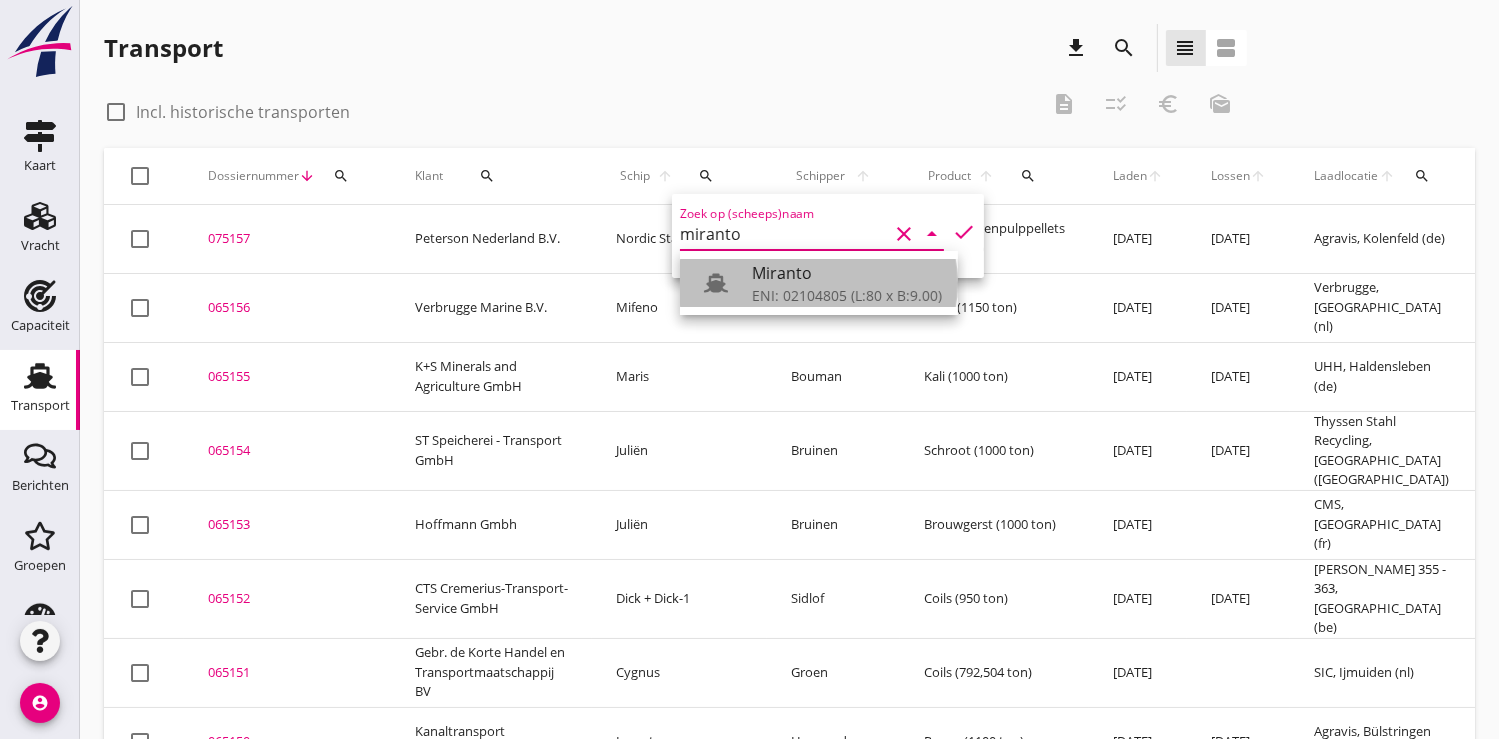 click on "Miranto" at bounding box center (847, 273) 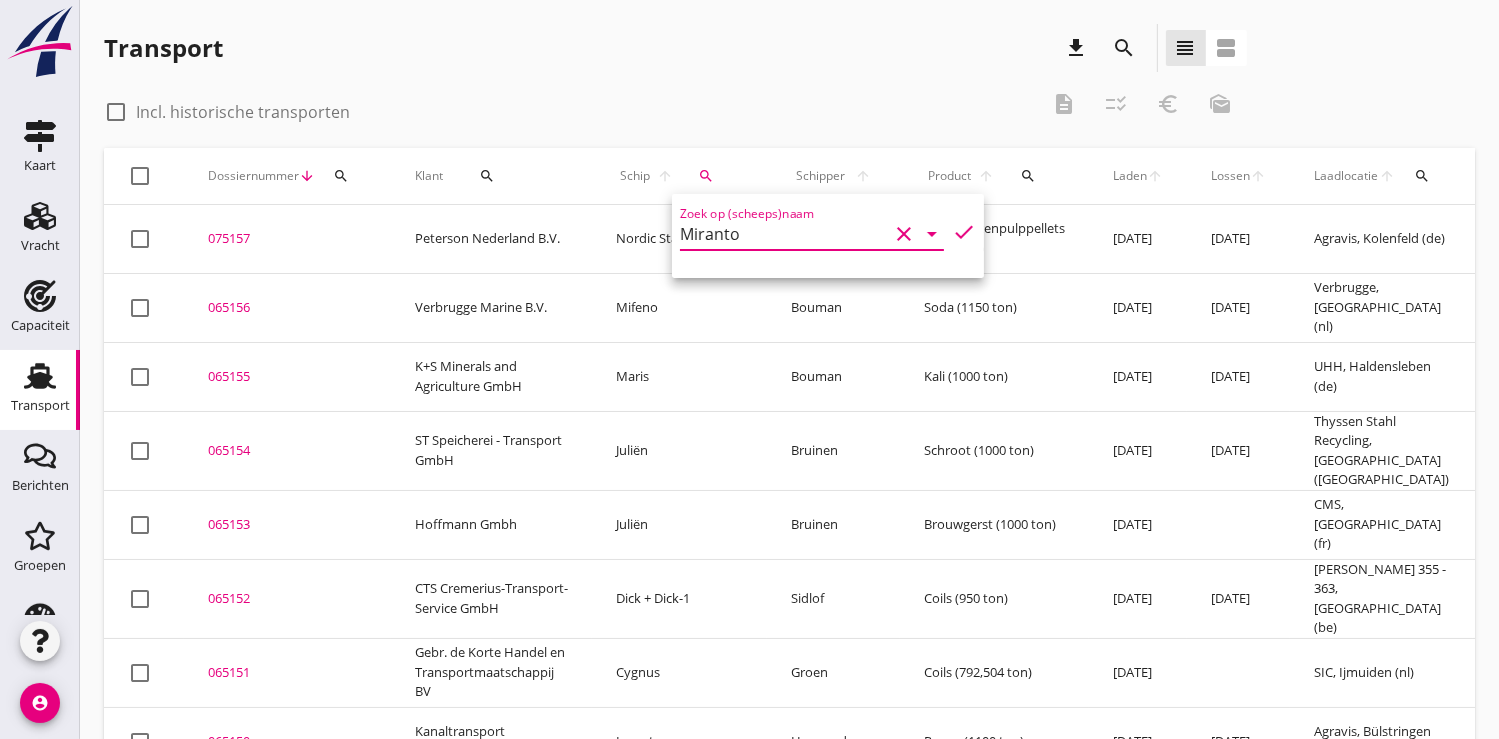 click on "check" at bounding box center (964, 232) 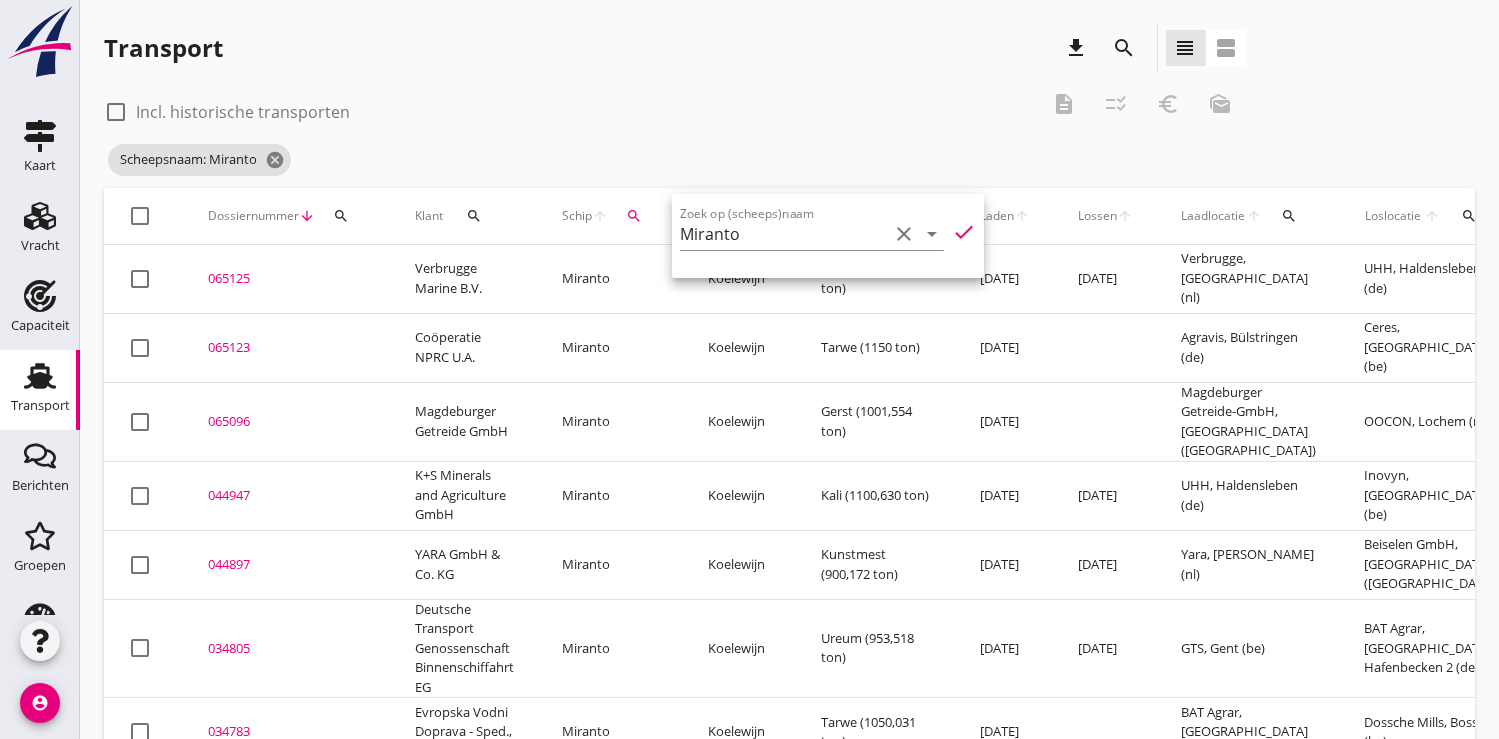 click on "065125" at bounding box center (287, 279) 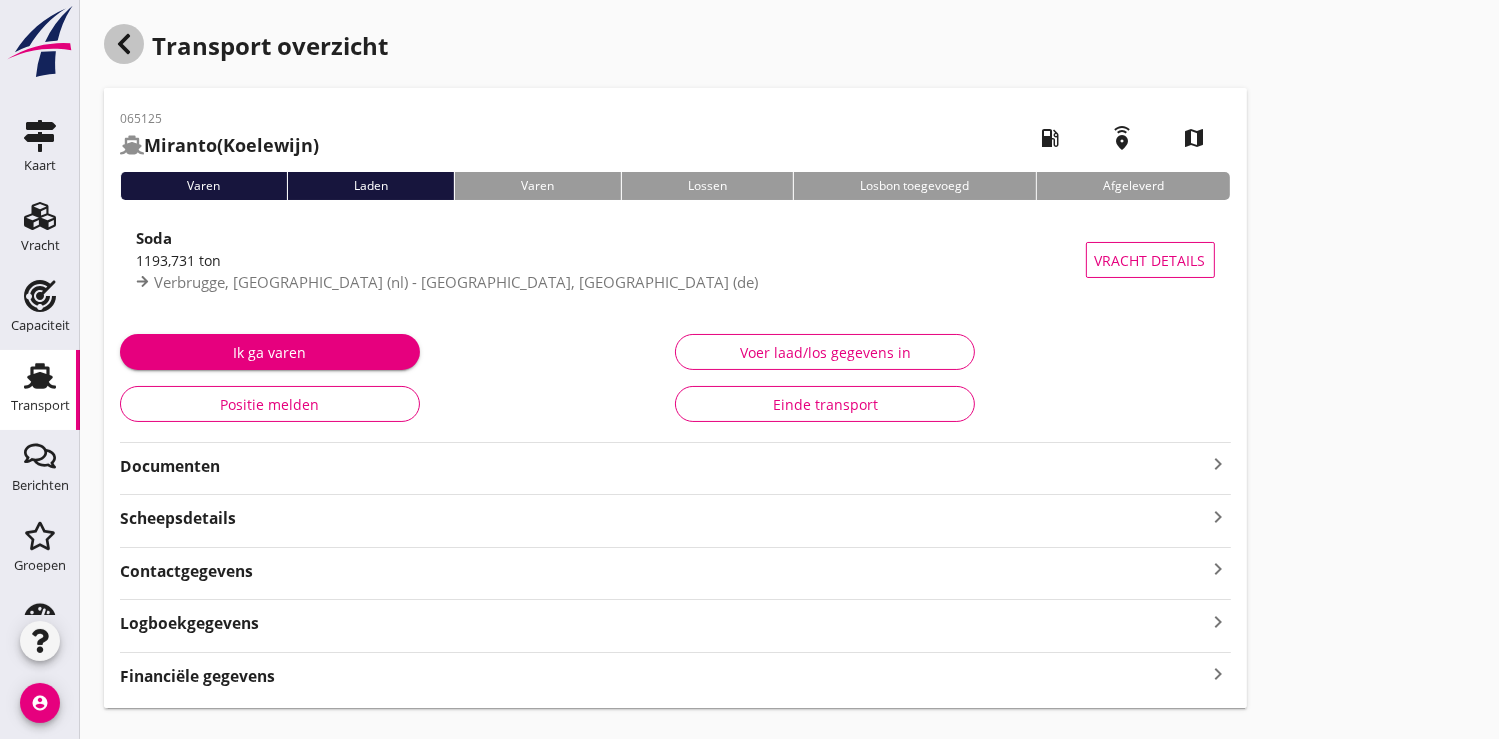 click 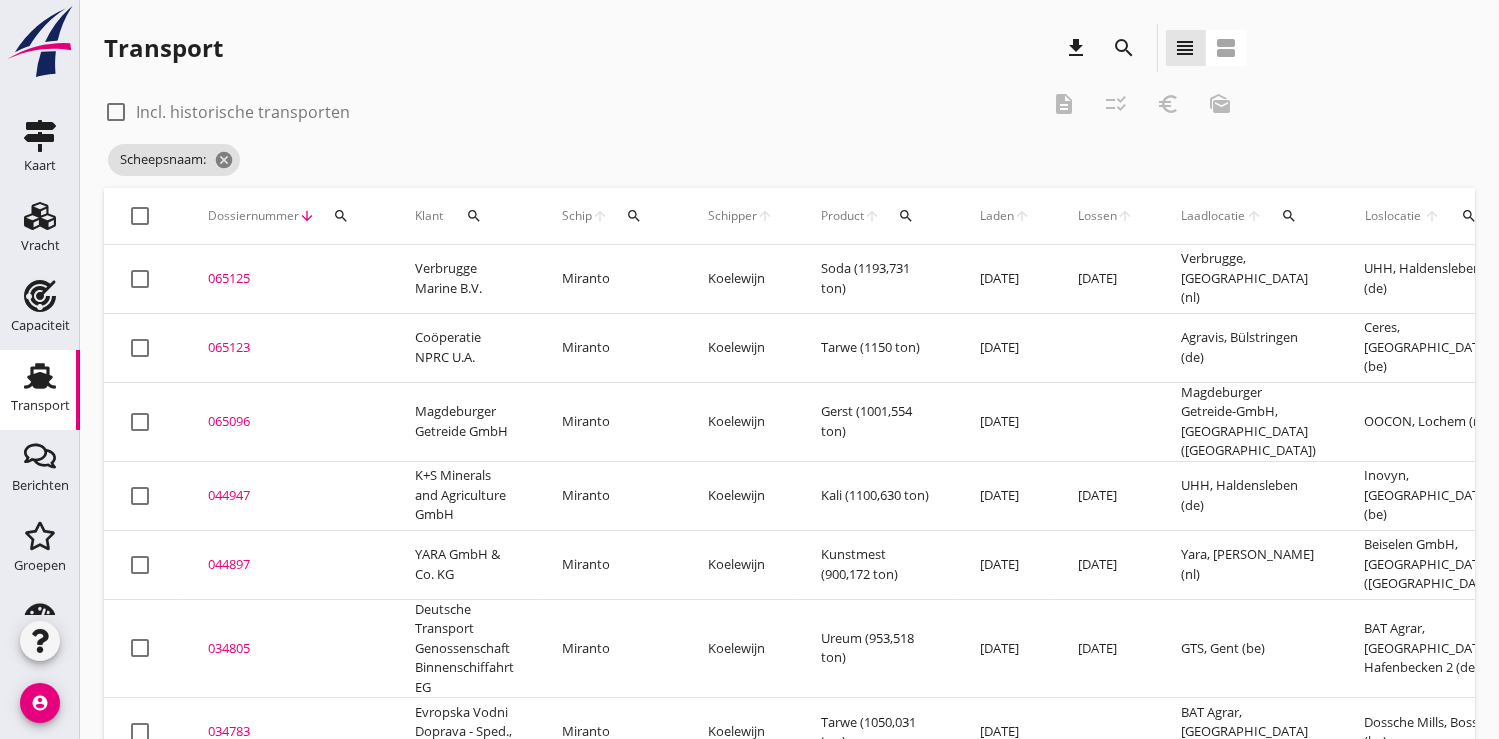 click on "065123" at bounding box center (287, 348) 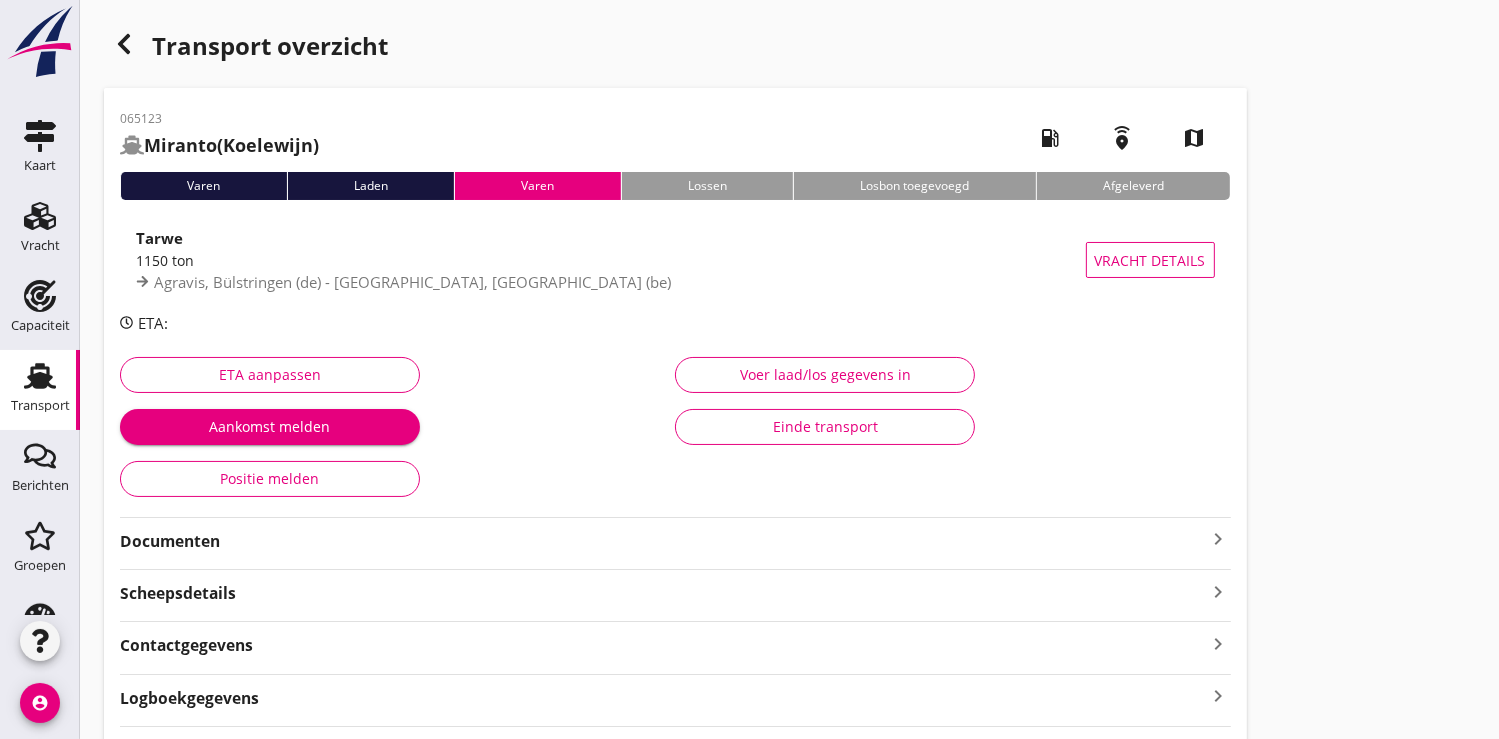 drag, startPoint x: 211, startPoint y: 537, endPoint x: 220, endPoint y: 522, distance: 17.492855 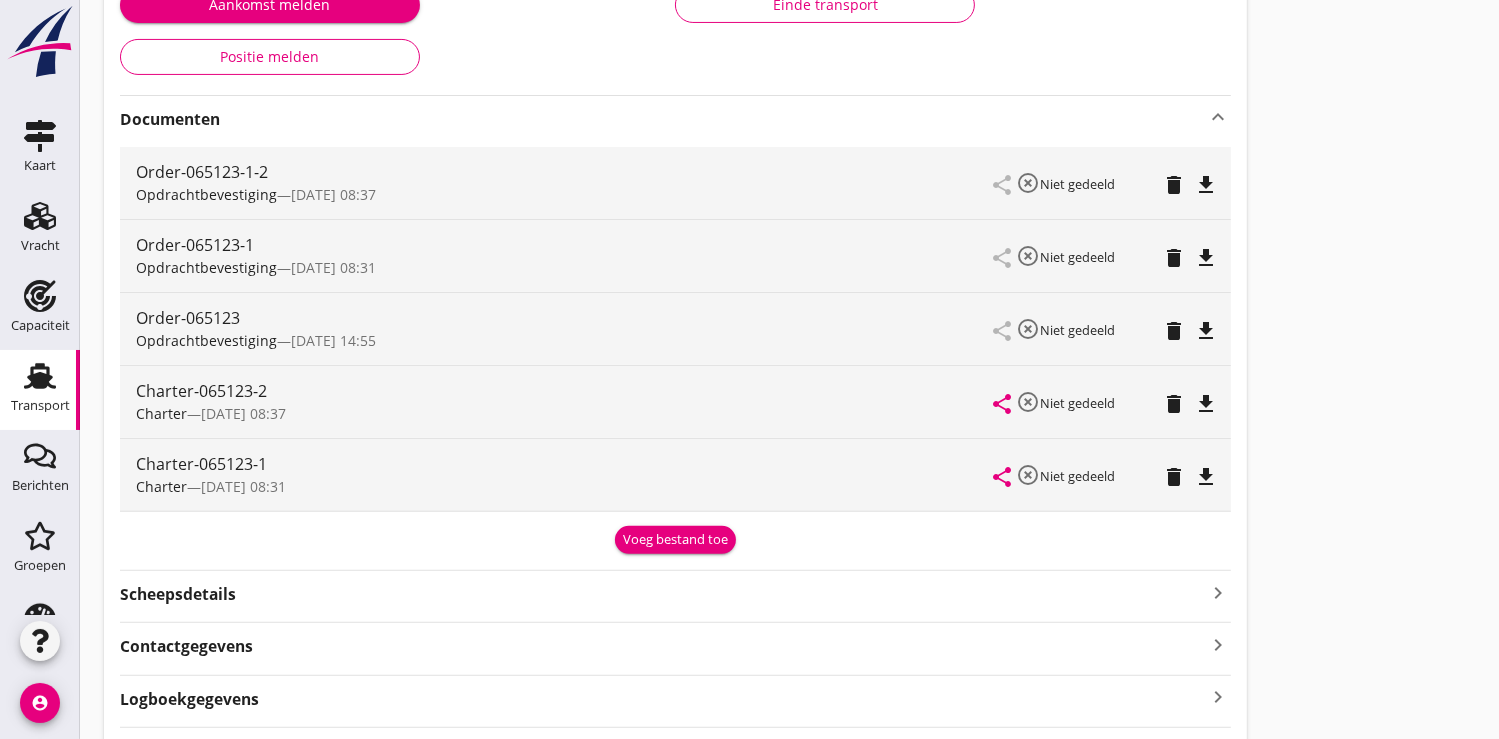 scroll, scrollTop: 444, scrollLeft: 0, axis: vertical 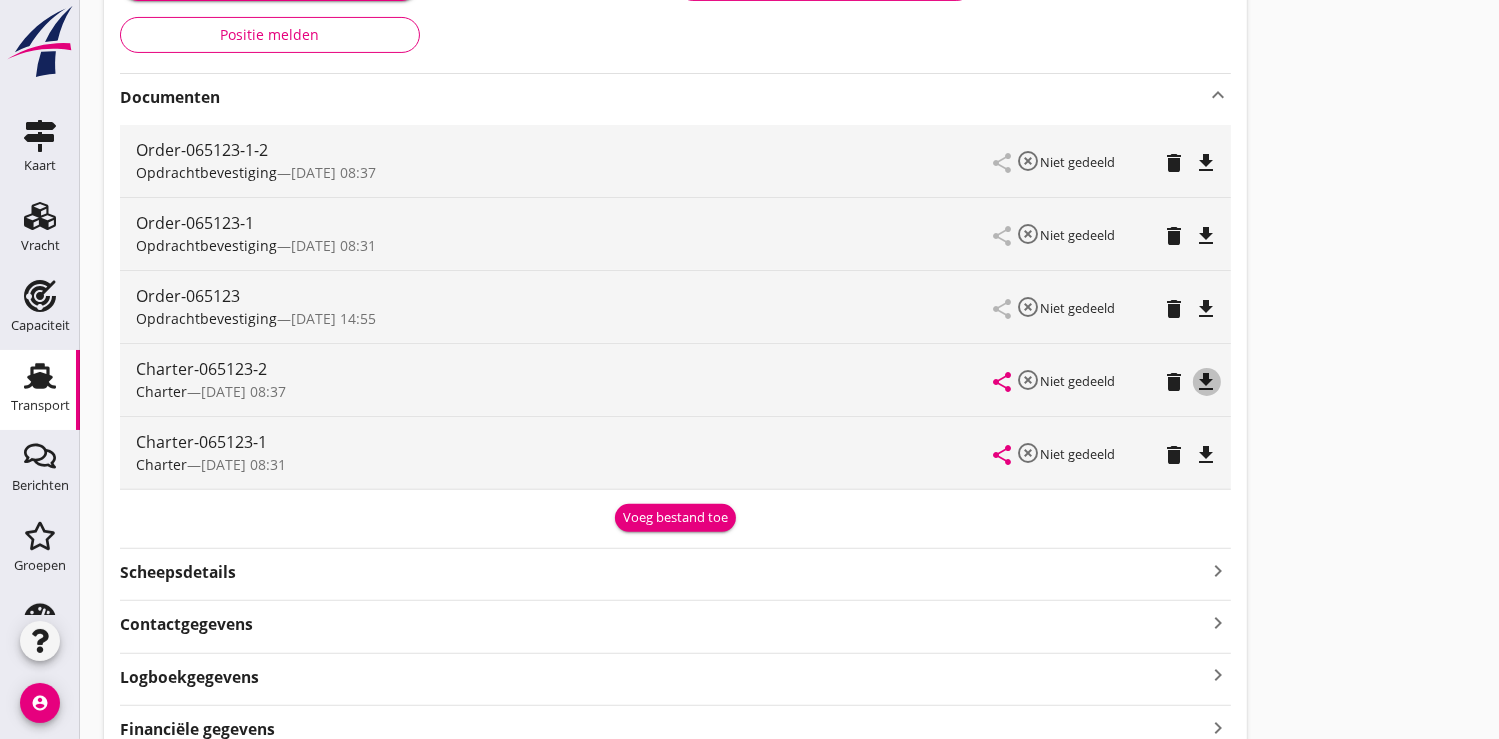 click on "file_download" at bounding box center [1207, 382] 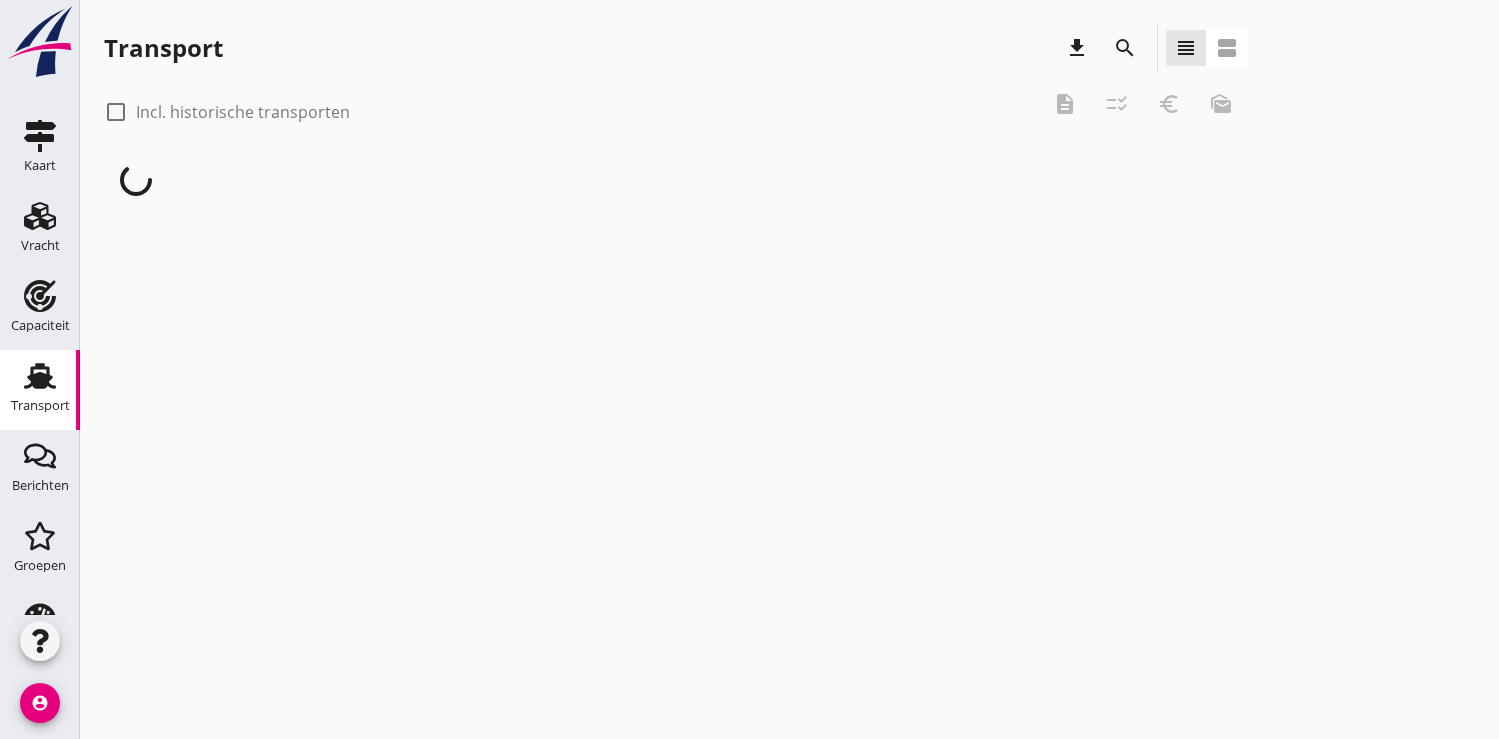 scroll, scrollTop: 0, scrollLeft: 0, axis: both 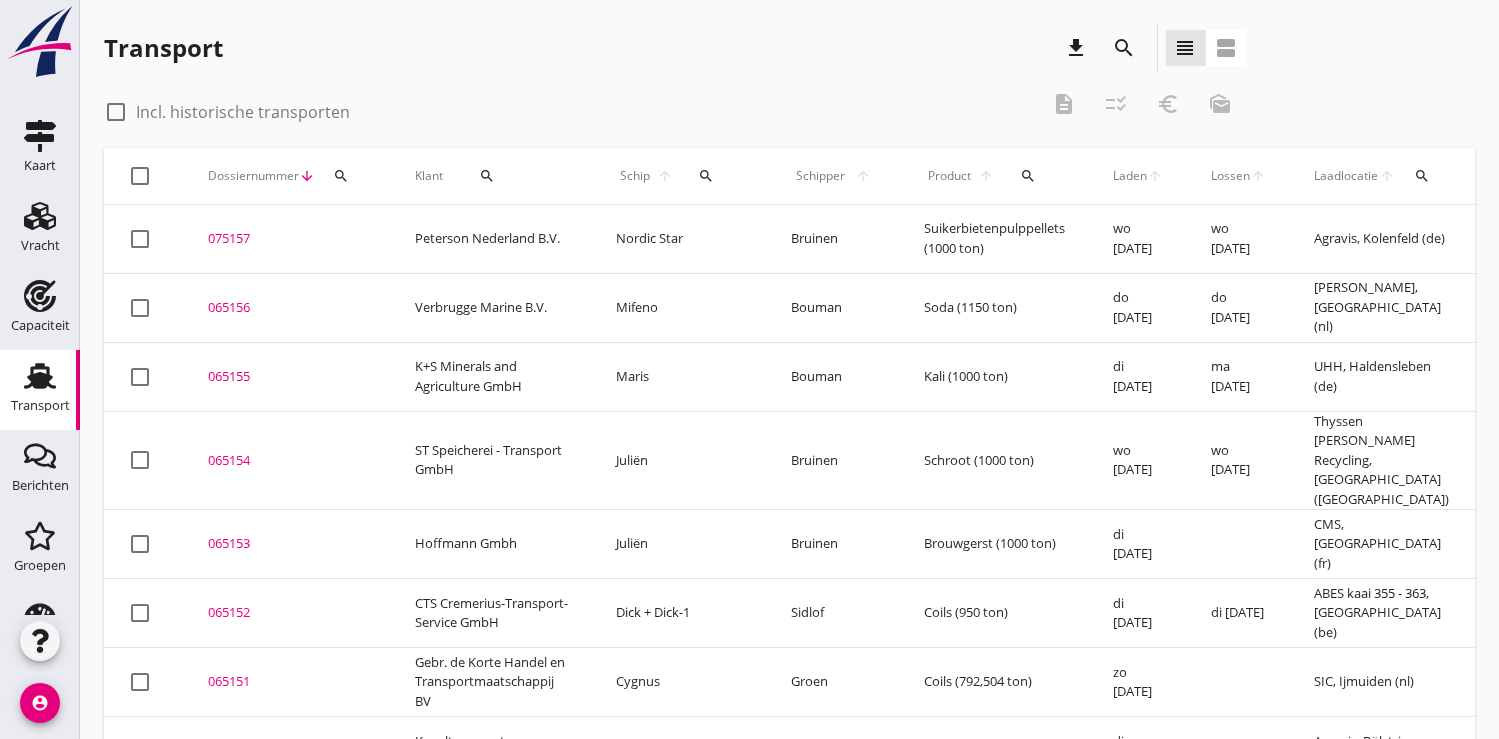 click on "search" at bounding box center (706, 176) 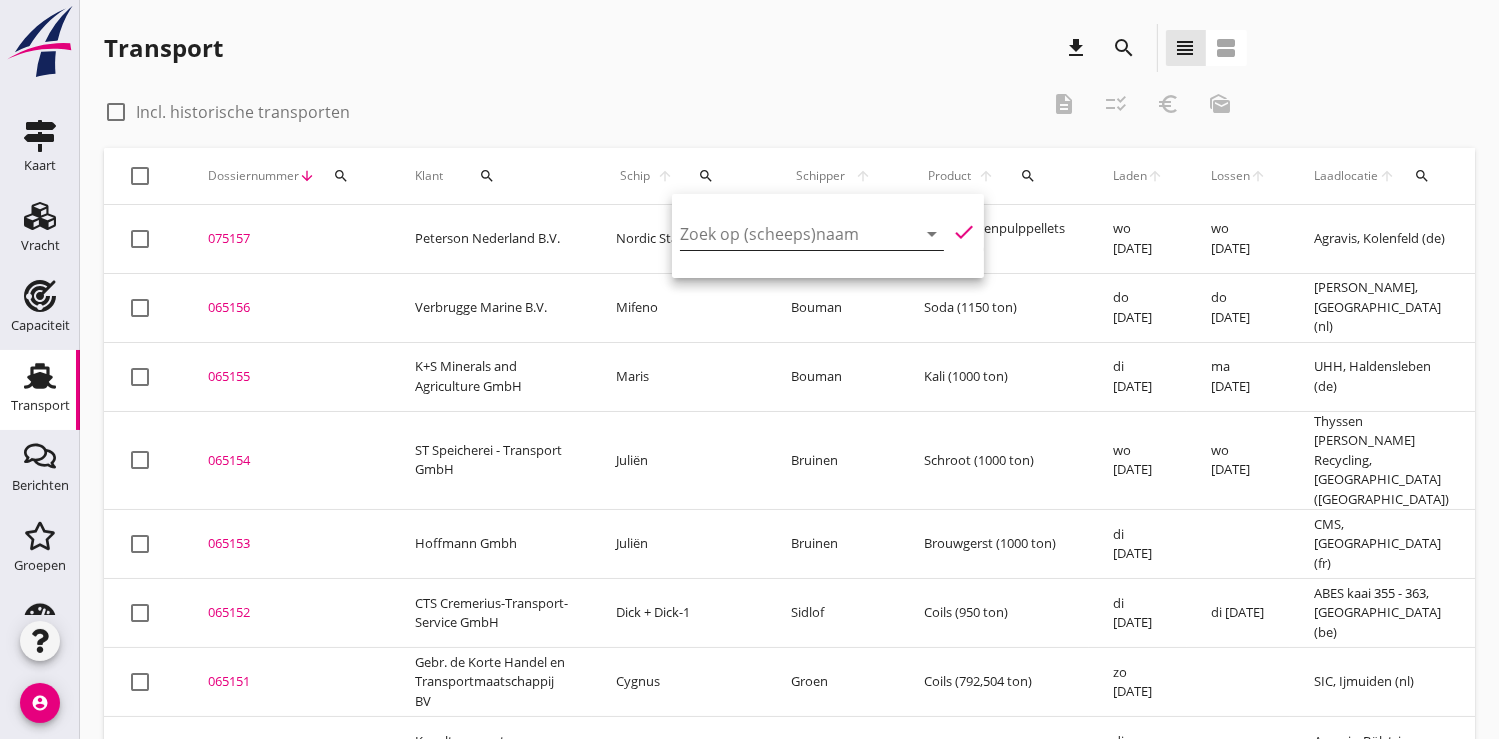 click at bounding box center [784, 234] 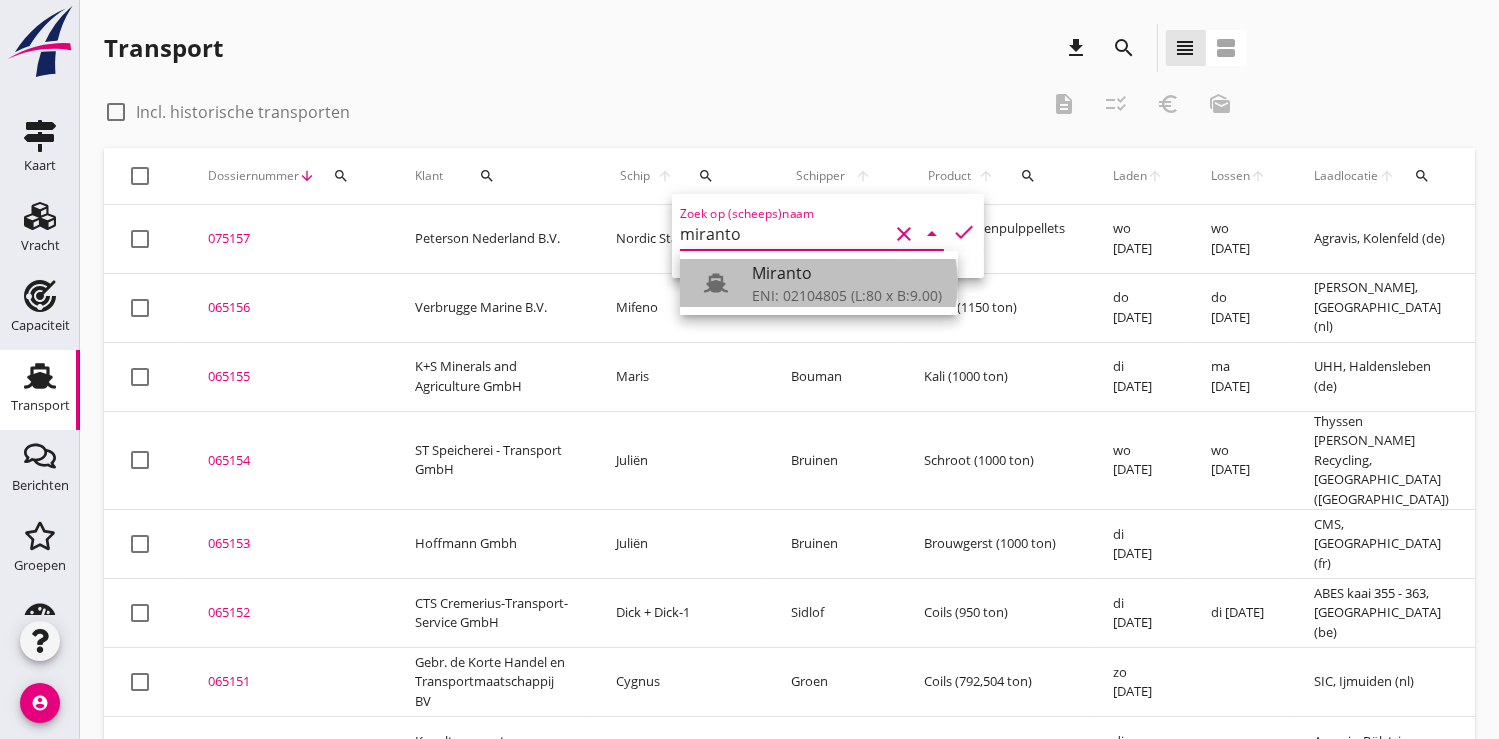 click on "Miranto" at bounding box center [847, 273] 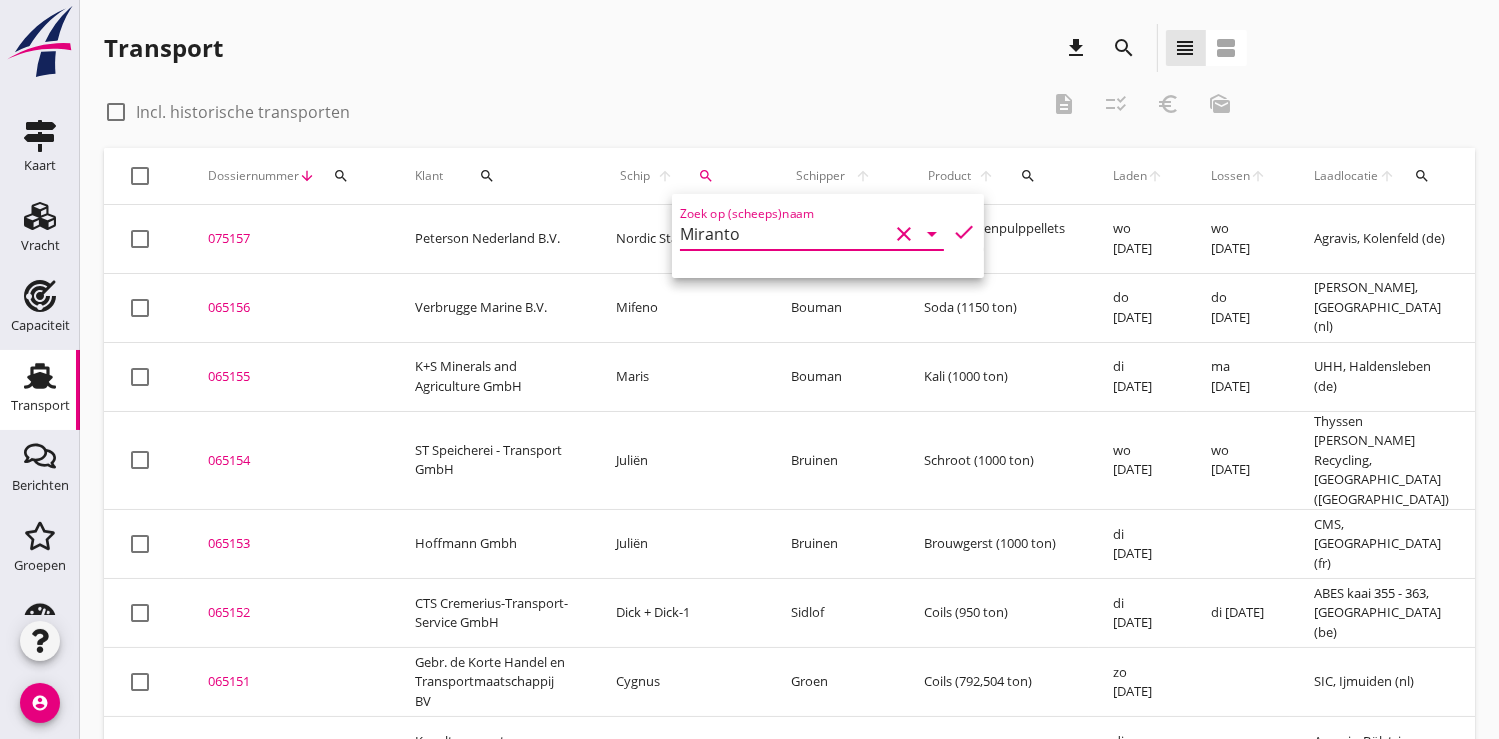click on "check" at bounding box center (964, 232) 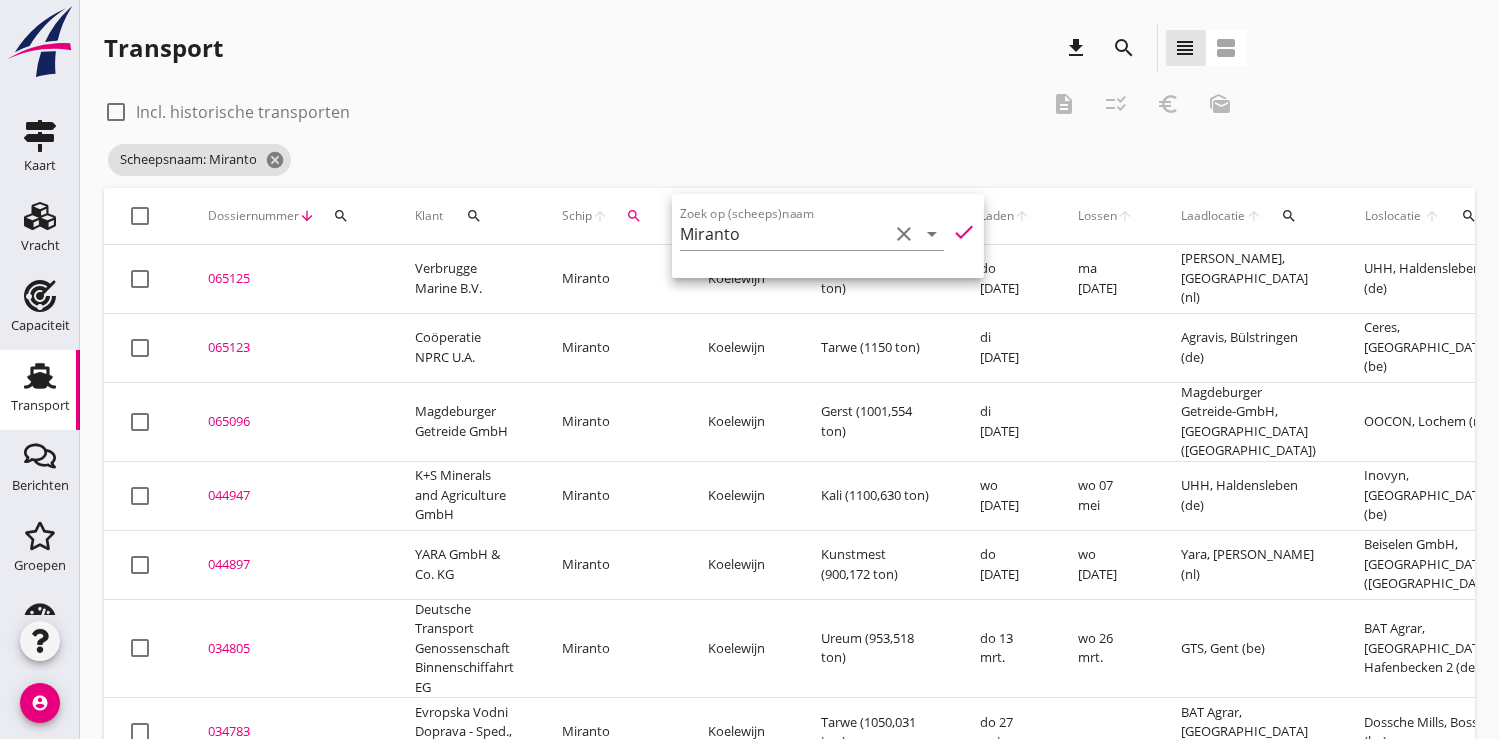 click on "065123" at bounding box center [287, 348] 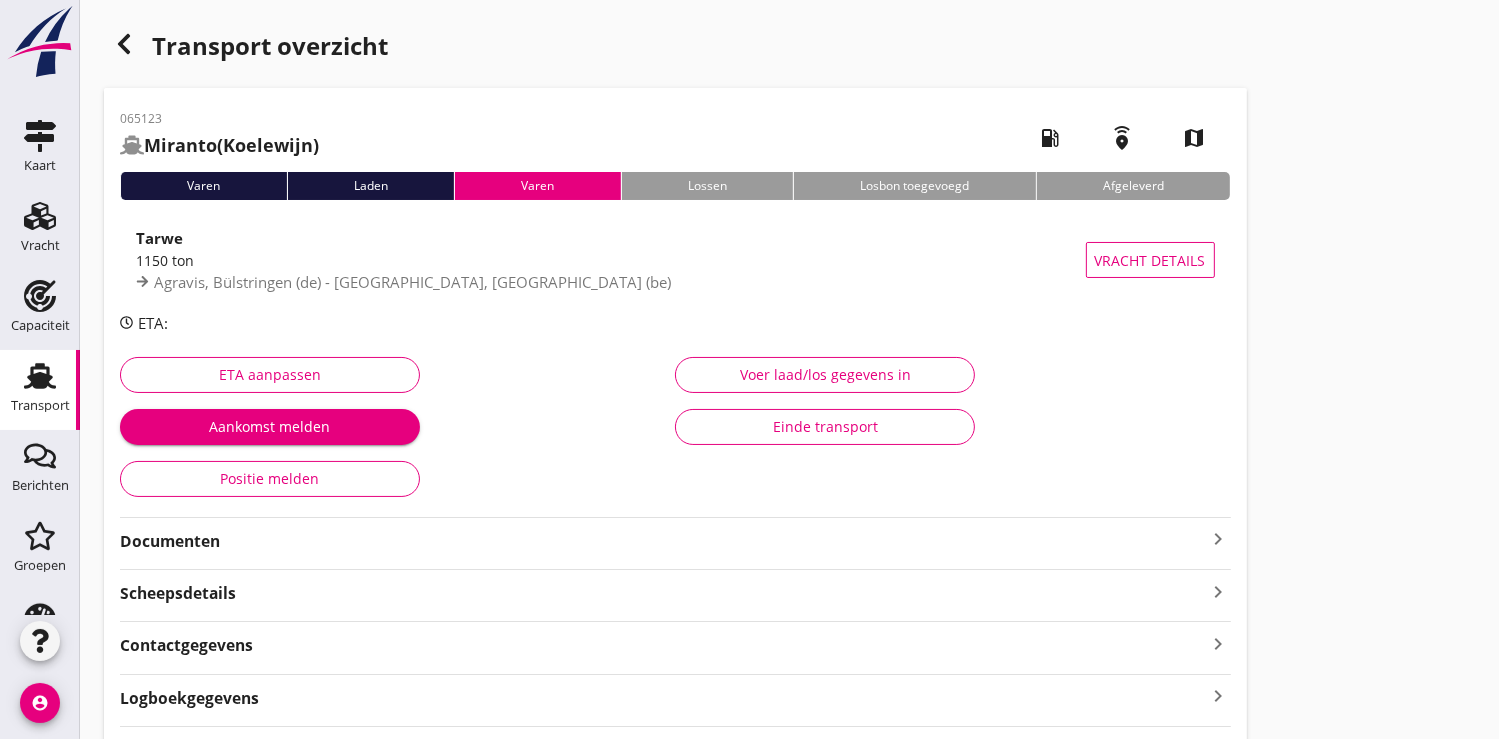 scroll, scrollTop: 114, scrollLeft: 0, axis: vertical 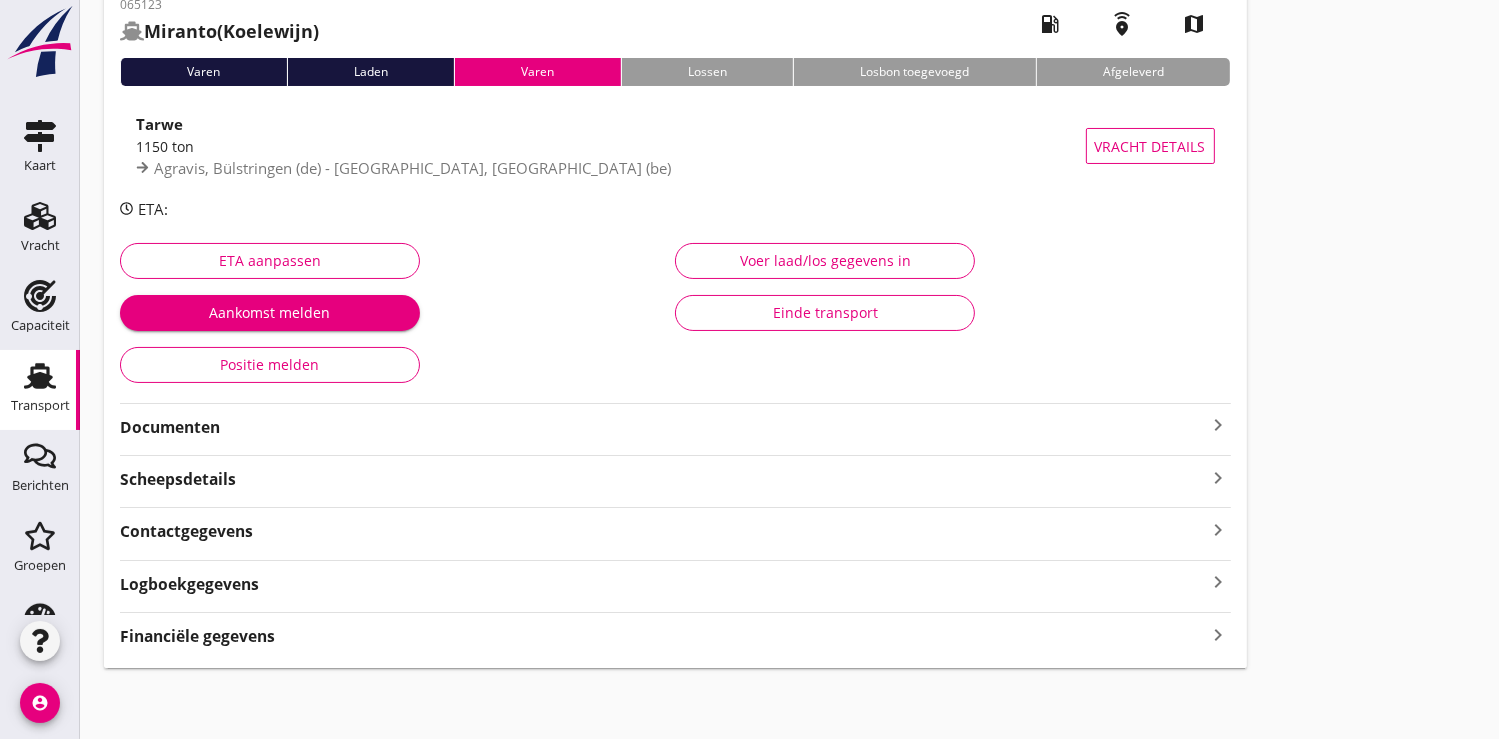 click on "Financiële gegevens" at bounding box center (197, 636) 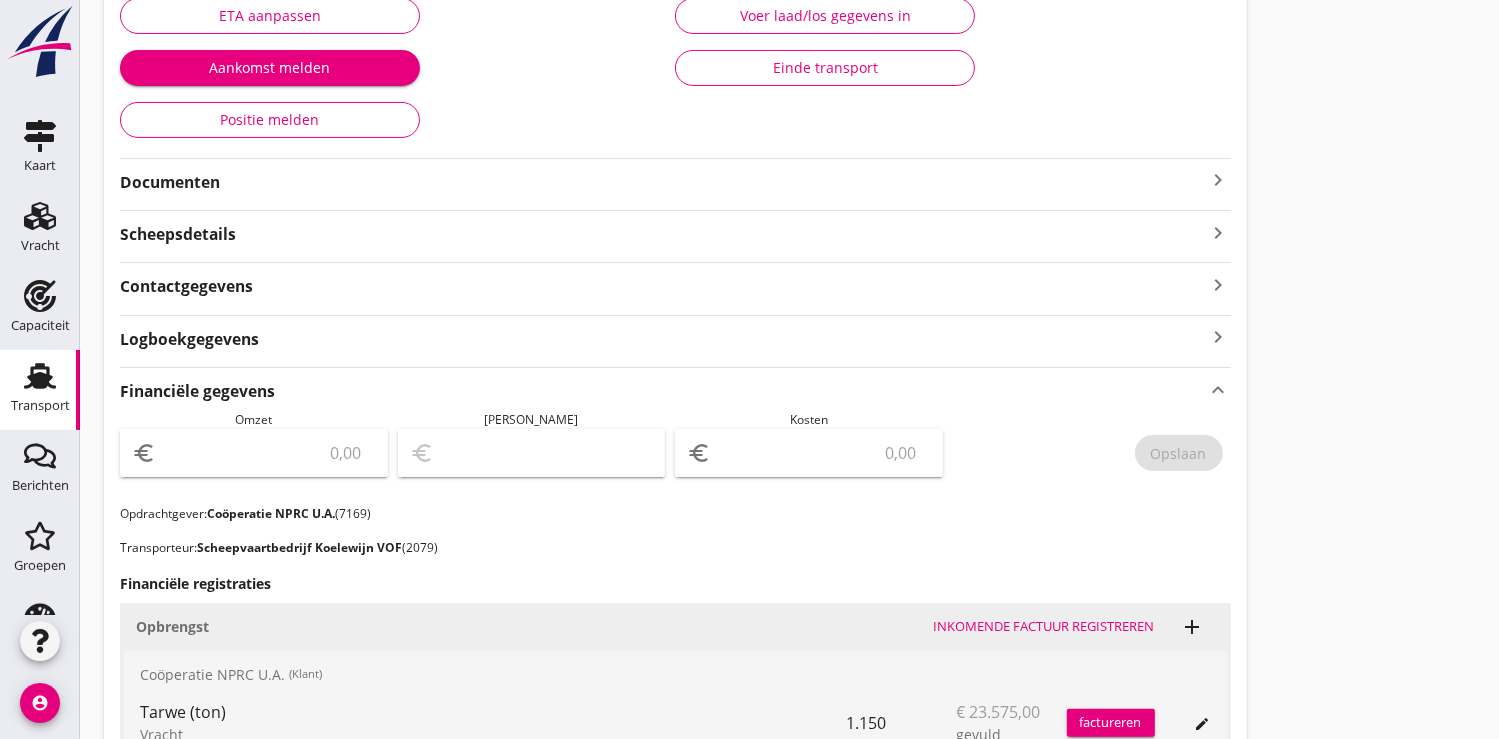 scroll, scrollTop: 558, scrollLeft: 0, axis: vertical 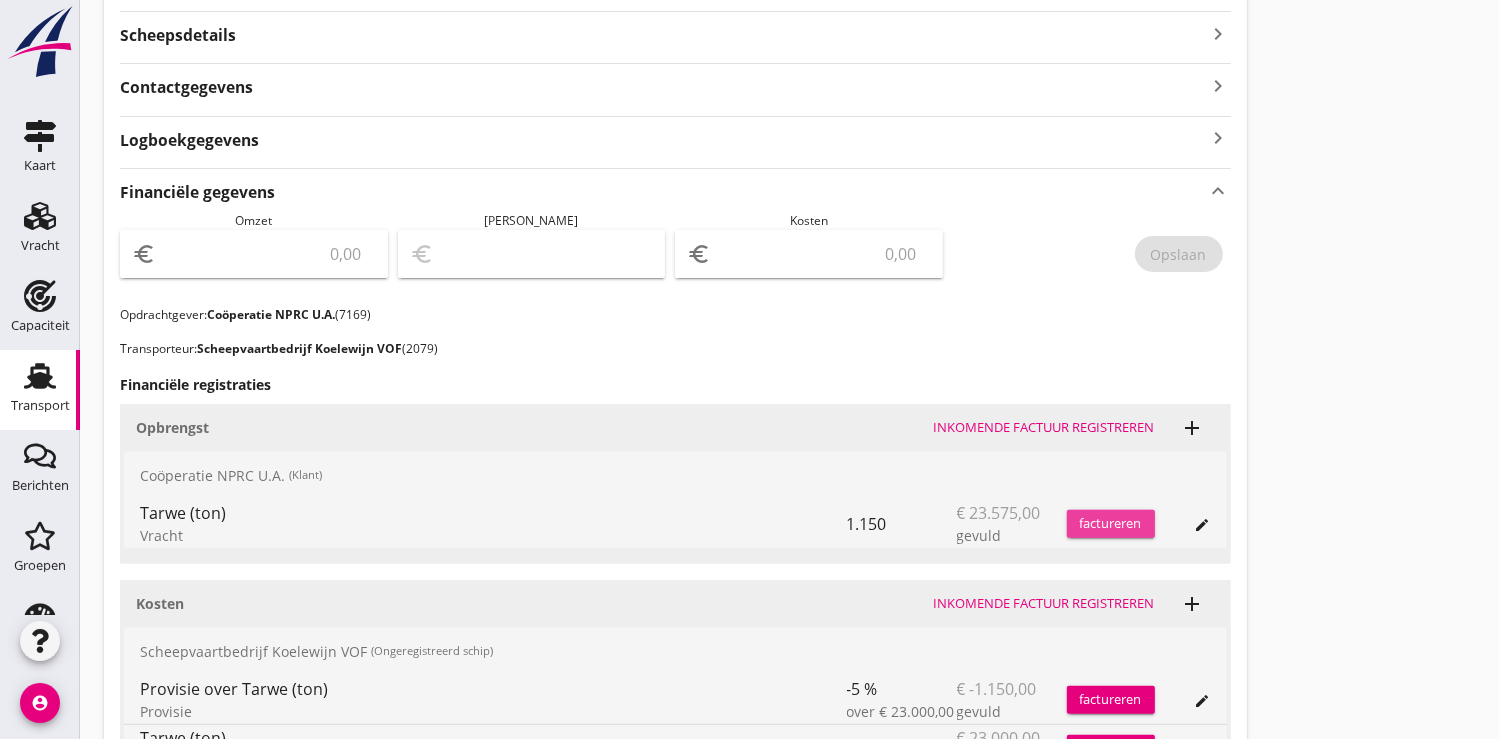 click on "factureren" at bounding box center (1111, 524) 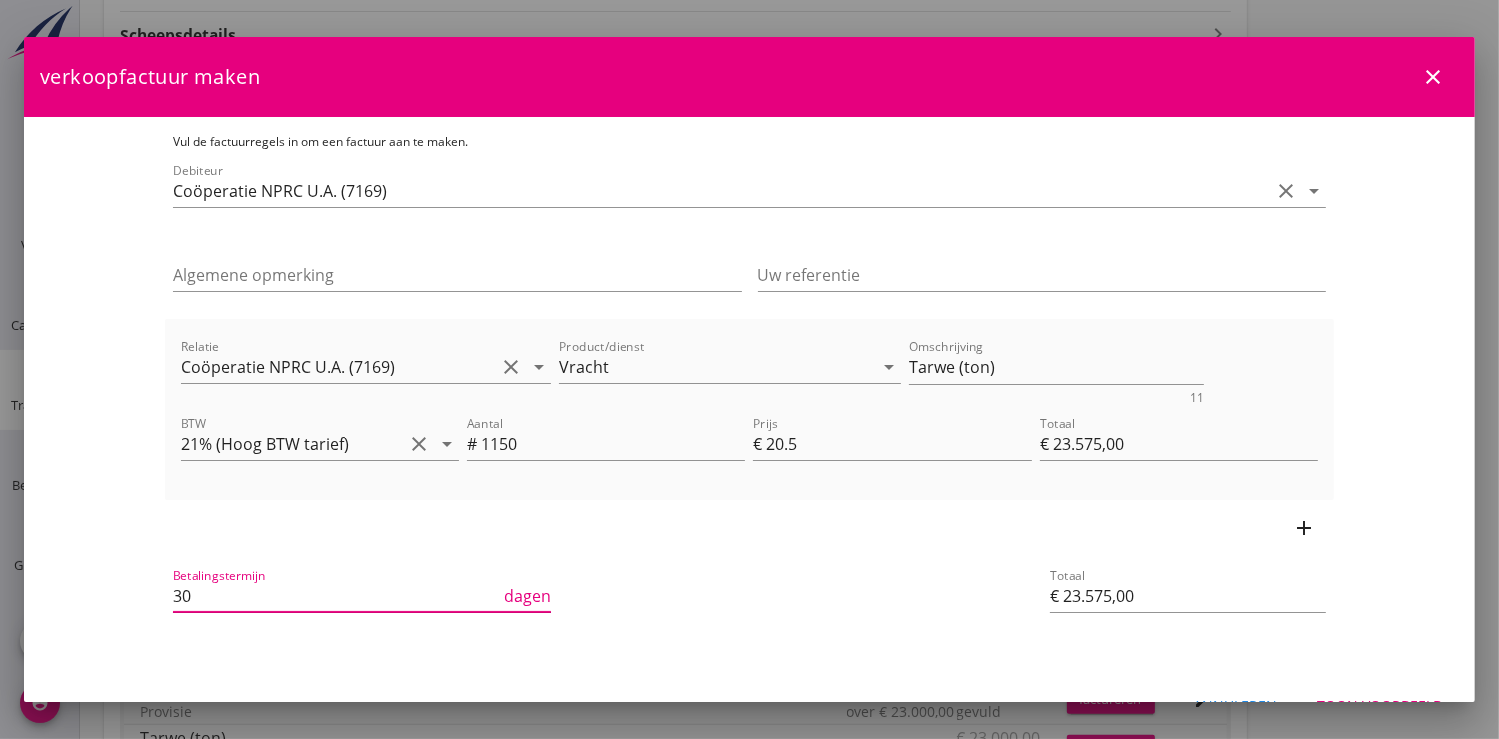click on "30" at bounding box center (336, 596) 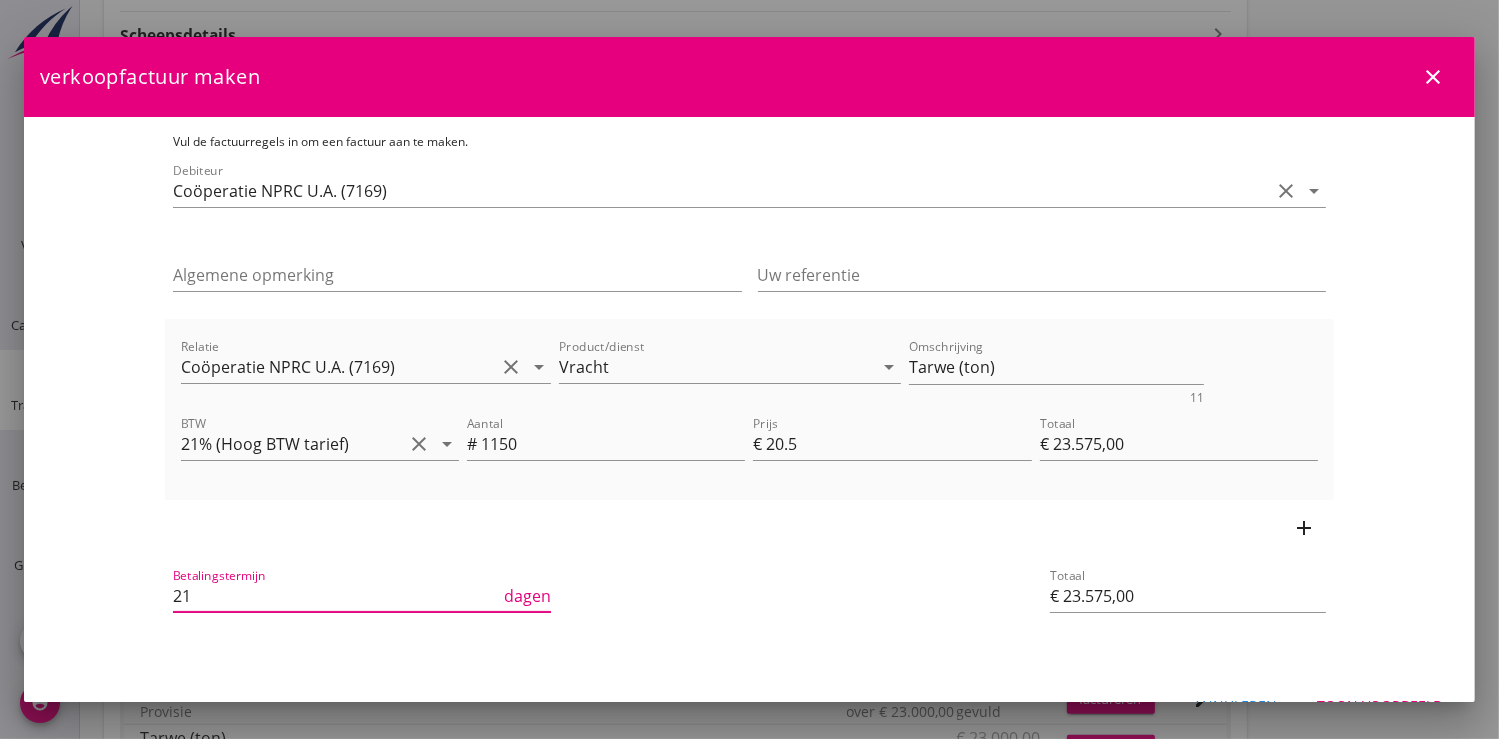 scroll, scrollTop: 42, scrollLeft: 0, axis: vertical 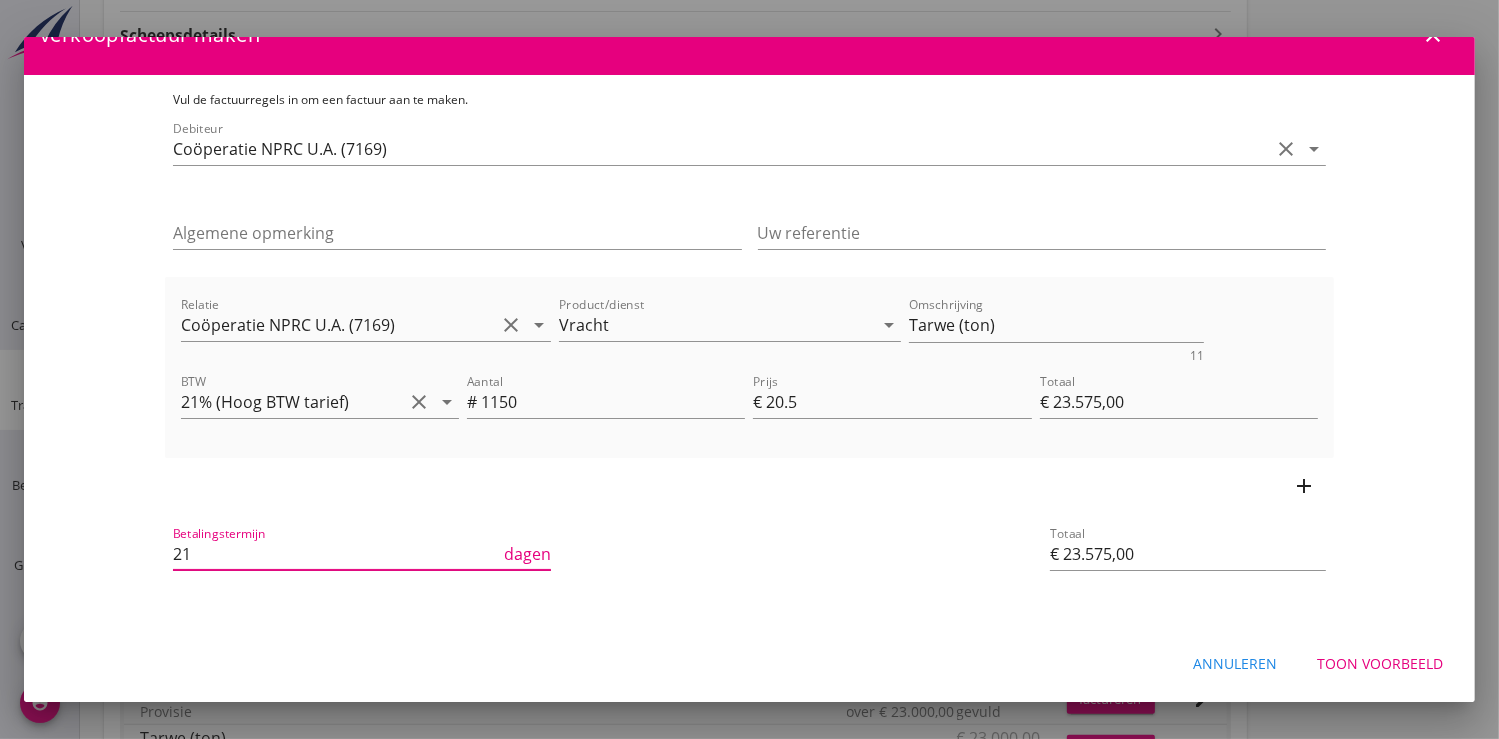 type on "21" 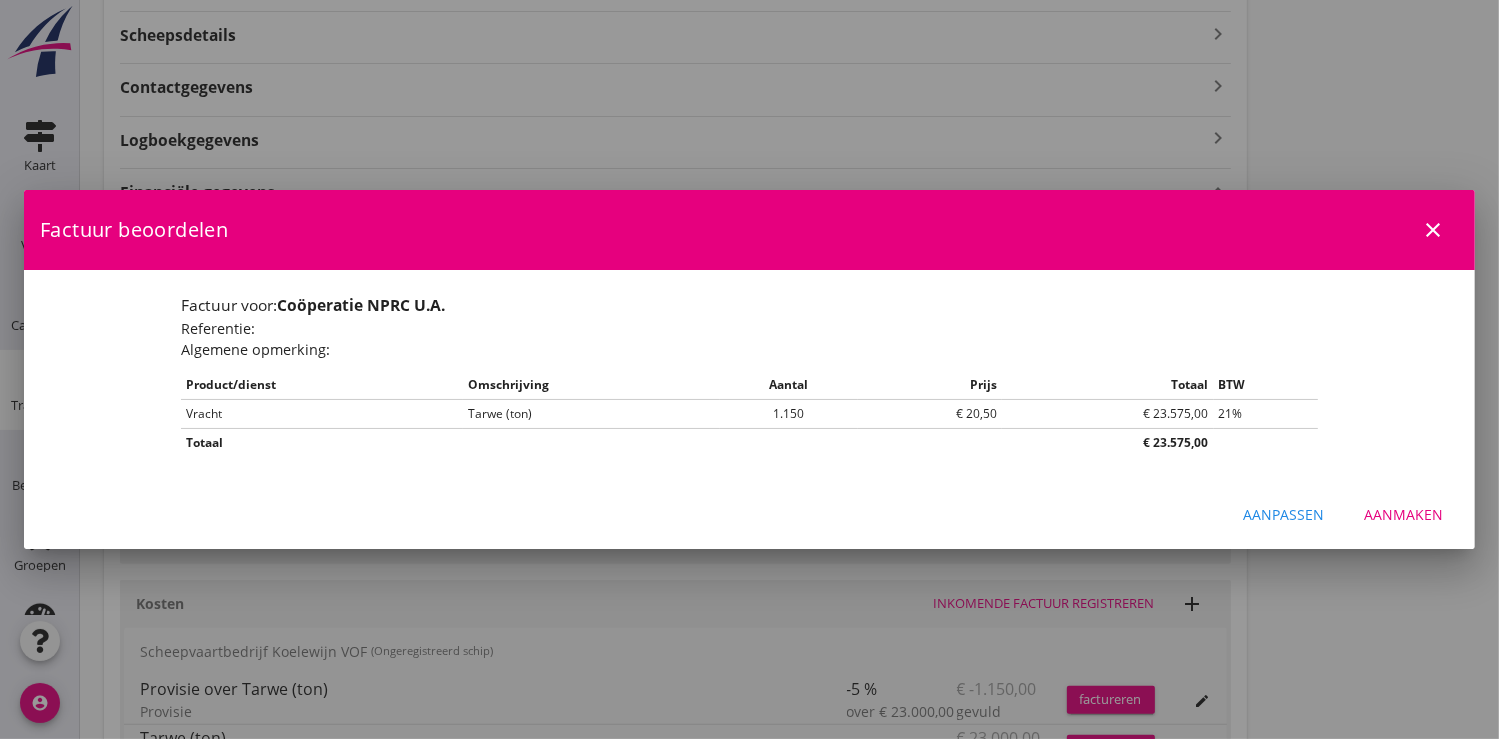 scroll, scrollTop: 0, scrollLeft: 0, axis: both 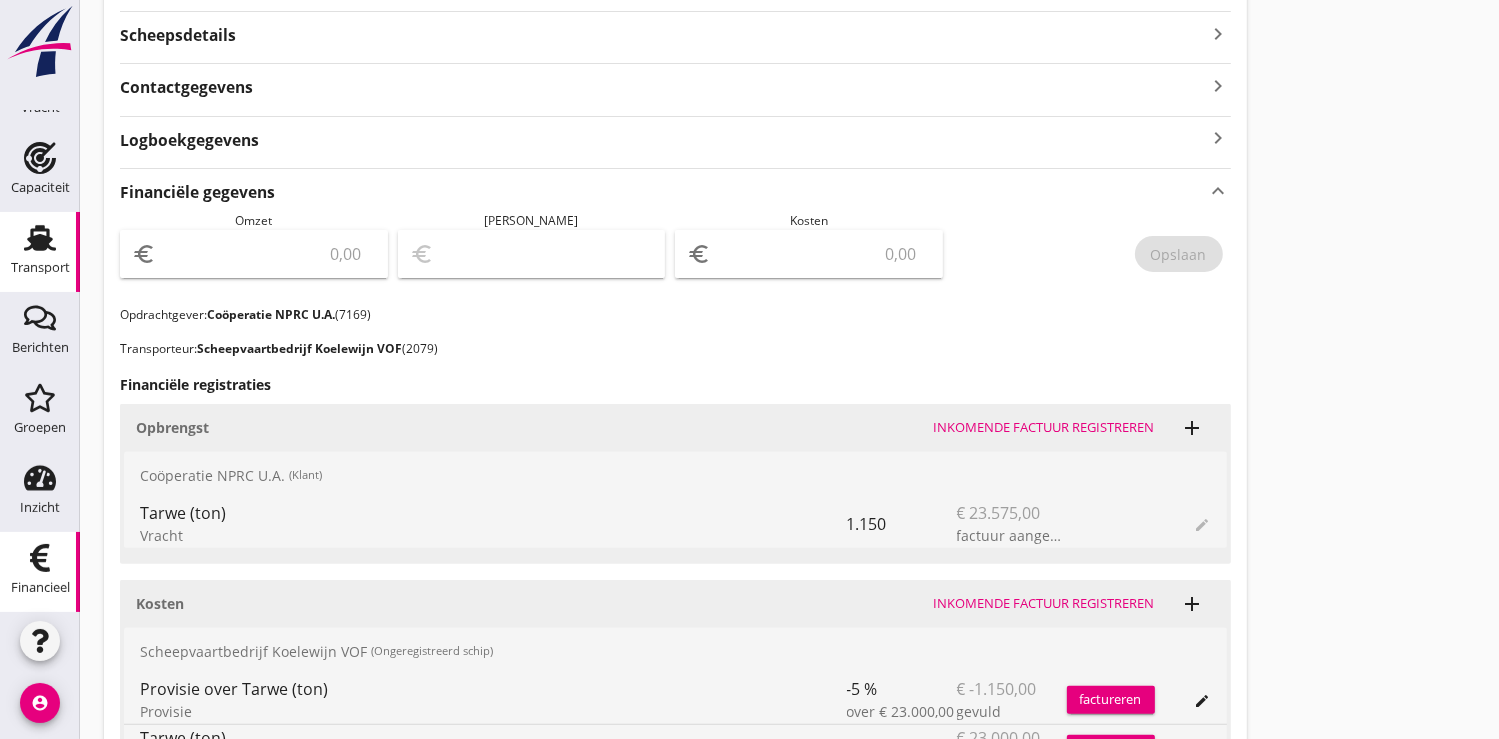 click on "Financieel" 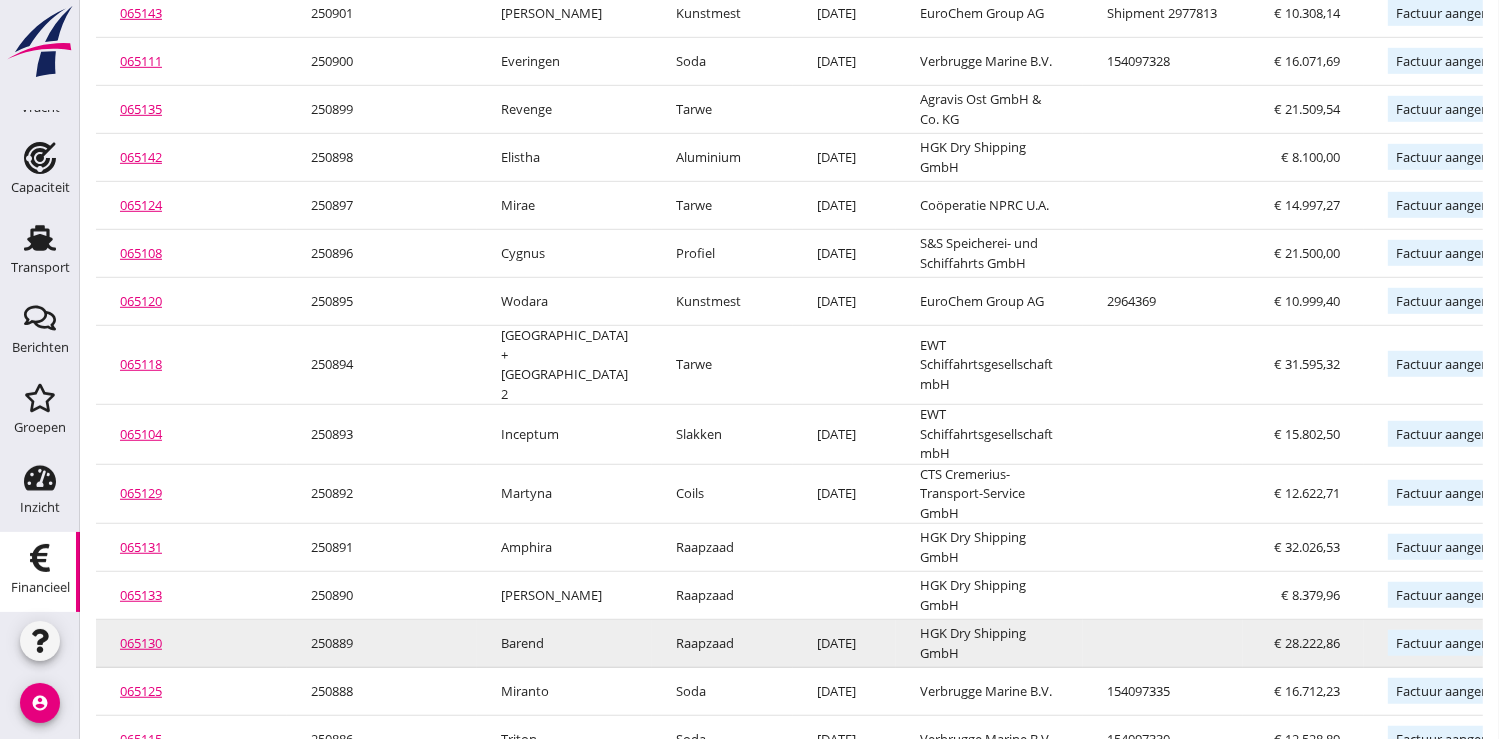 scroll, scrollTop: 1223, scrollLeft: 0, axis: vertical 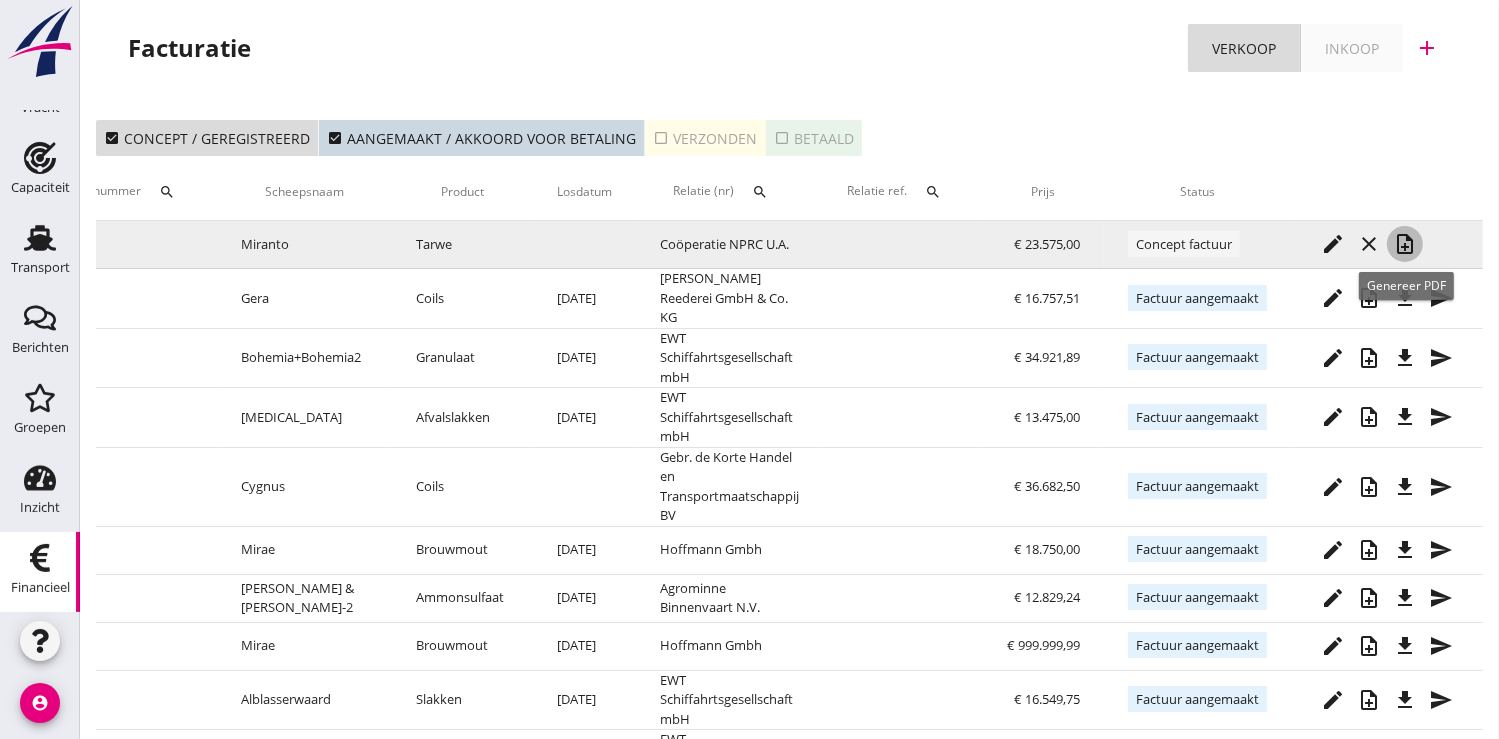 click on "note_add" at bounding box center [1405, 244] 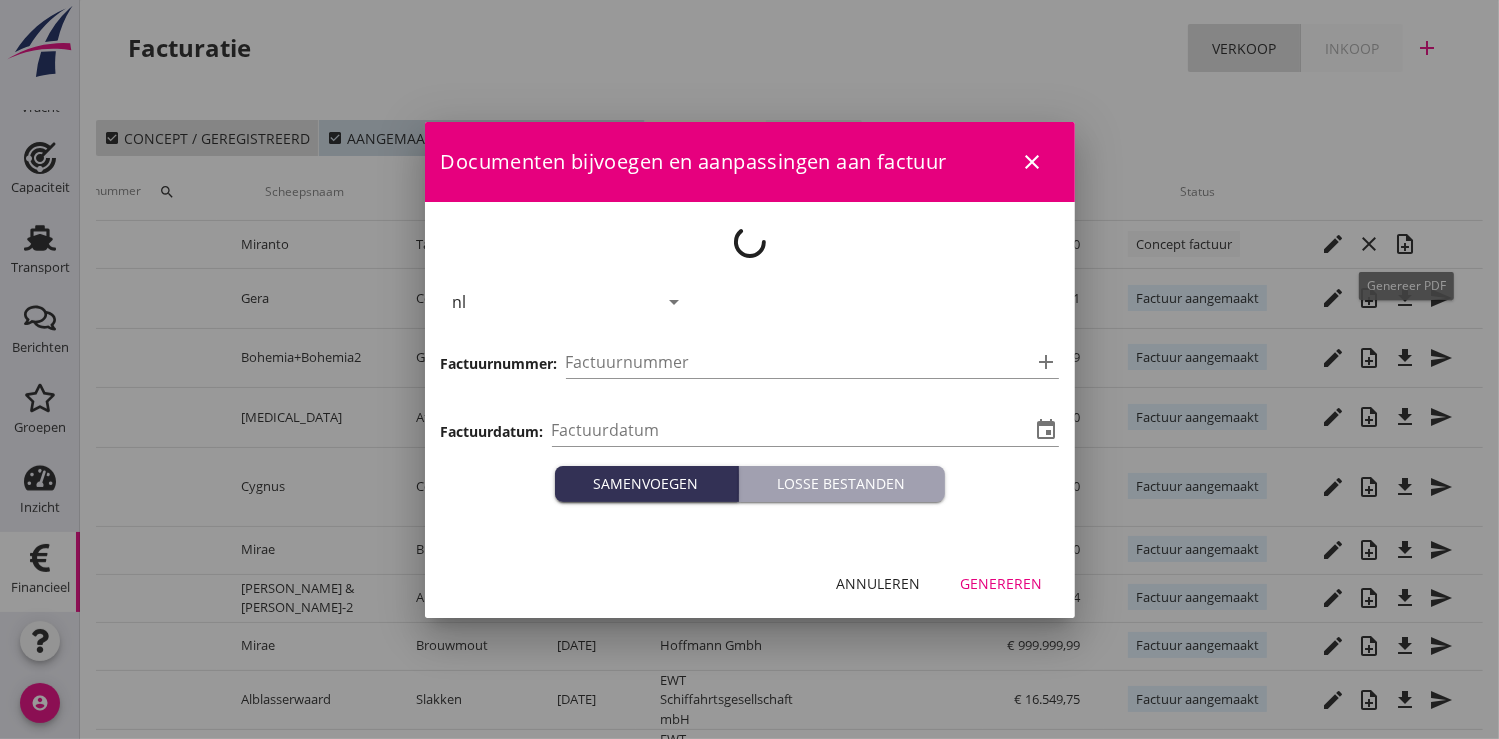 type on "[DATE]" 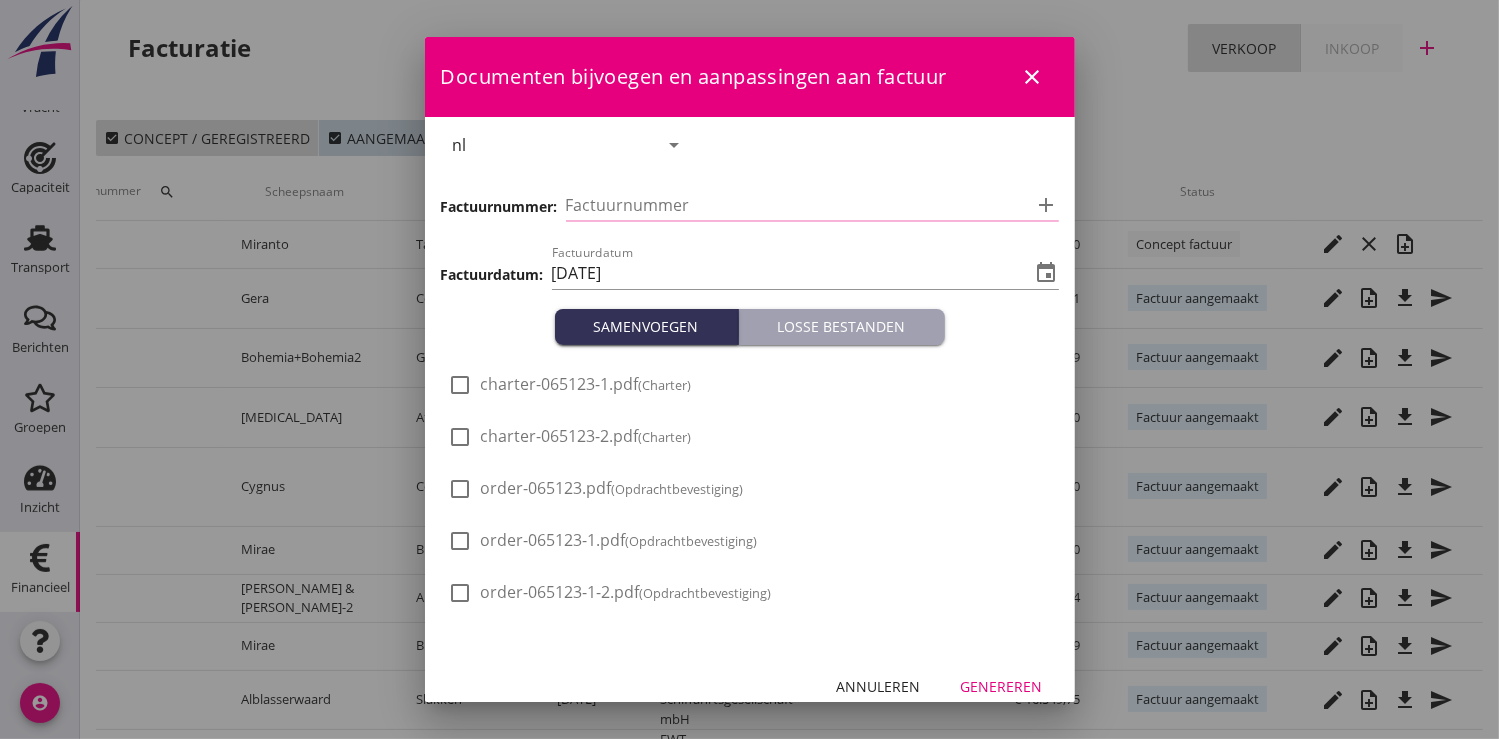 type on "250919" 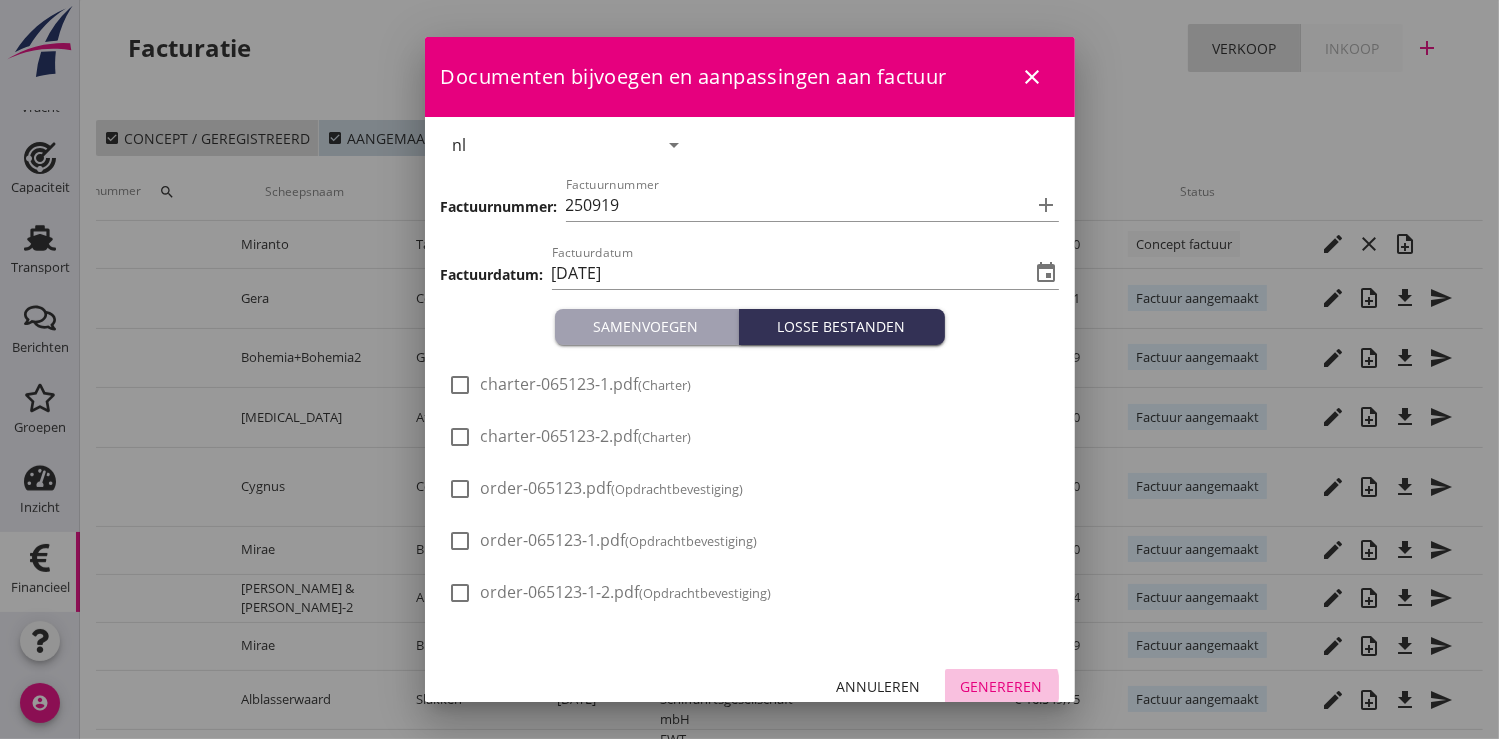 click on "Genereren" at bounding box center [1002, 686] 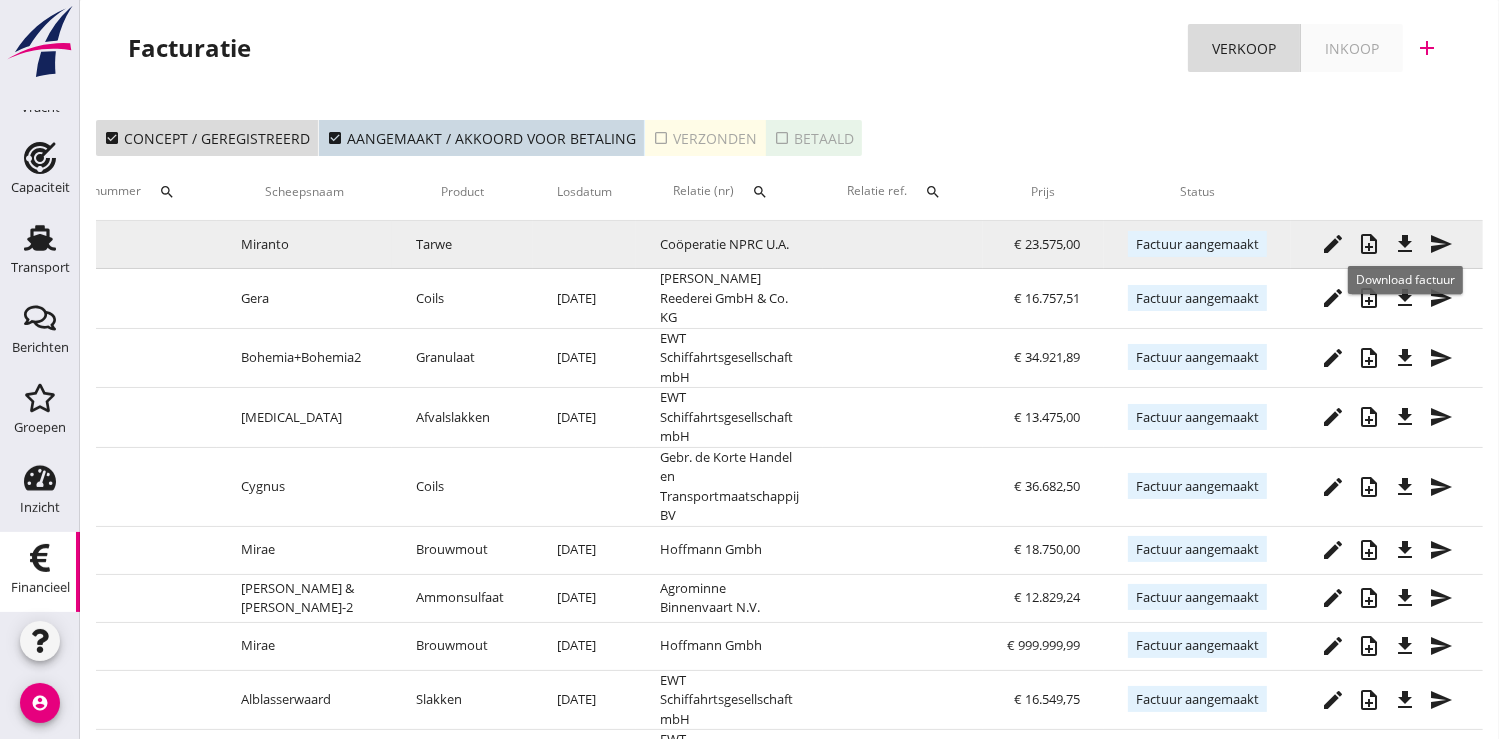 click on "file_download" at bounding box center (1405, 244) 